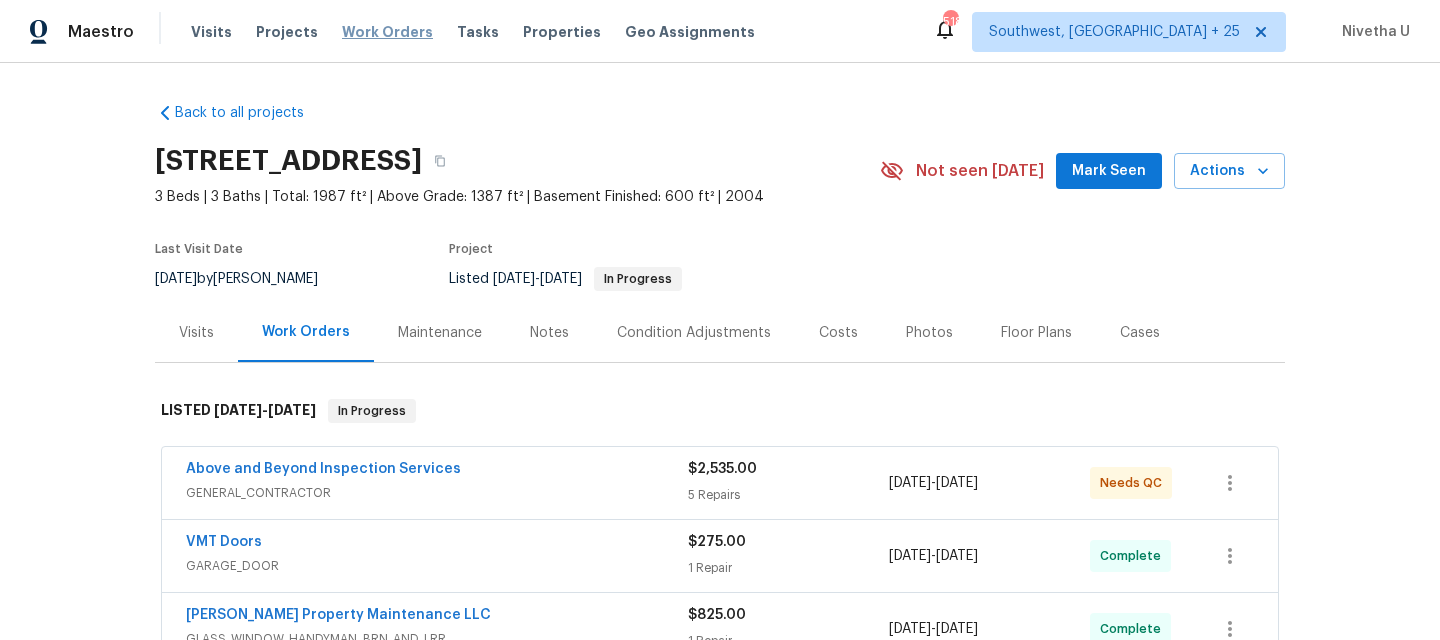 scroll, scrollTop: 0, scrollLeft: 0, axis: both 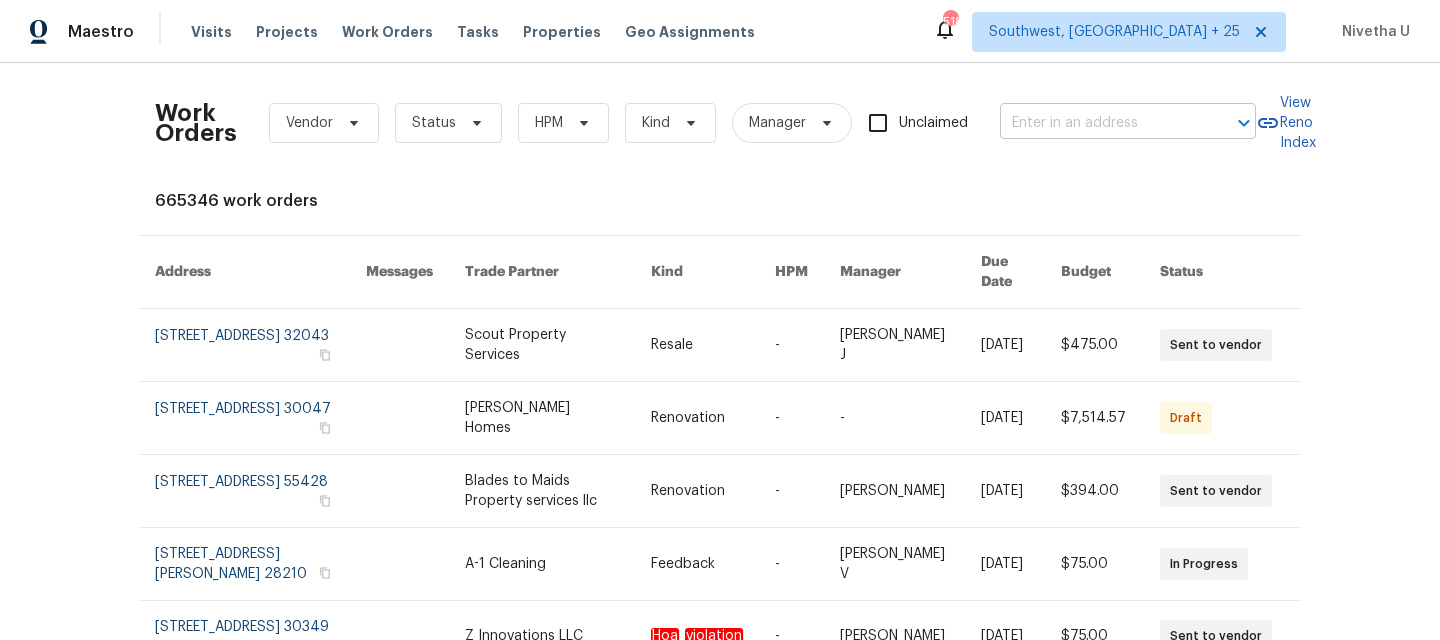 click at bounding box center [1100, 123] 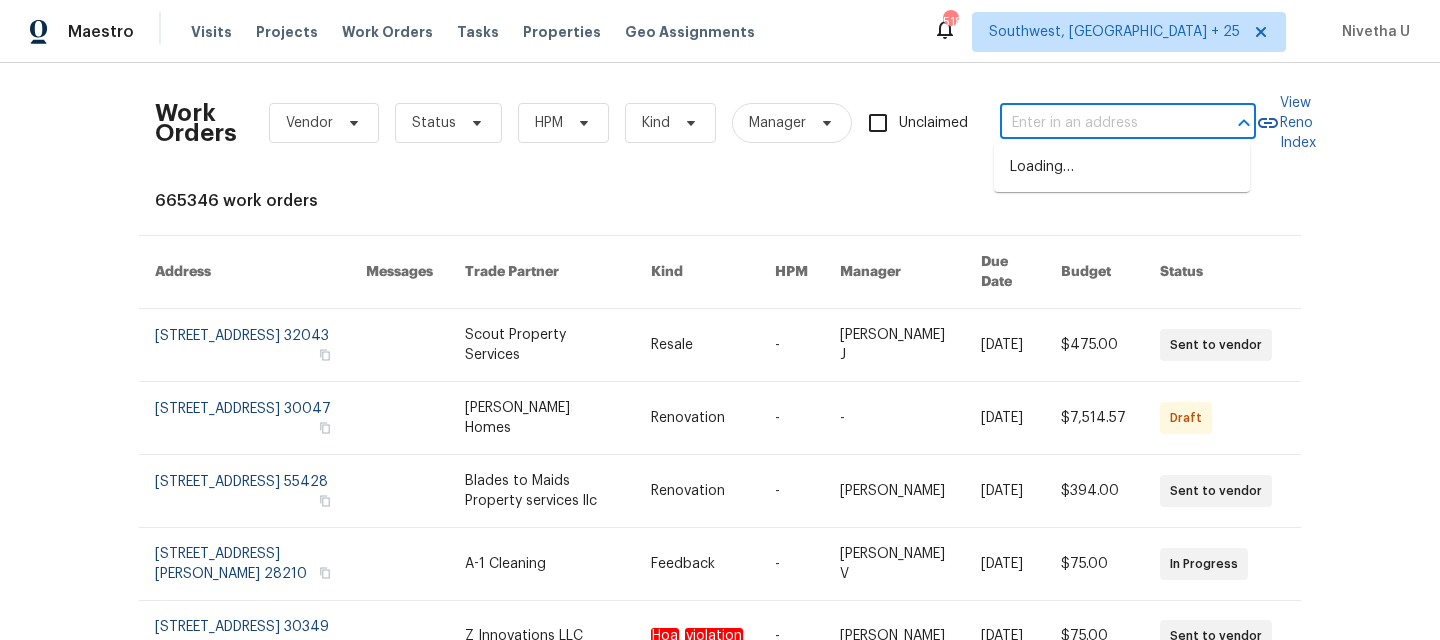 paste on "[STREET_ADDRESS]" 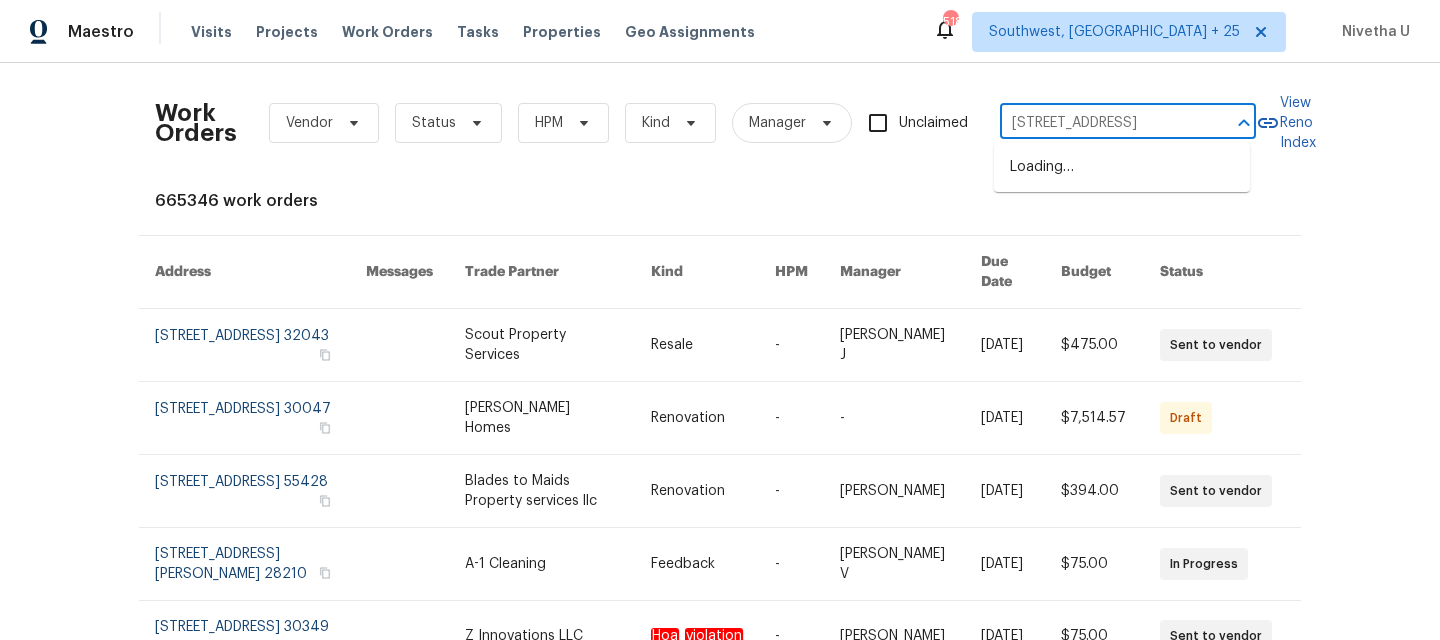 scroll, scrollTop: 0, scrollLeft: 87, axis: horizontal 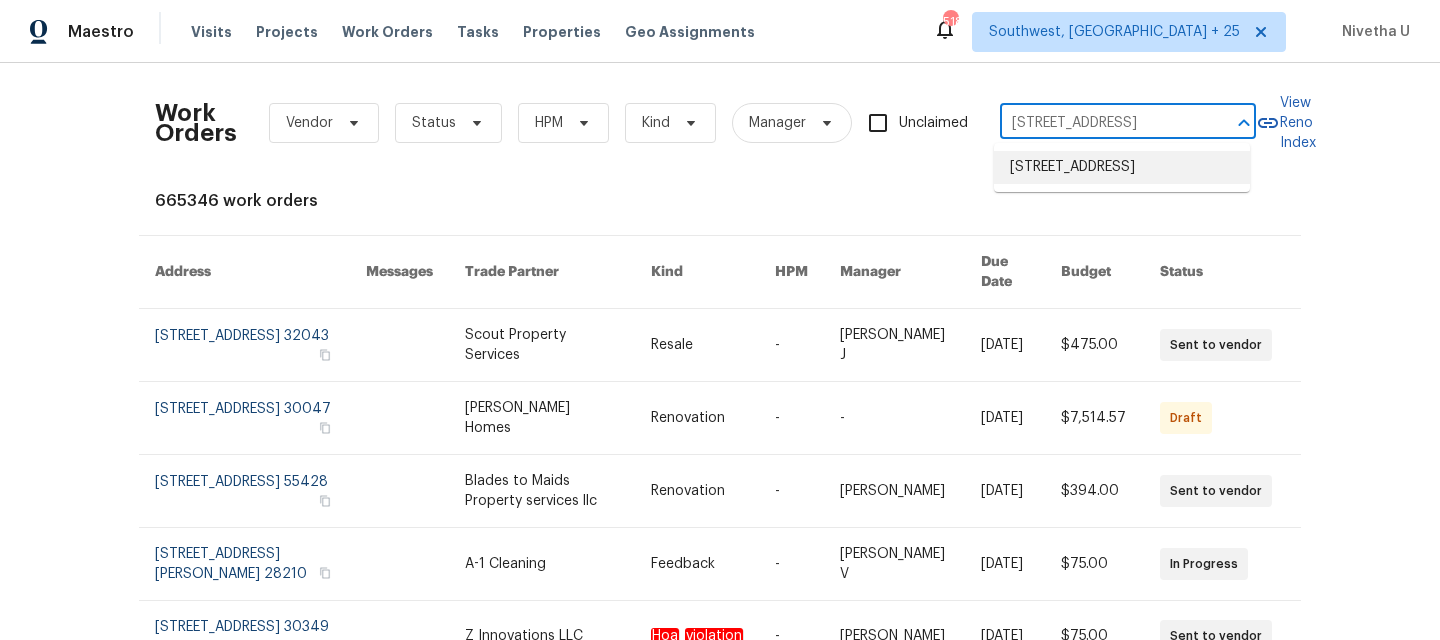 click on "[STREET_ADDRESS]" at bounding box center (1122, 167) 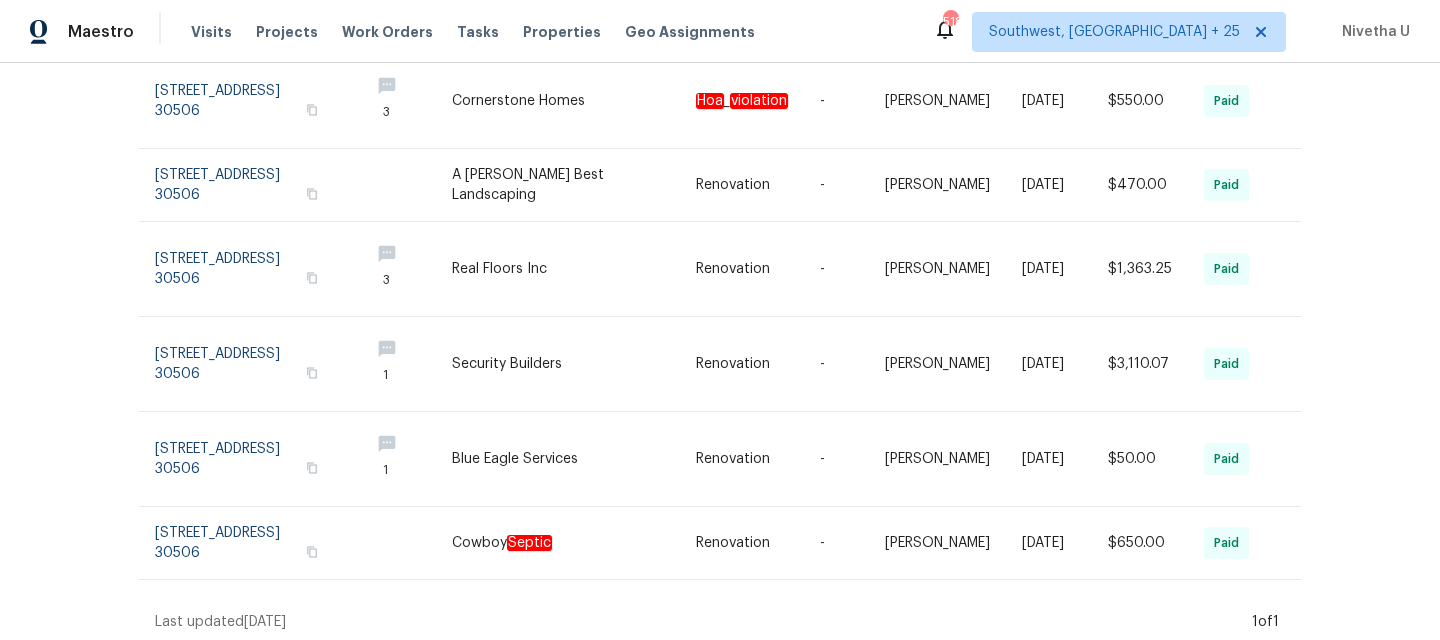 scroll, scrollTop: 0, scrollLeft: 0, axis: both 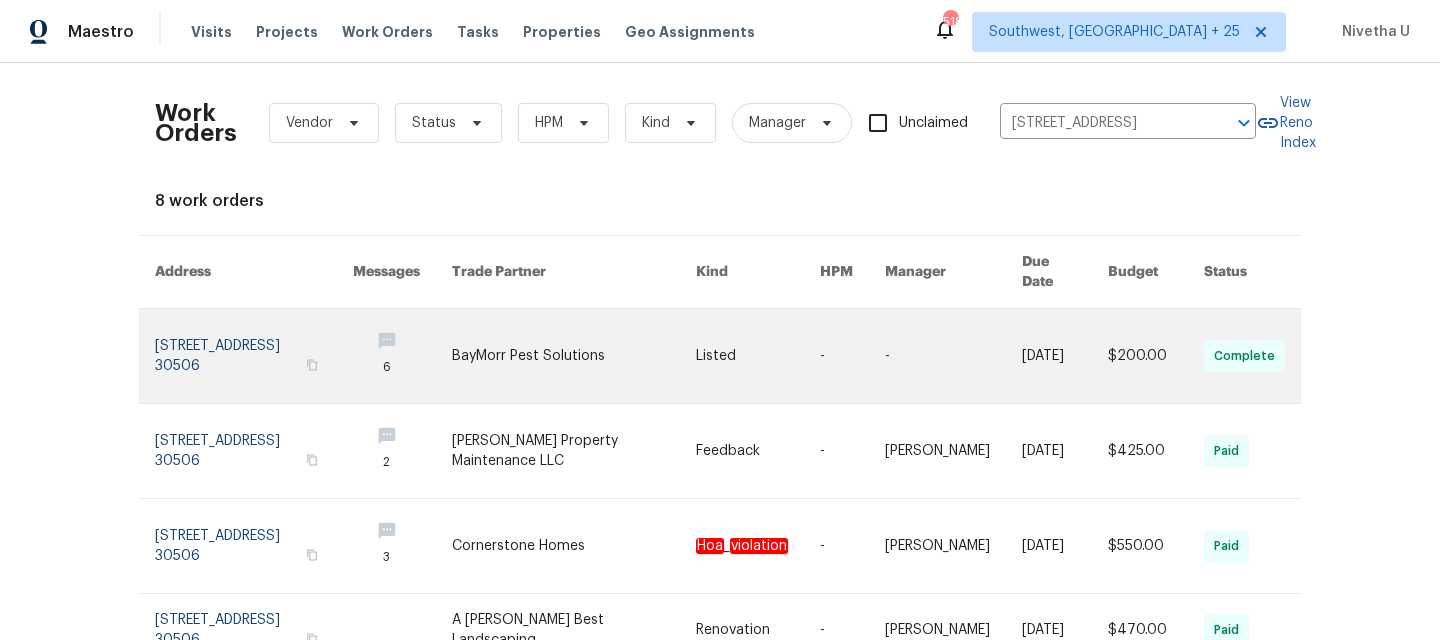 click at bounding box center [254, 356] 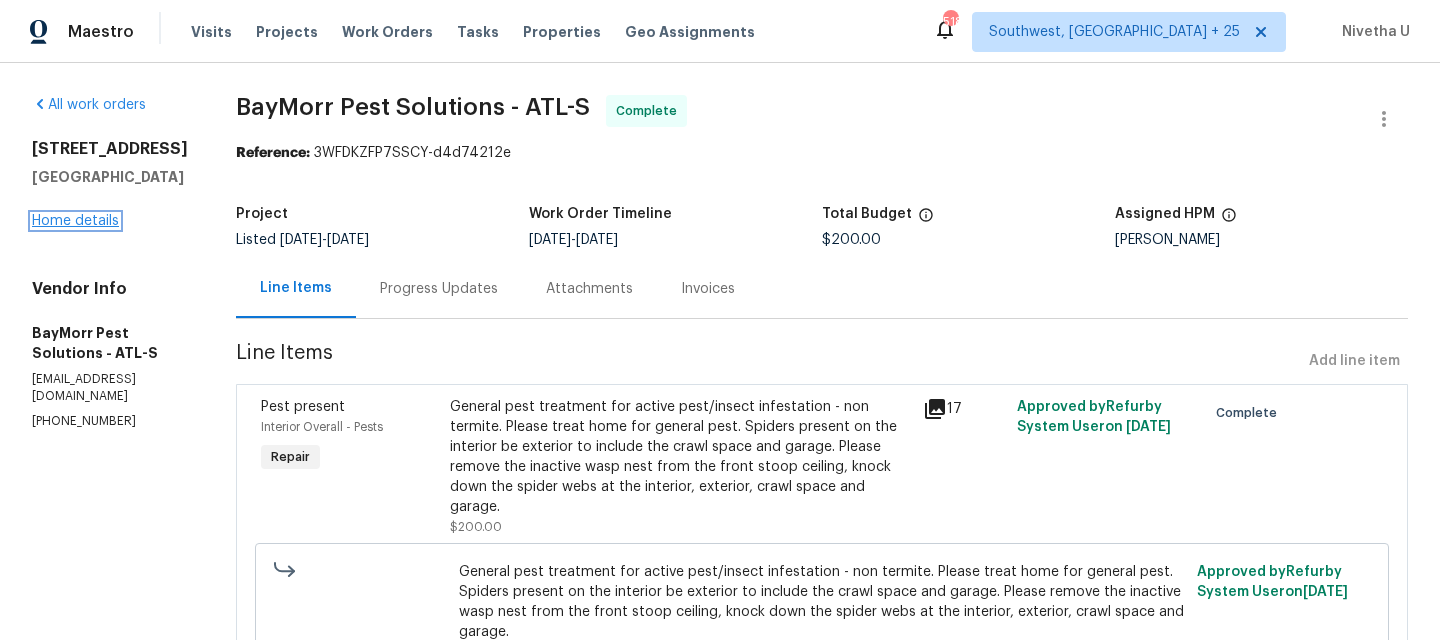 click on "Home details" at bounding box center [75, 221] 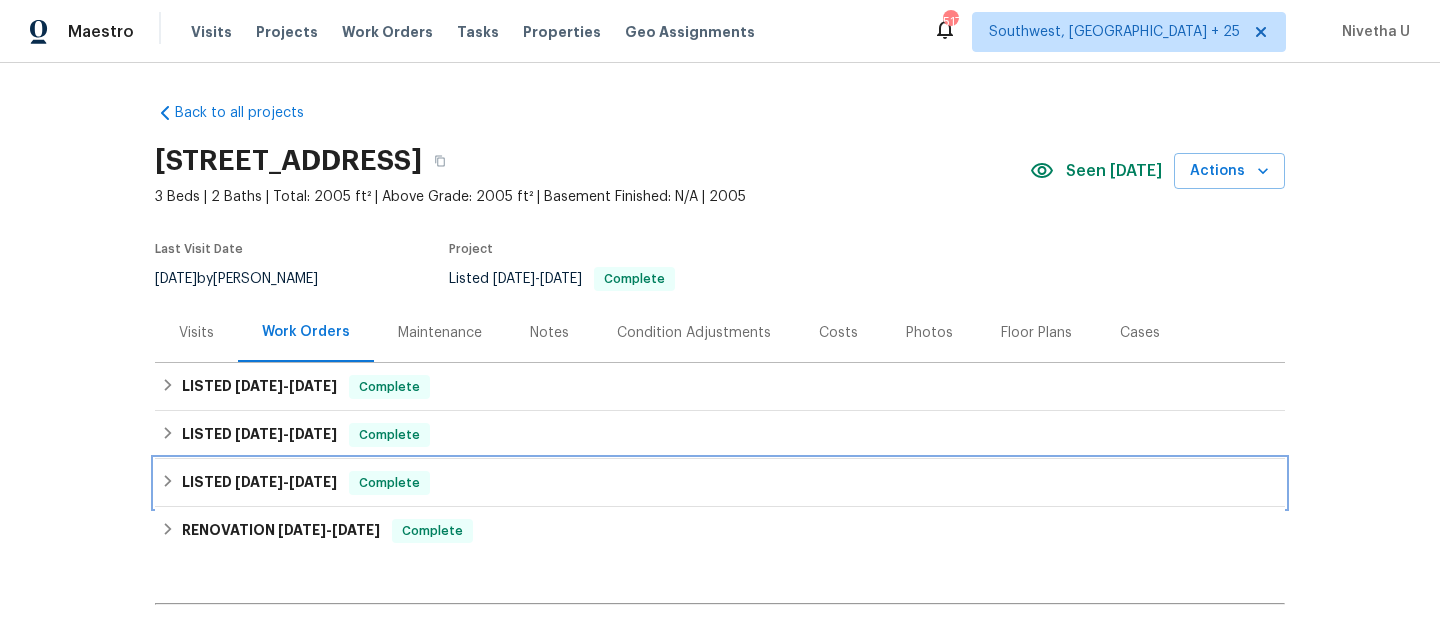 click on "LISTED   [DATE]  -  [DATE] Complete" at bounding box center (720, 483) 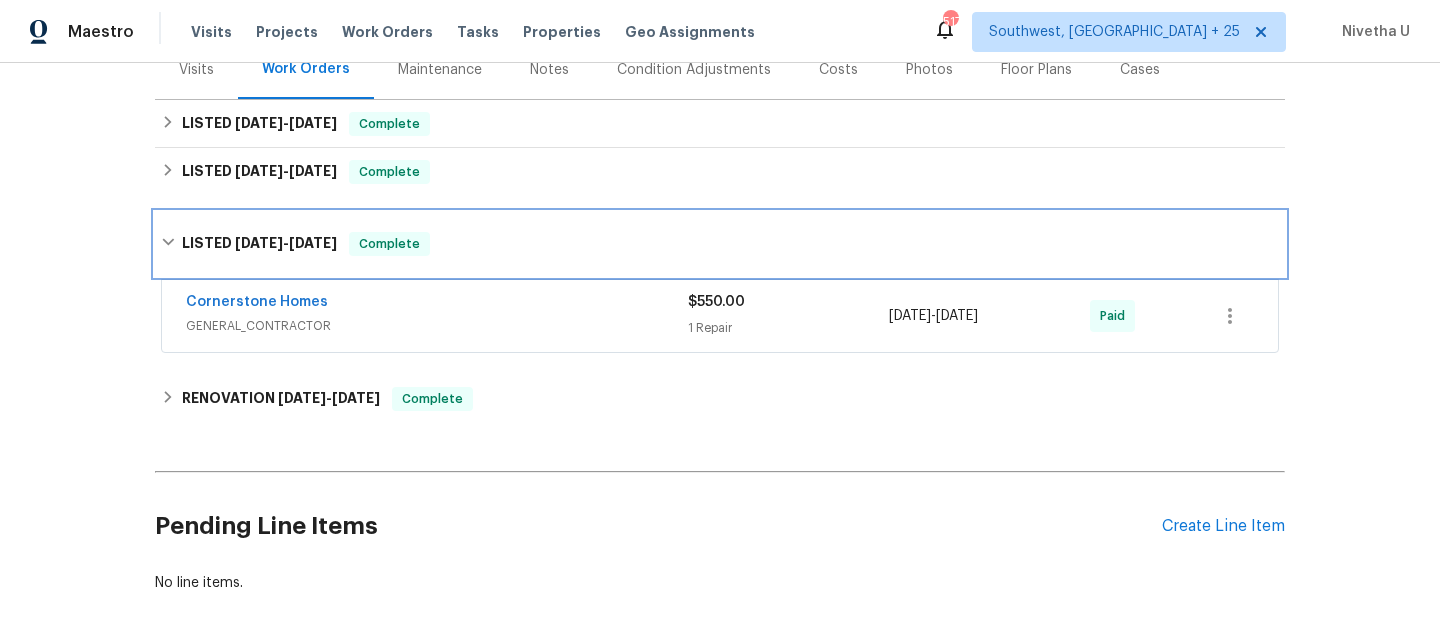 scroll, scrollTop: 264, scrollLeft: 0, axis: vertical 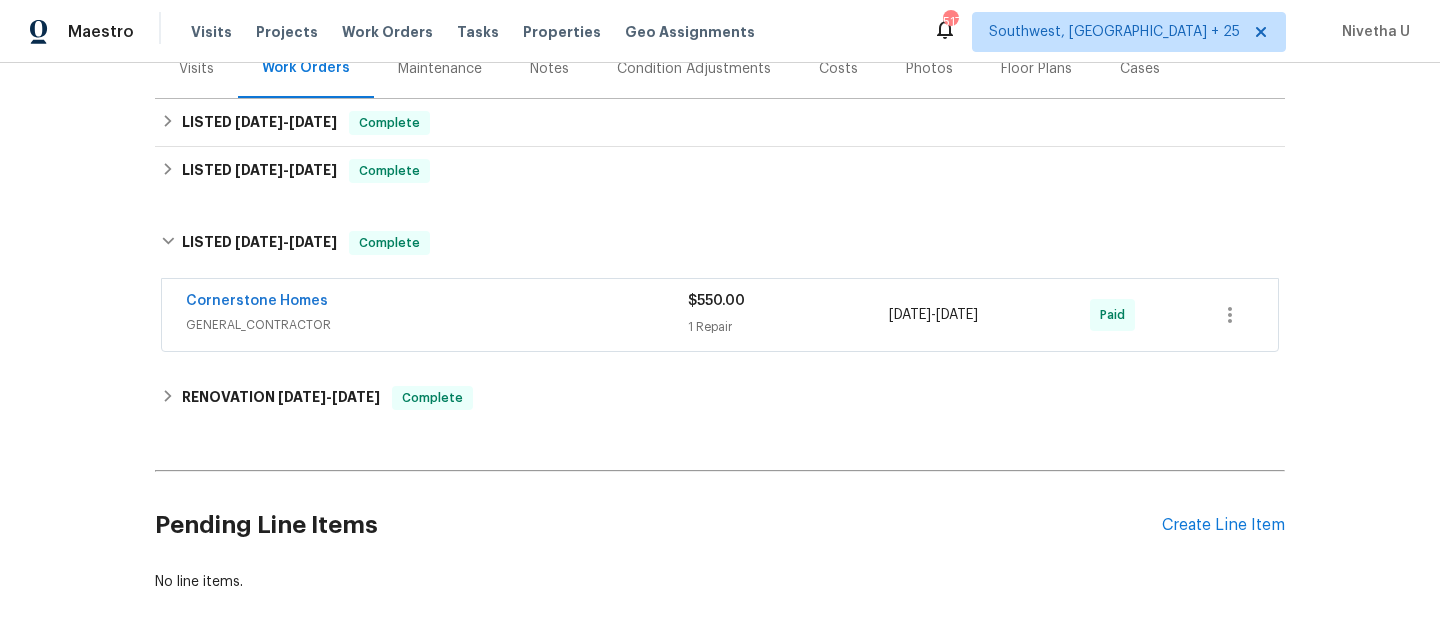 click on "Back to all projects [STREET_ADDRESS] 3 Beds | 2 Baths | Total: 2005 ft² | Above Grade: 2005 ft² | Basement Finished: N/A | 2005 Seen [DATE] Actions Last Visit Date [DATE]  by  [PERSON_NAME]   Project Listed   [DATE]  -  [DATE] Complete Visits Work Orders Maintenance Notes Condition Adjustments Costs Photos Floor Plans Cases LISTED   [DATE]  -  [DATE] Complete BayMorr Pest Solutions PESTS, BRN_AND_LRR $200.00 1 Repair [DATE]  -  [DATE] Complete LISTED   [DATE]  -  [DATE] Complete [PERSON_NAME] Property Maintenance LLC GLASS_WINDOW, HANDYMAN, BRN_AND_LRR $425.00 1 Repair [DATE]  -  [DATE] Paid LISTED   [DATE]  -  [DATE] Complete Cornerstone Homes GENERAL_CONTRACTOR $550.00 1 Repair [DATE]  -  [DATE] Paid RENOVATION   [DATE]  -  [DATE] Complete Security Builders GENERAL_CONTRACTOR $3,110.07 16 Repairs [DATE]  -  [DATE] Paid Real Floors Inc FLOORING $1,363.25 4 Repairs [DATE]  -  [DATE] Paid A [PERSON_NAME] Best Landscaping $470.00 2 Repairs [DATE]  -  Paid" at bounding box center (720, 215) 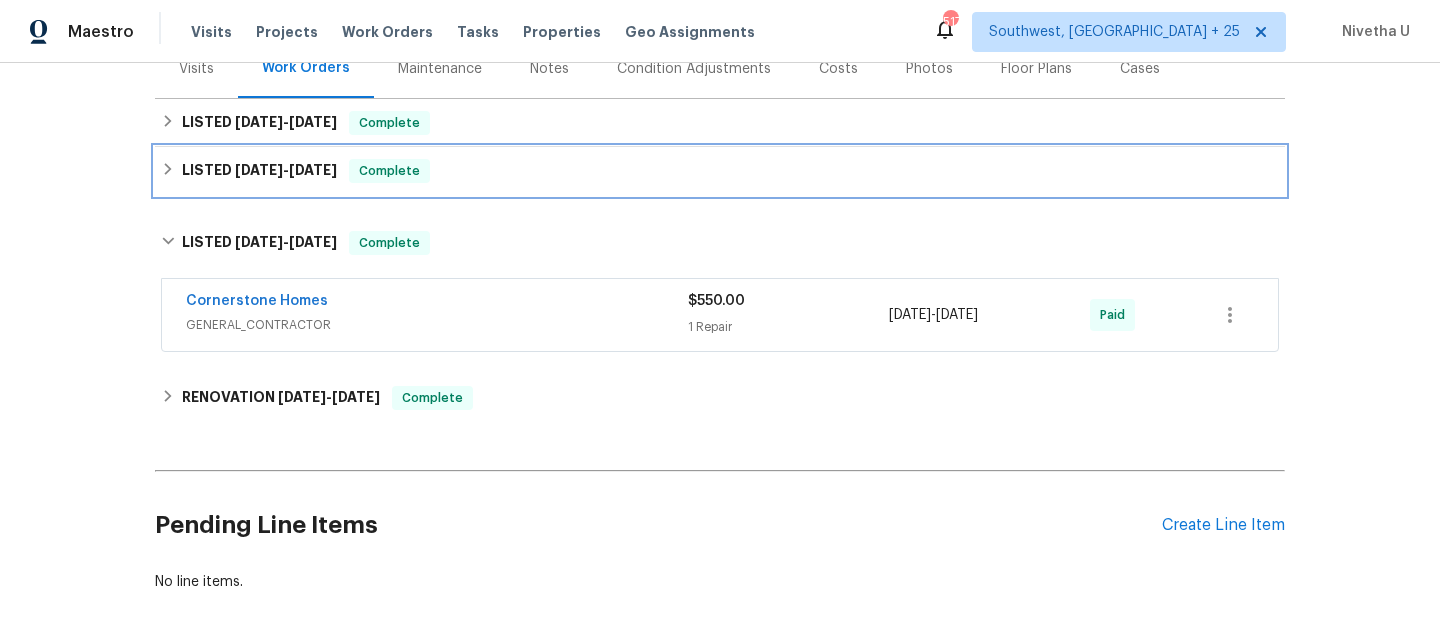 click on "LISTED   [DATE]  -  [DATE] Complete" at bounding box center (720, 171) 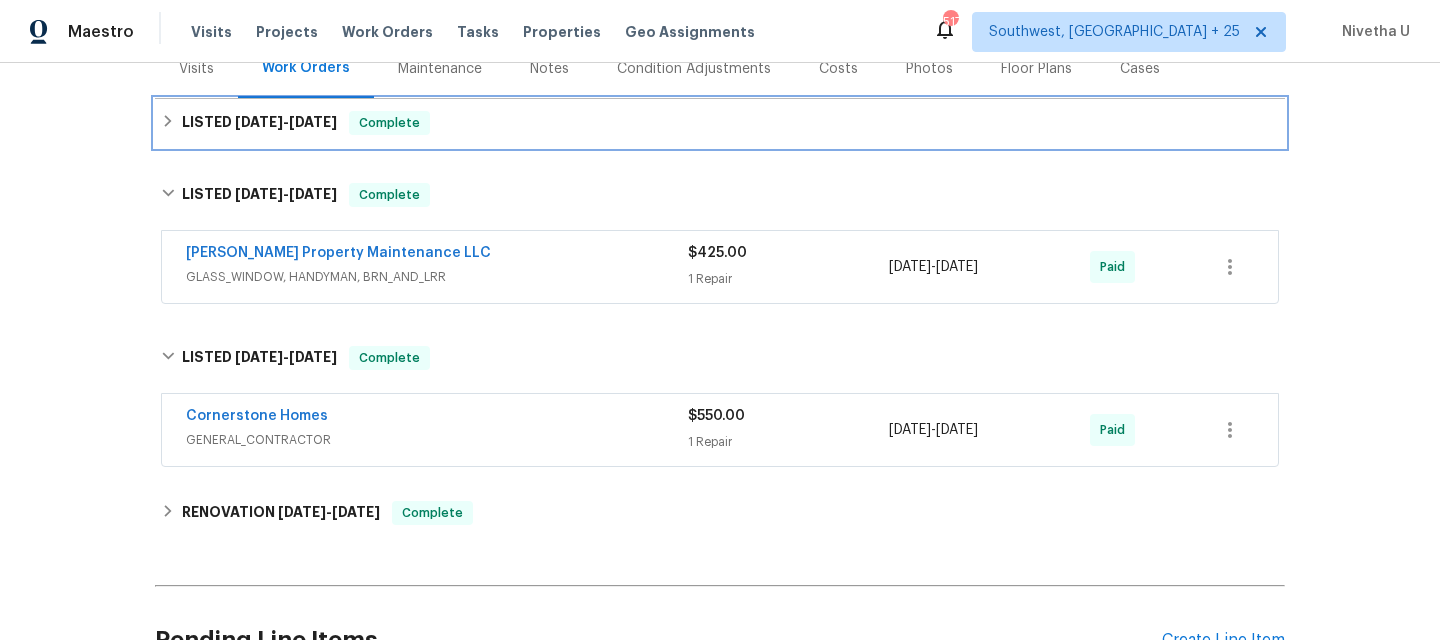 click on "LISTED   [DATE]  -  [DATE] Complete" at bounding box center [720, 123] 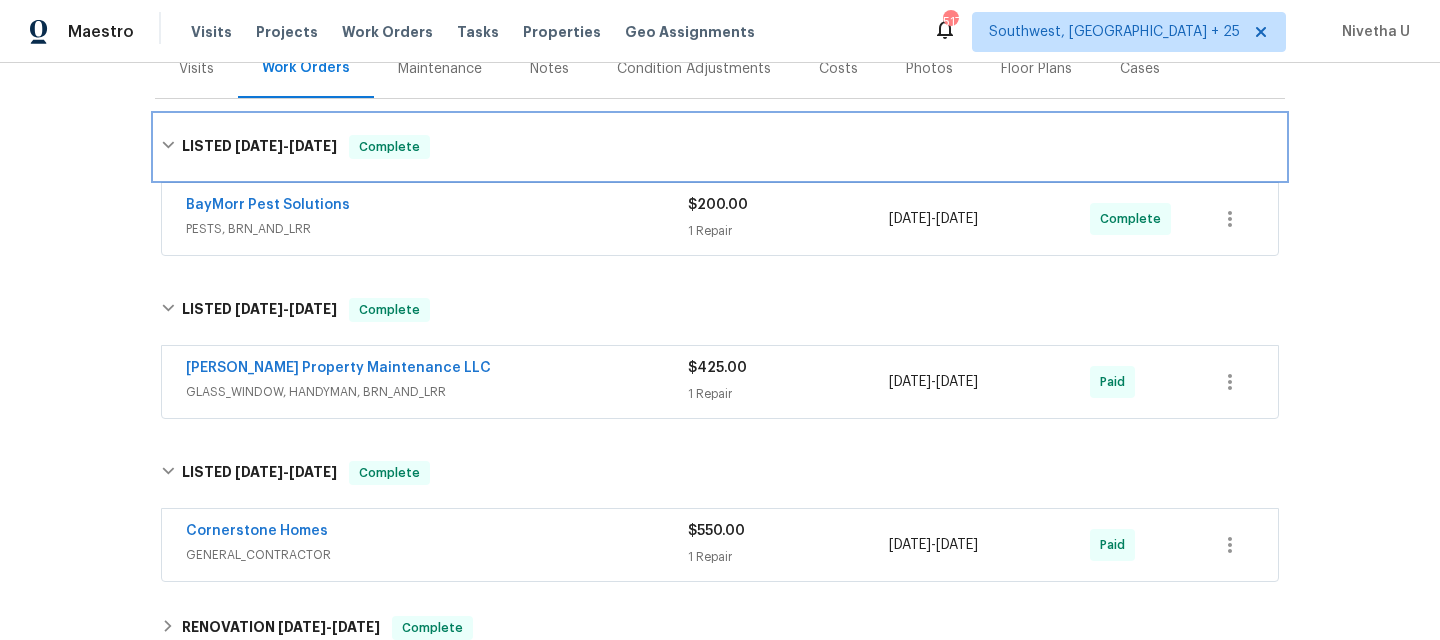 scroll, scrollTop: 472, scrollLeft: 0, axis: vertical 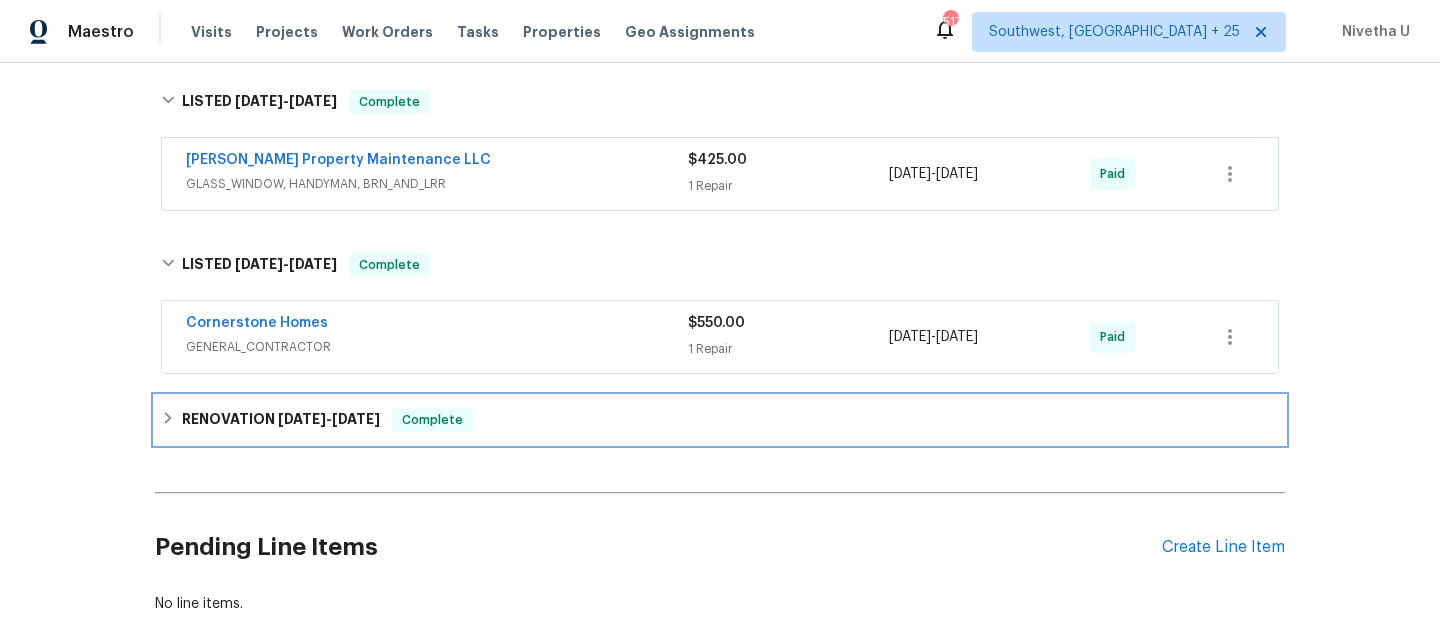 click on "RENOVATION   [DATE]  -  [DATE] Complete" at bounding box center [720, 420] 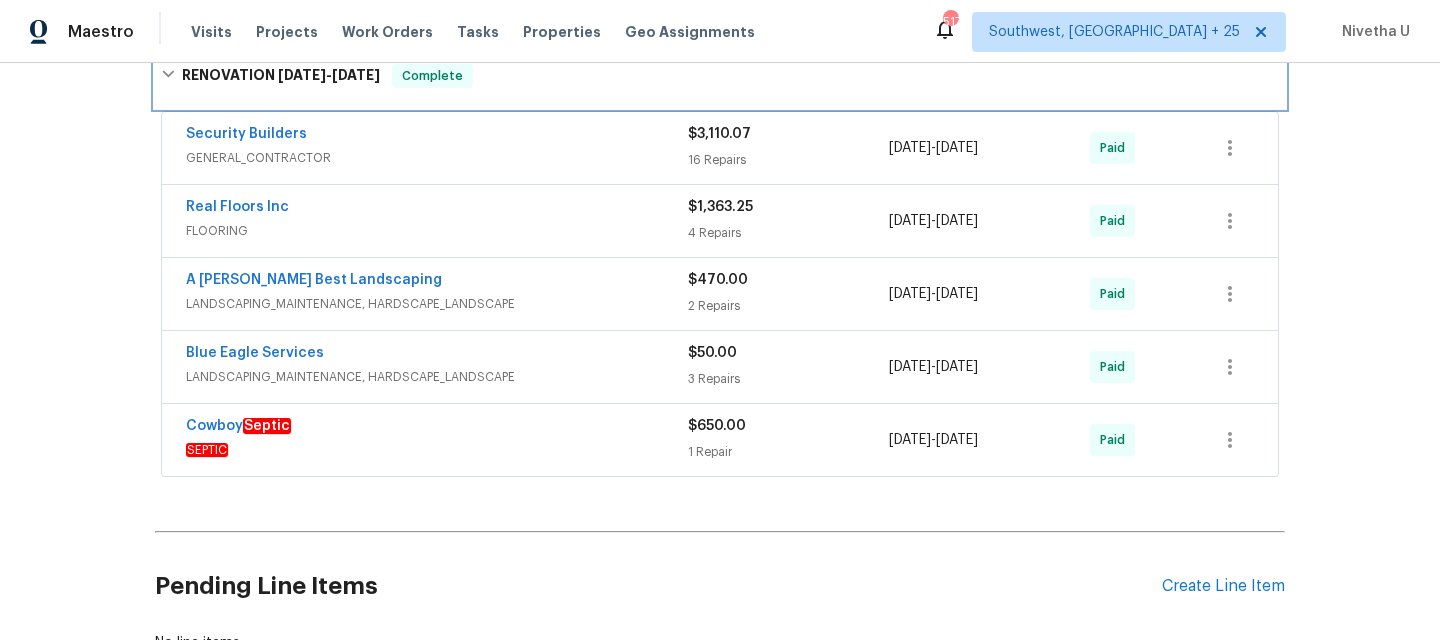 scroll, scrollTop: 827, scrollLeft: 0, axis: vertical 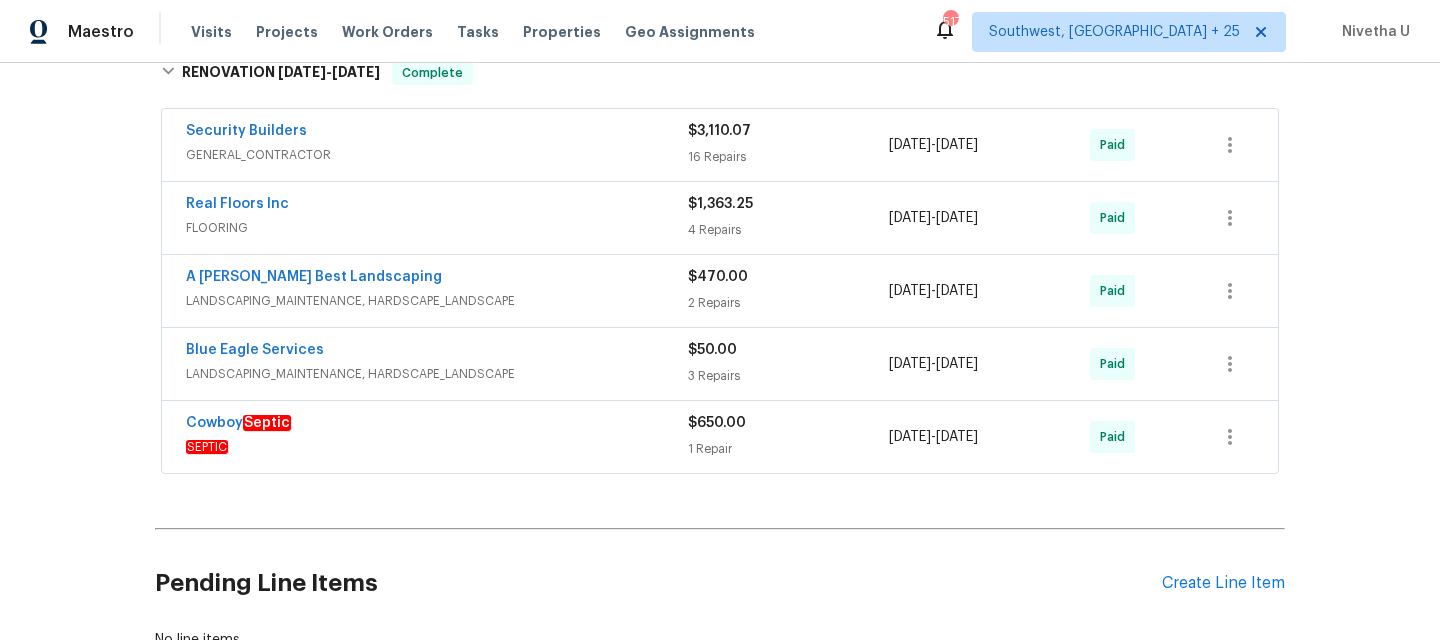 click on "Cowboy  Septic" at bounding box center [437, 425] 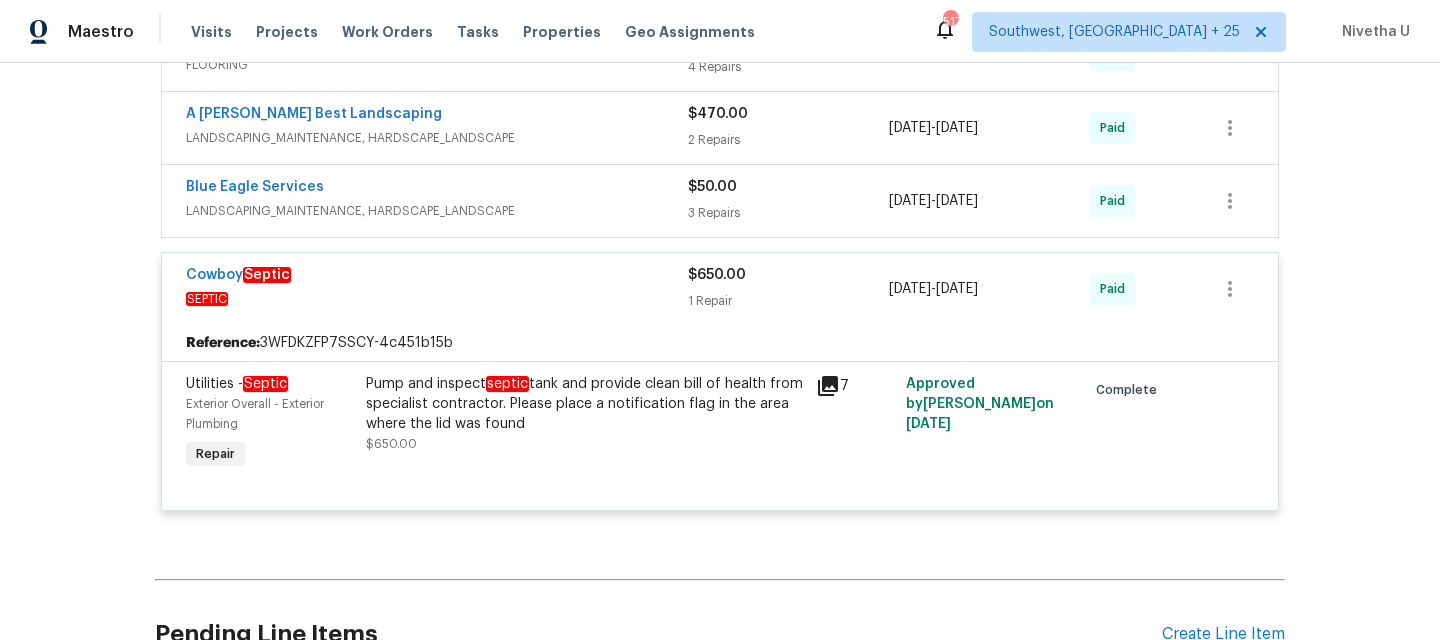 scroll, scrollTop: 987, scrollLeft: 0, axis: vertical 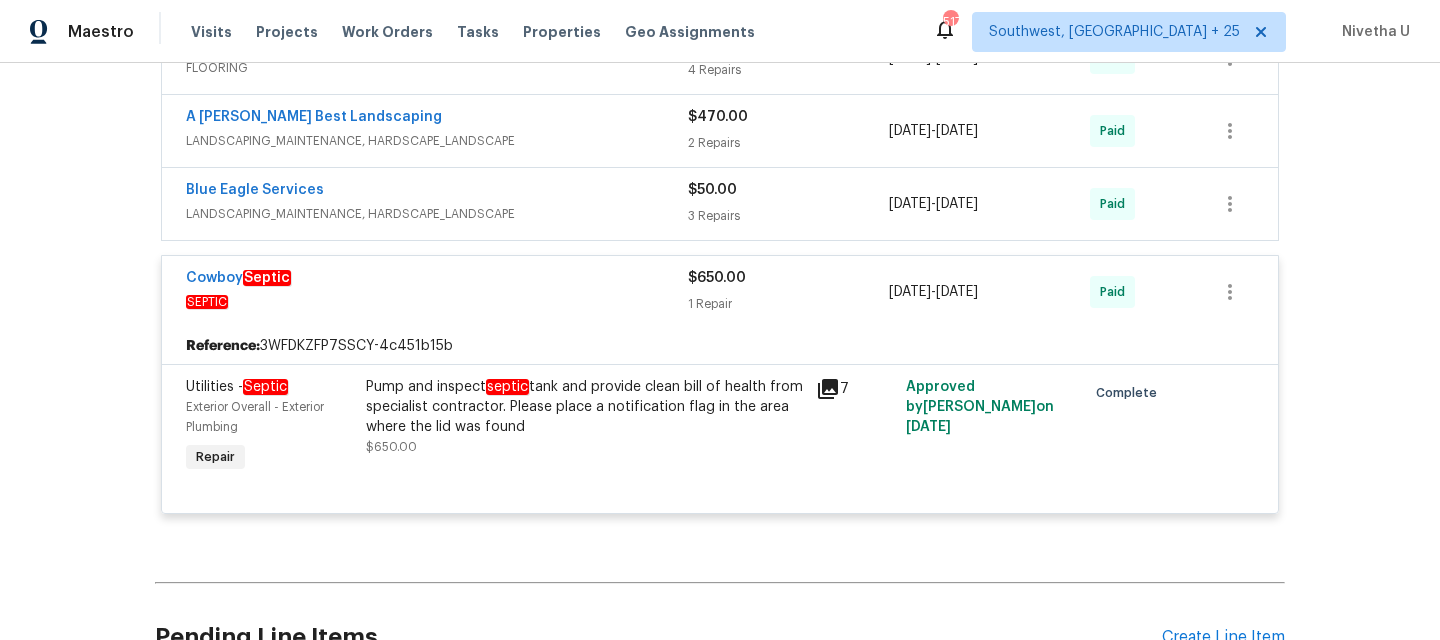 click on "SEPTIC" at bounding box center [437, 302] 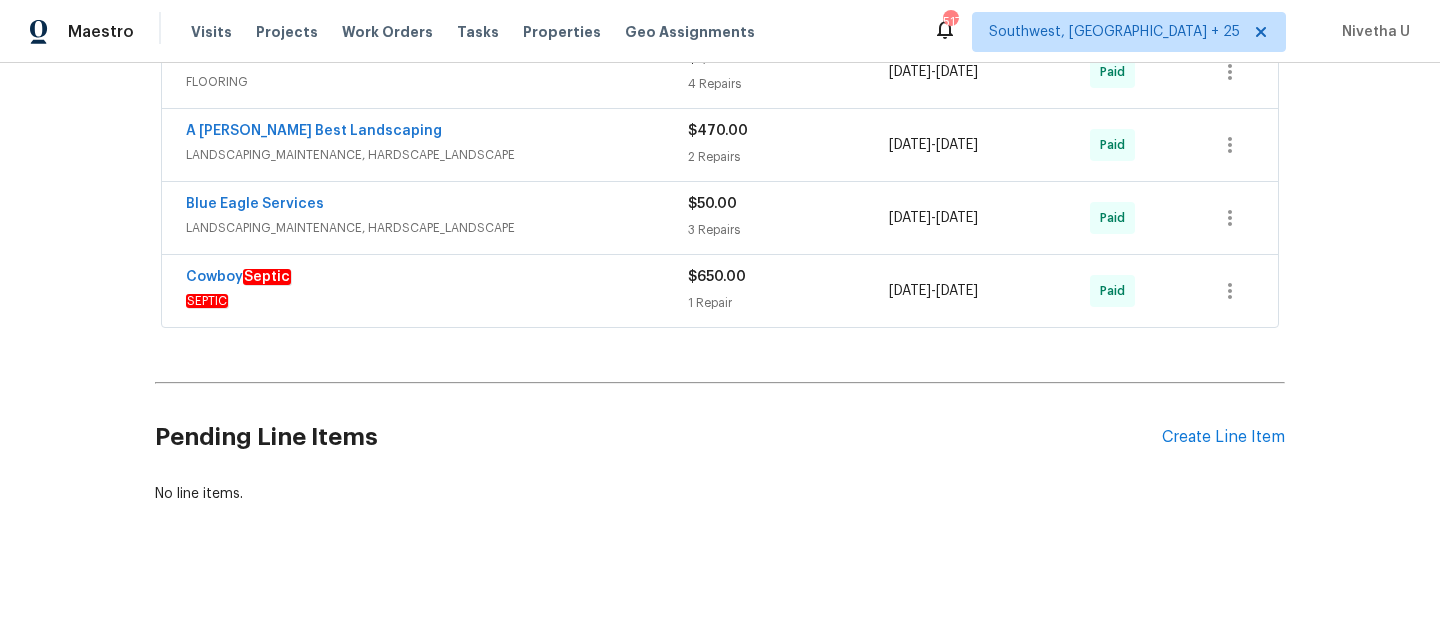 click on "LANDSCAPING_MAINTENANCE, HARDSCAPE_LANDSCAPE" at bounding box center [437, 228] 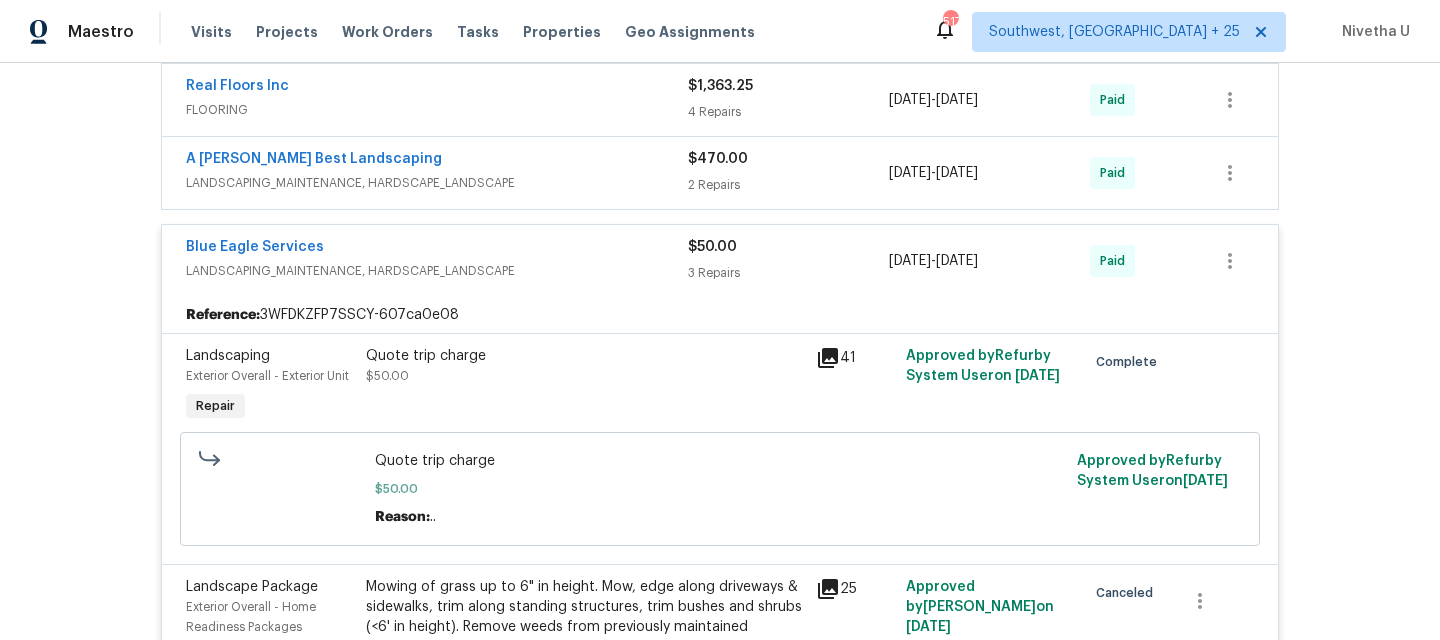 click on "Blue Eagle Services" at bounding box center [437, 249] 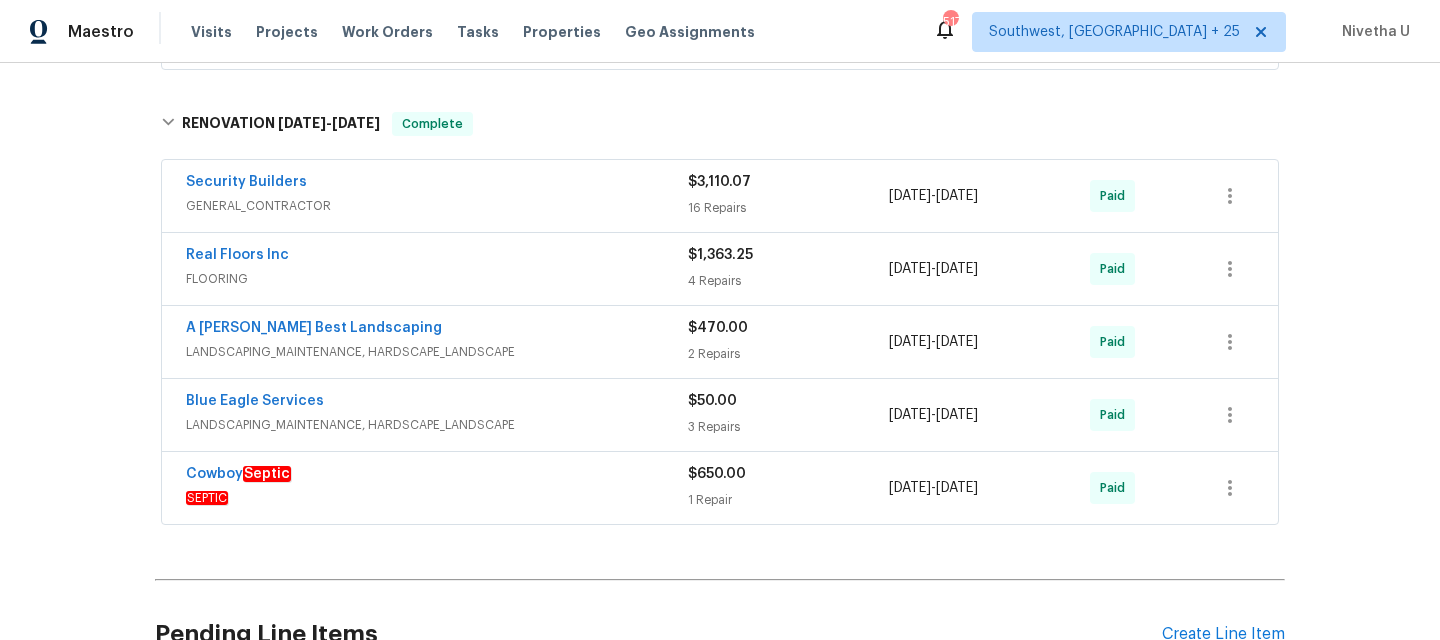 scroll, scrollTop: 736, scrollLeft: 0, axis: vertical 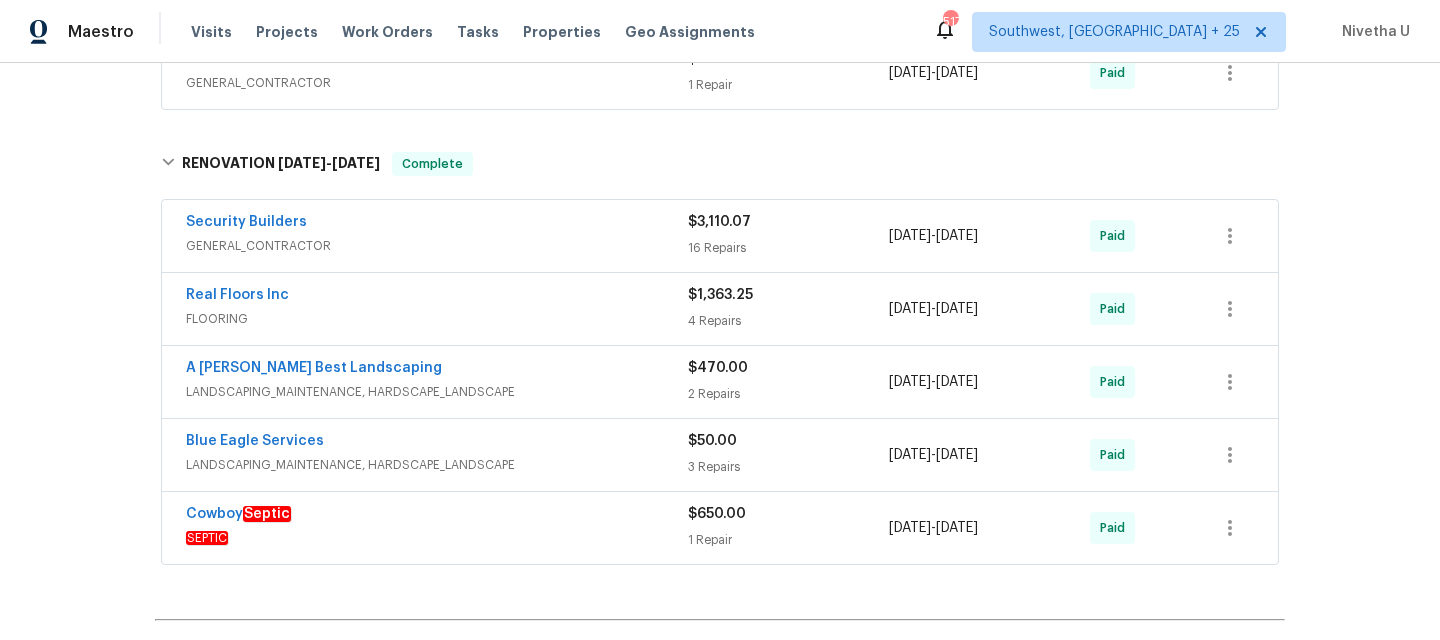 click on "A [PERSON_NAME] Best Landscaping" at bounding box center [437, 370] 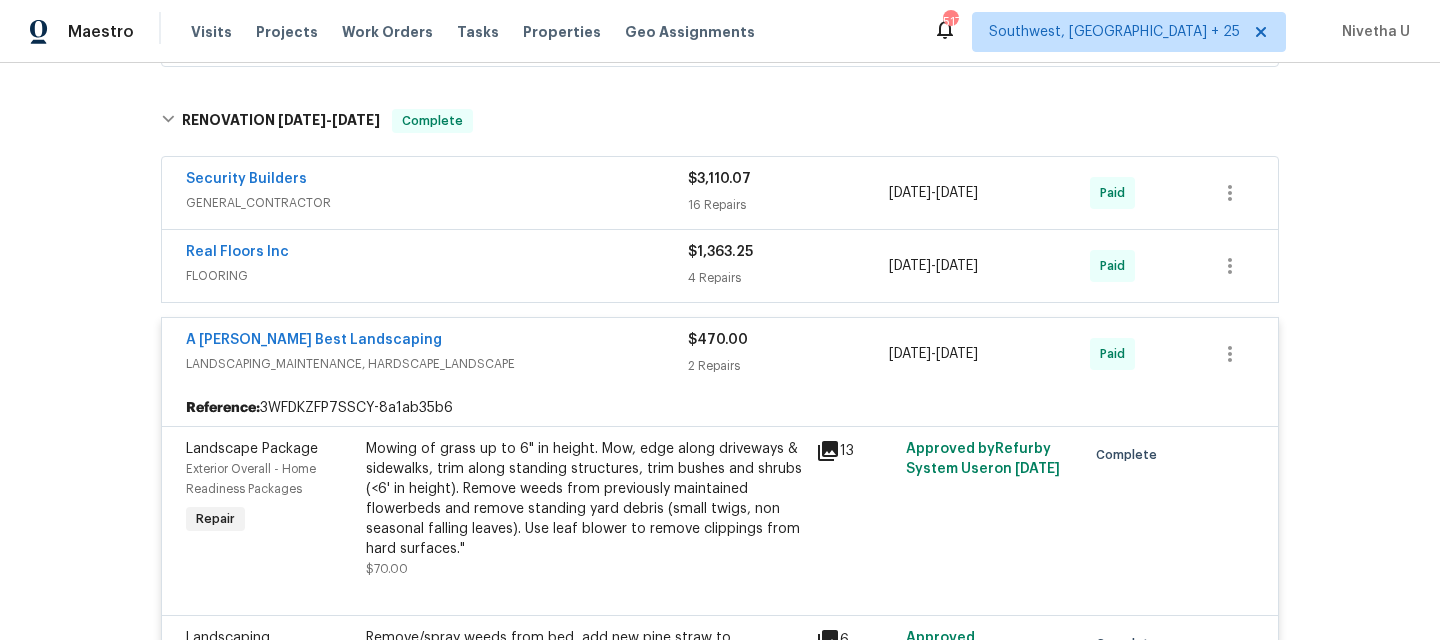 scroll, scrollTop: 778, scrollLeft: 0, axis: vertical 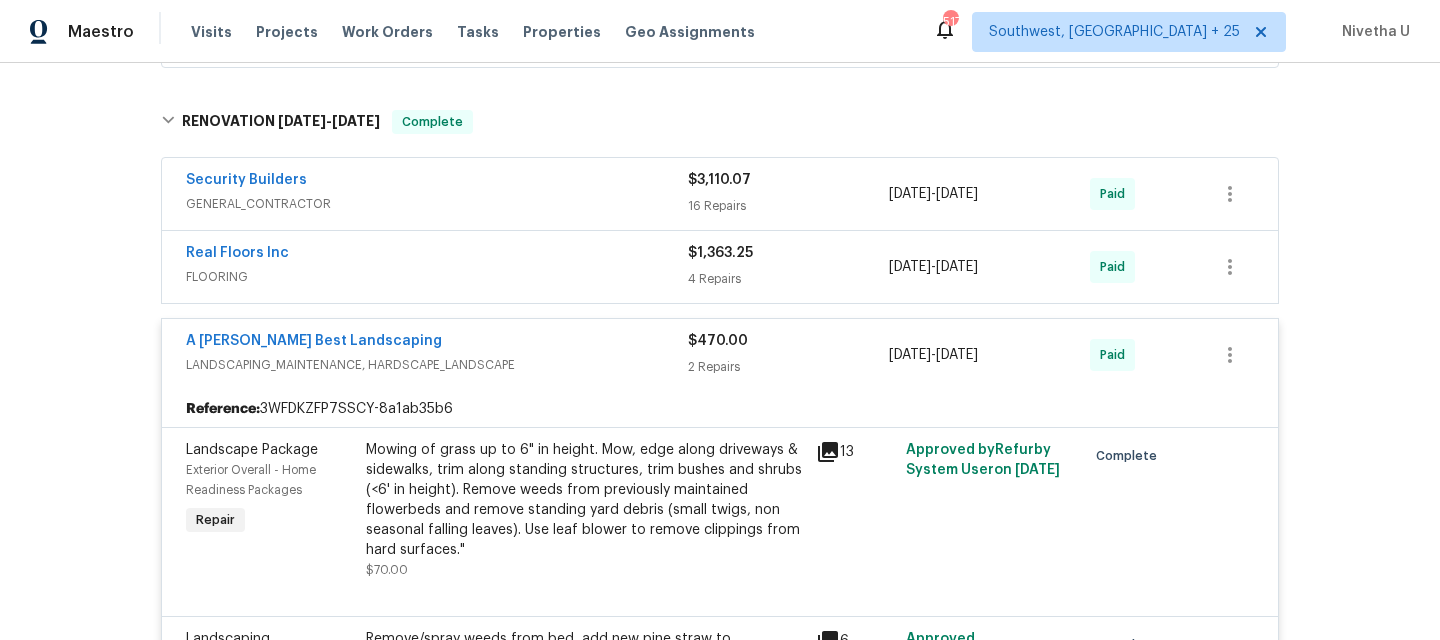 click on "A [PERSON_NAME] Best Landscaping" at bounding box center (437, 343) 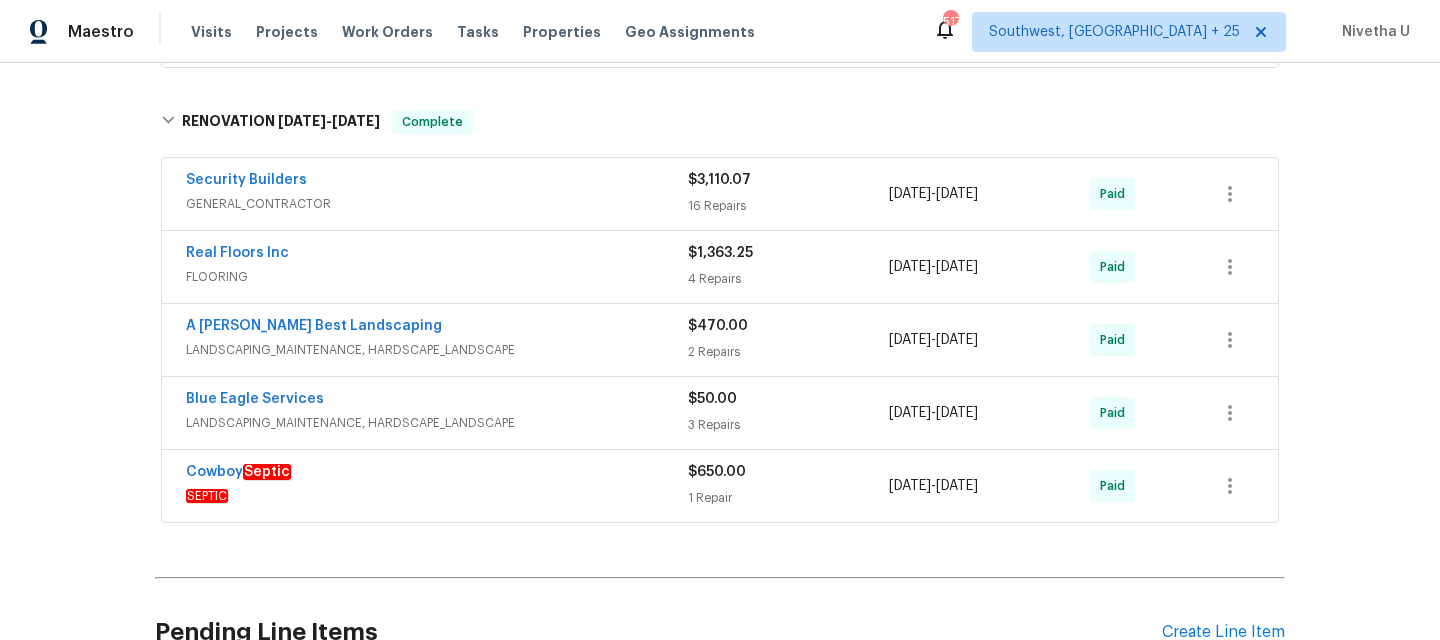 click on "Real Floors Inc" at bounding box center [437, 255] 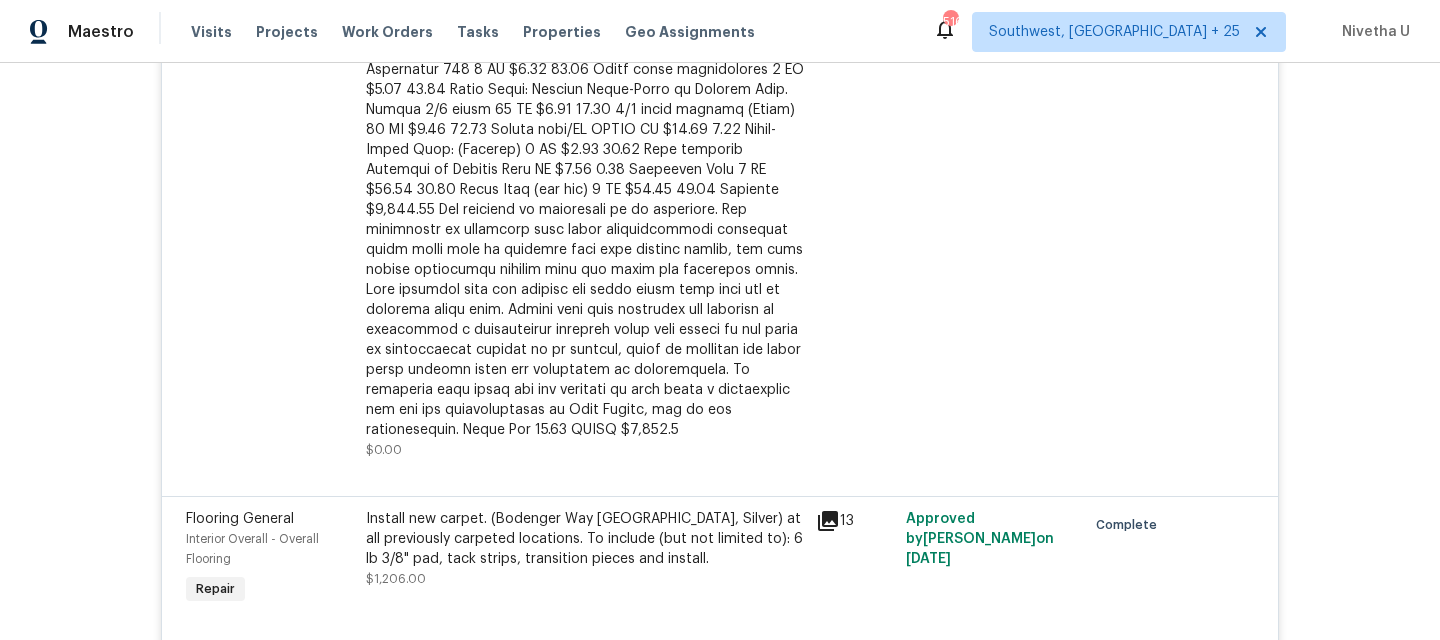 scroll, scrollTop: 724, scrollLeft: 0, axis: vertical 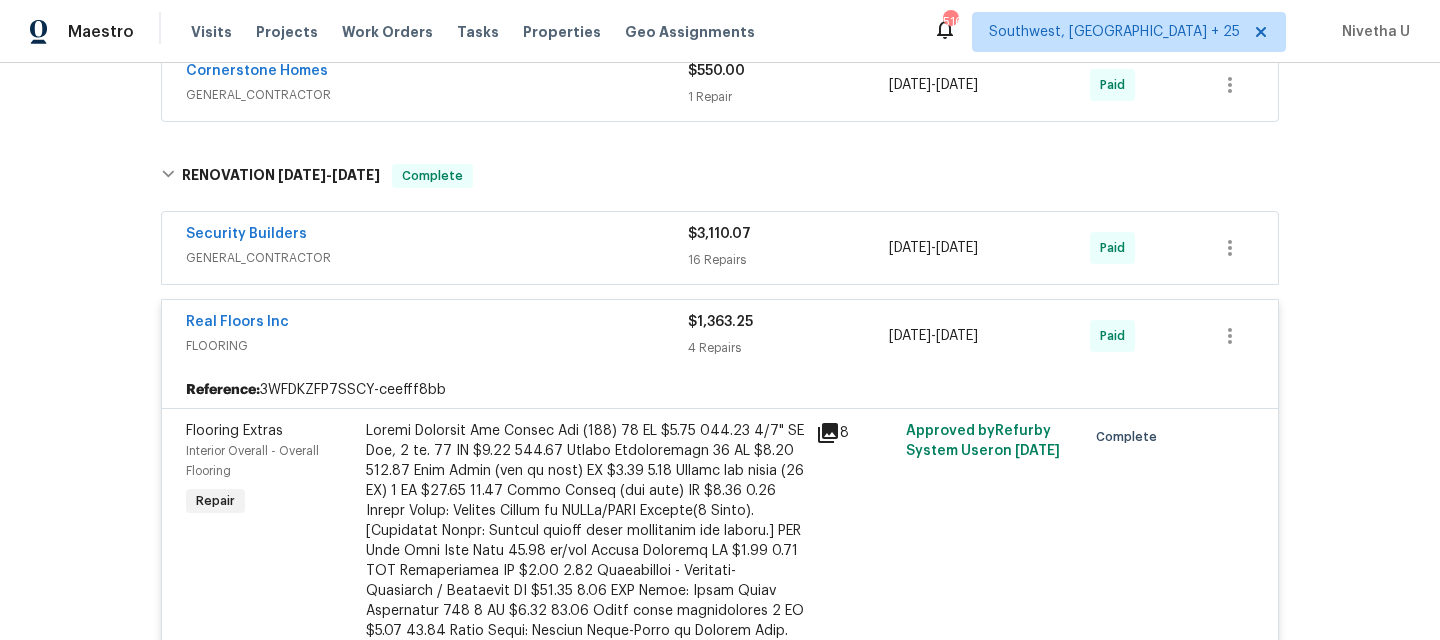 click on "FLOORING" at bounding box center (437, 346) 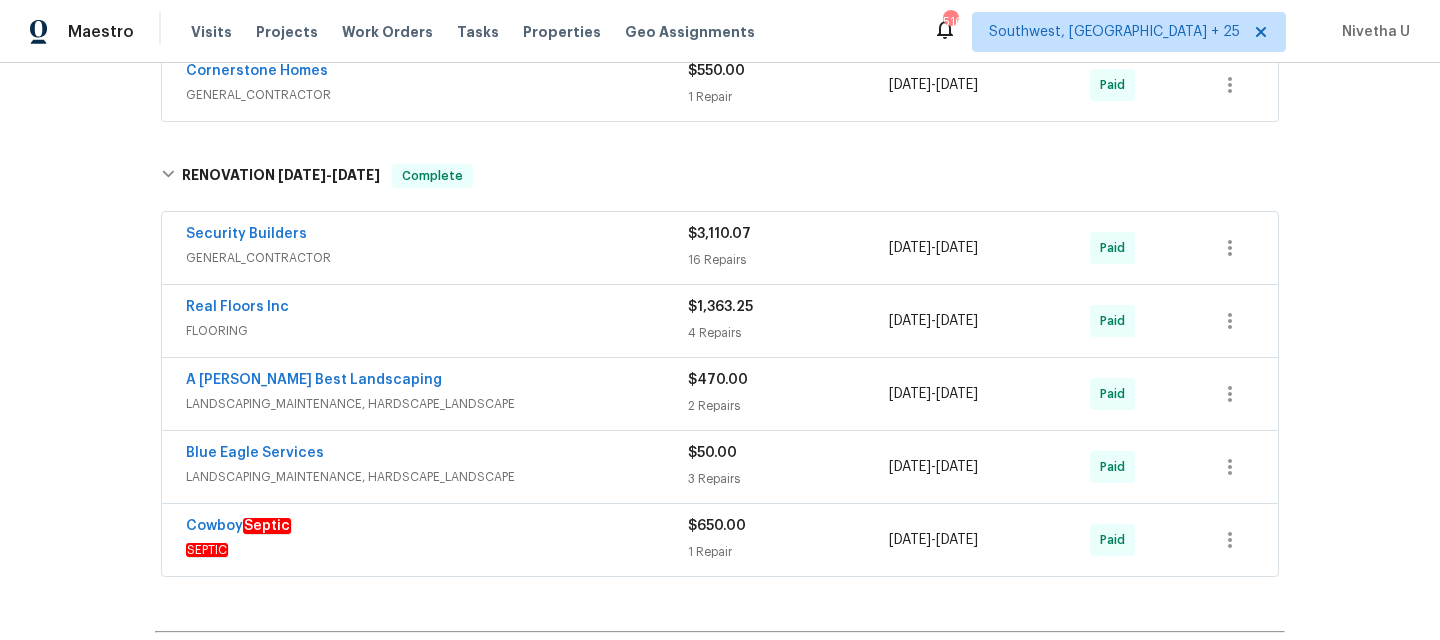 click on "Security Builders" at bounding box center [437, 236] 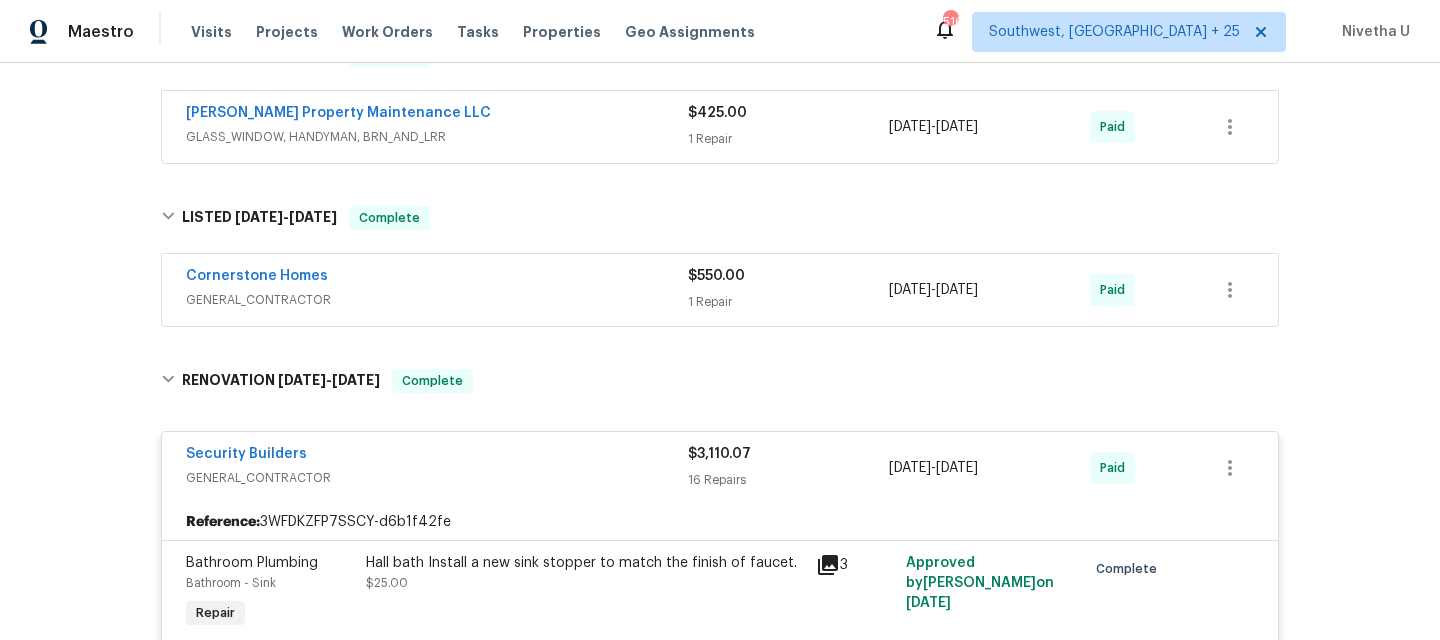 scroll, scrollTop: 541, scrollLeft: 0, axis: vertical 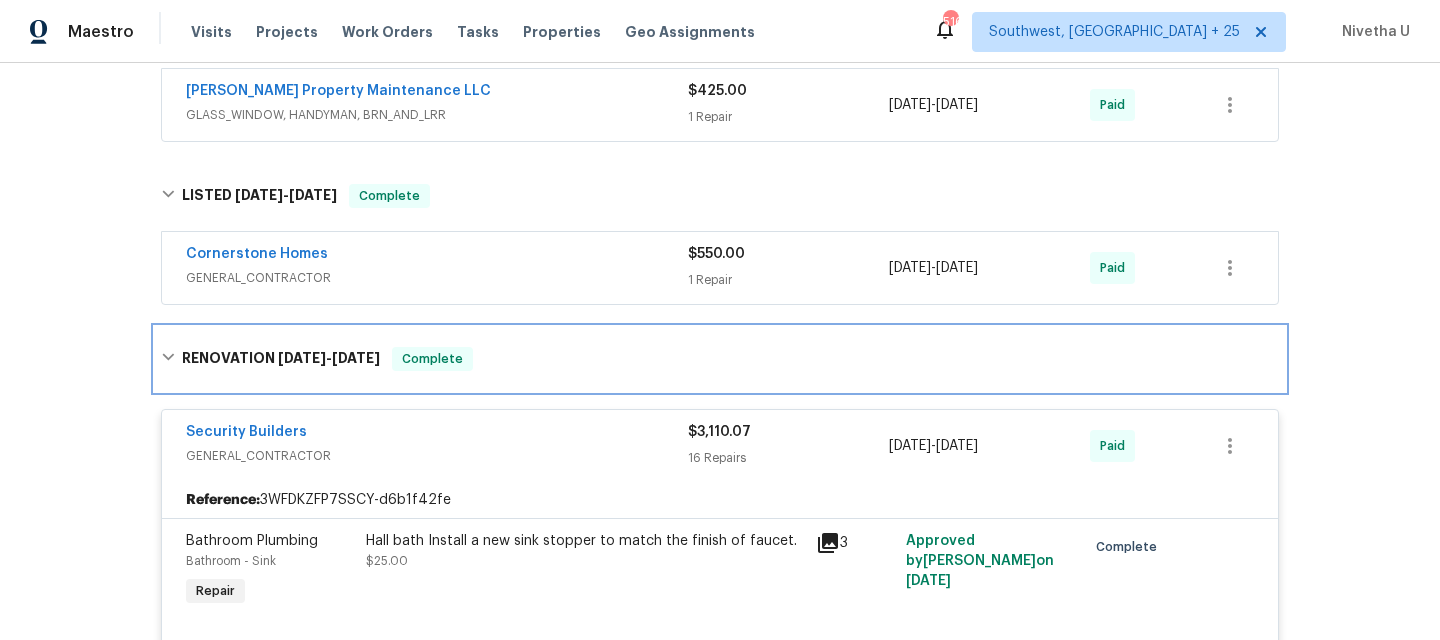 click on "RENOVATION   [DATE]  -  [DATE] Complete" at bounding box center [720, 359] 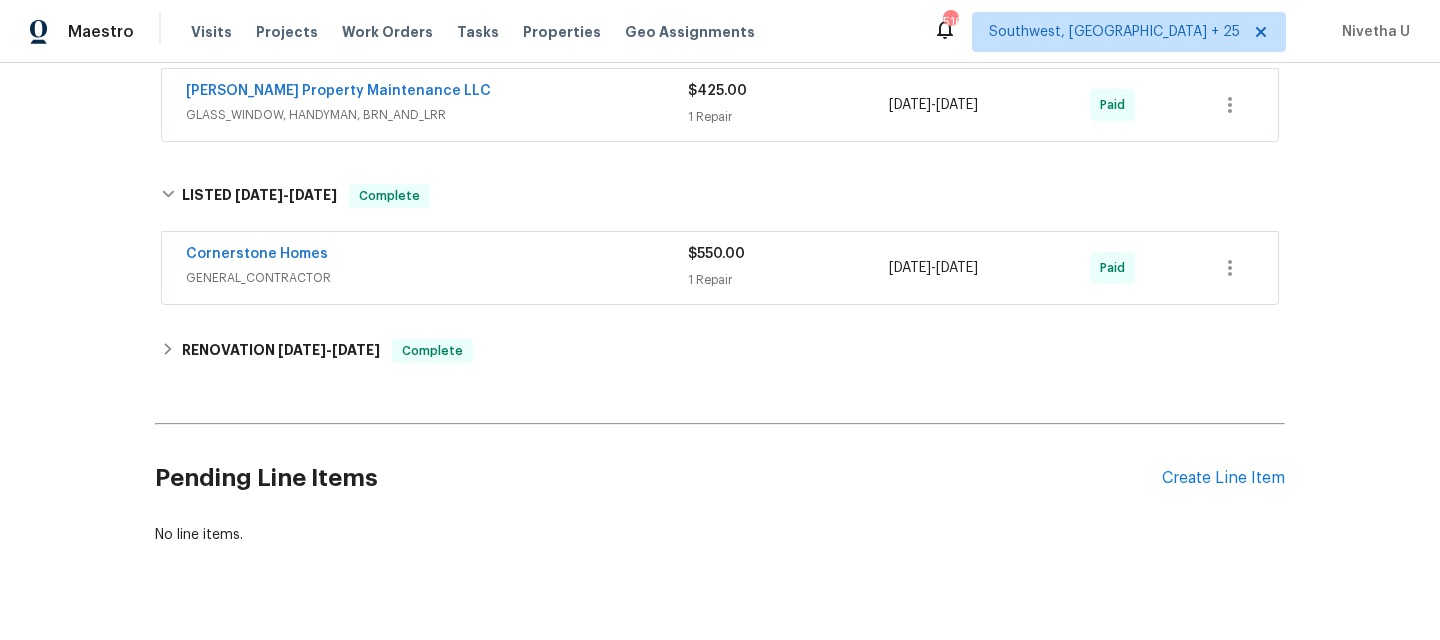 click on "GENERAL_CONTRACTOR" at bounding box center (437, 278) 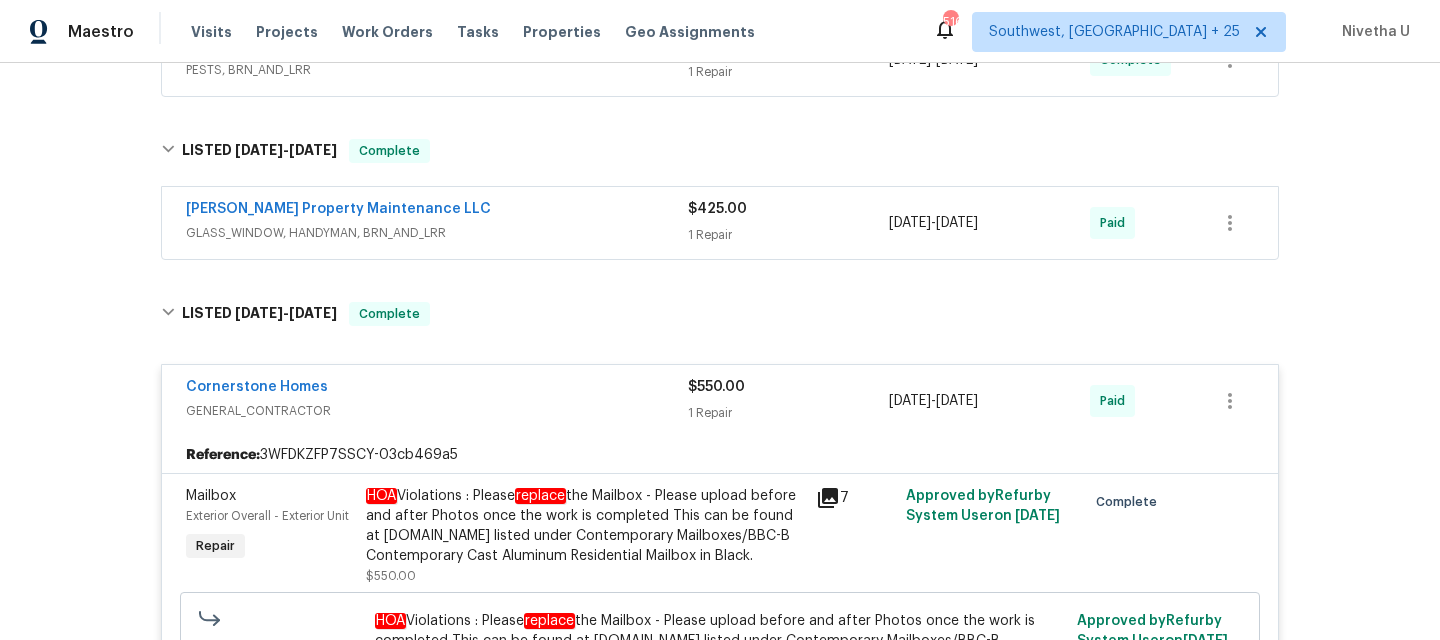 scroll, scrollTop: 421, scrollLeft: 0, axis: vertical 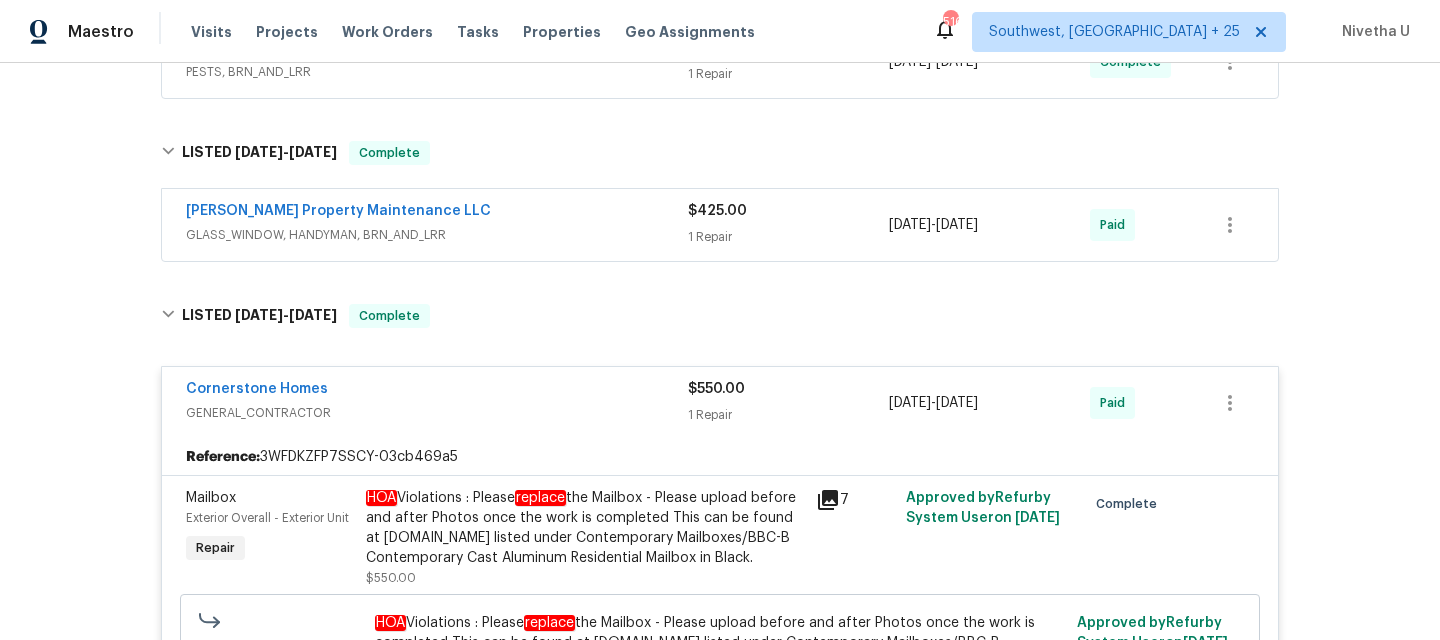 click on "GENERAL_CONTRACTOR" at bounding box center (437, 413) 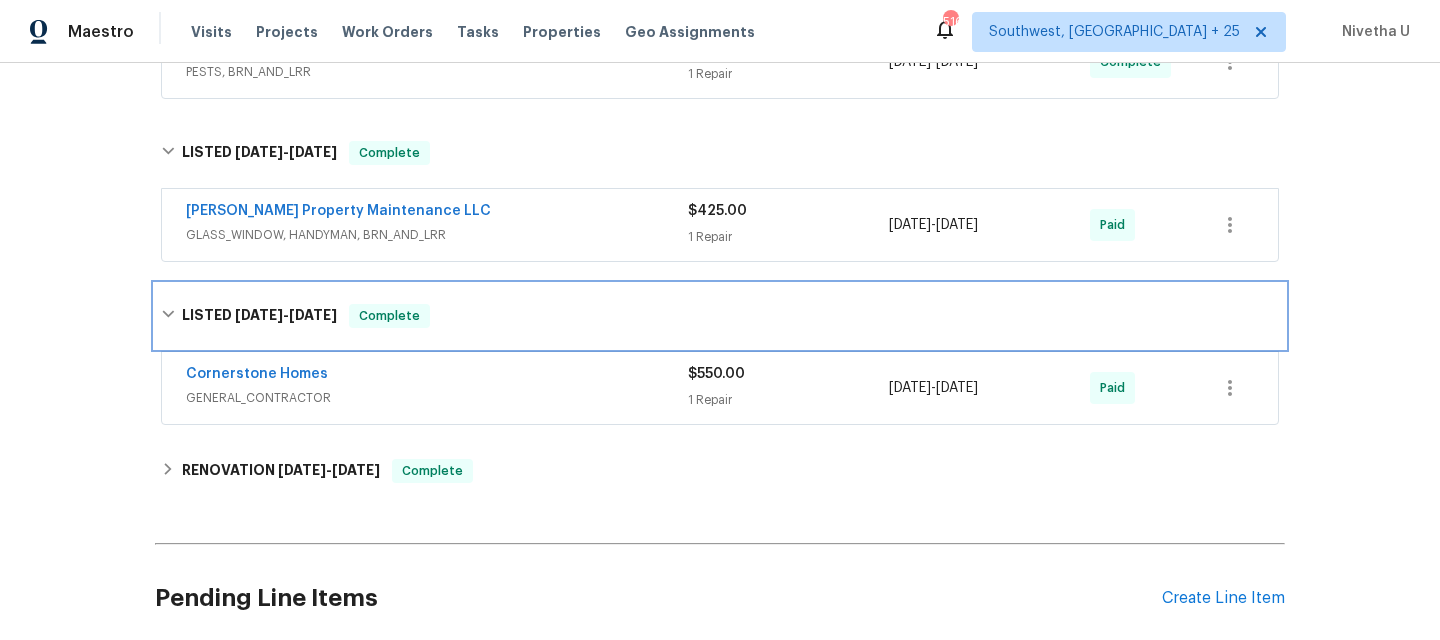 click on "LISTED   [DATE]  -  [DATE] Complete" at bounding box center (720, 316) 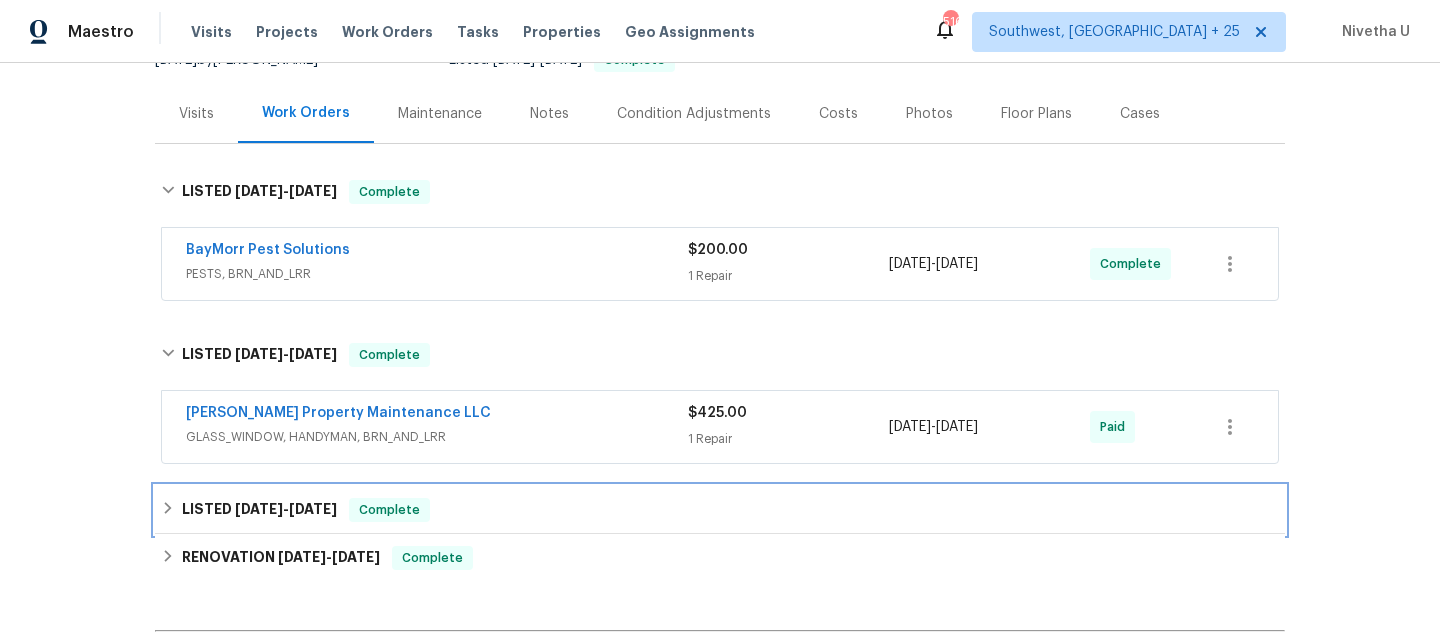 scroll, scrollTop: 218, scrollLeft: 0, axis: vertical 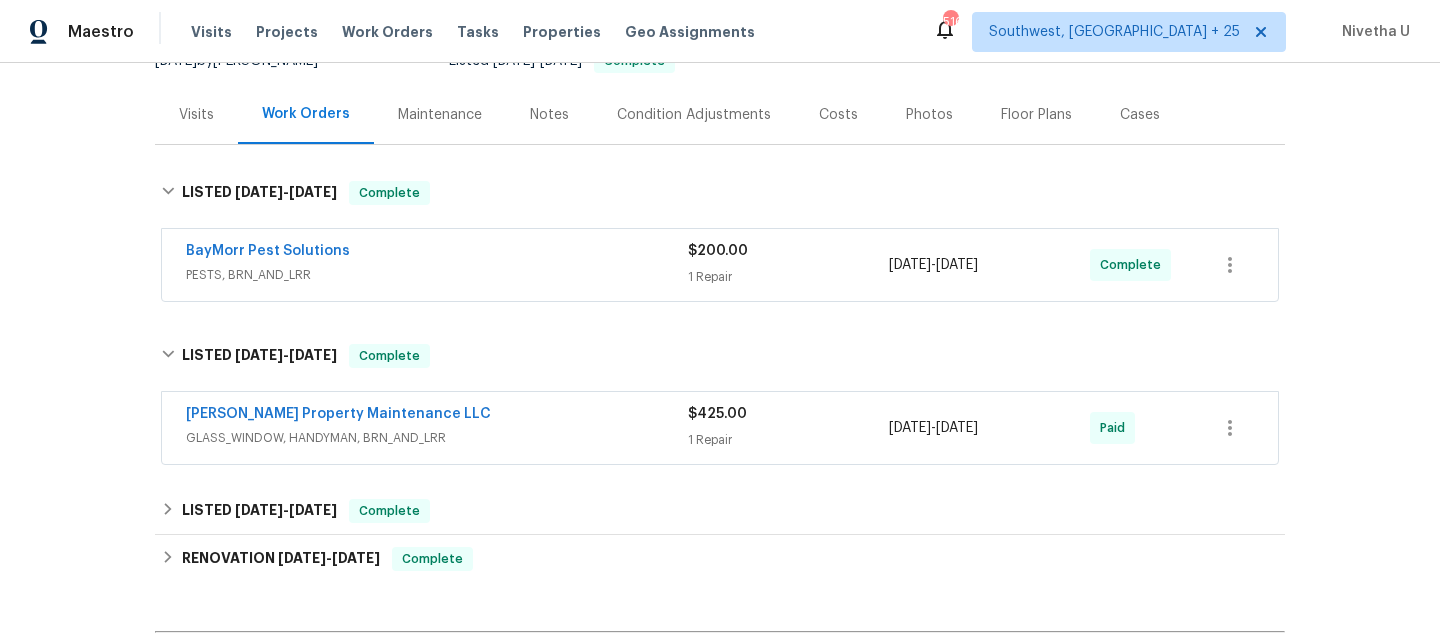 click on "[PERSON_NAME] Property Maintenance LLC" at bounding box center [437, 416] 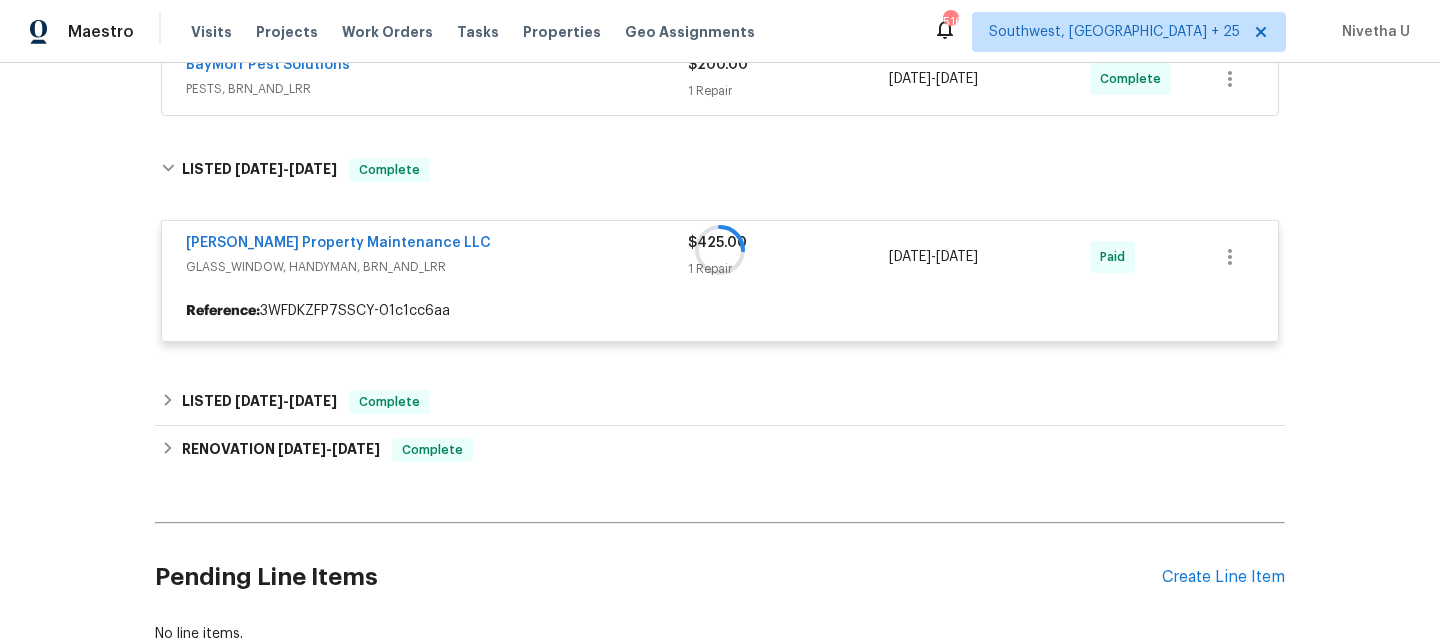 scroll, scrollTop: 406, scrollLeft: 0, axis: vertical 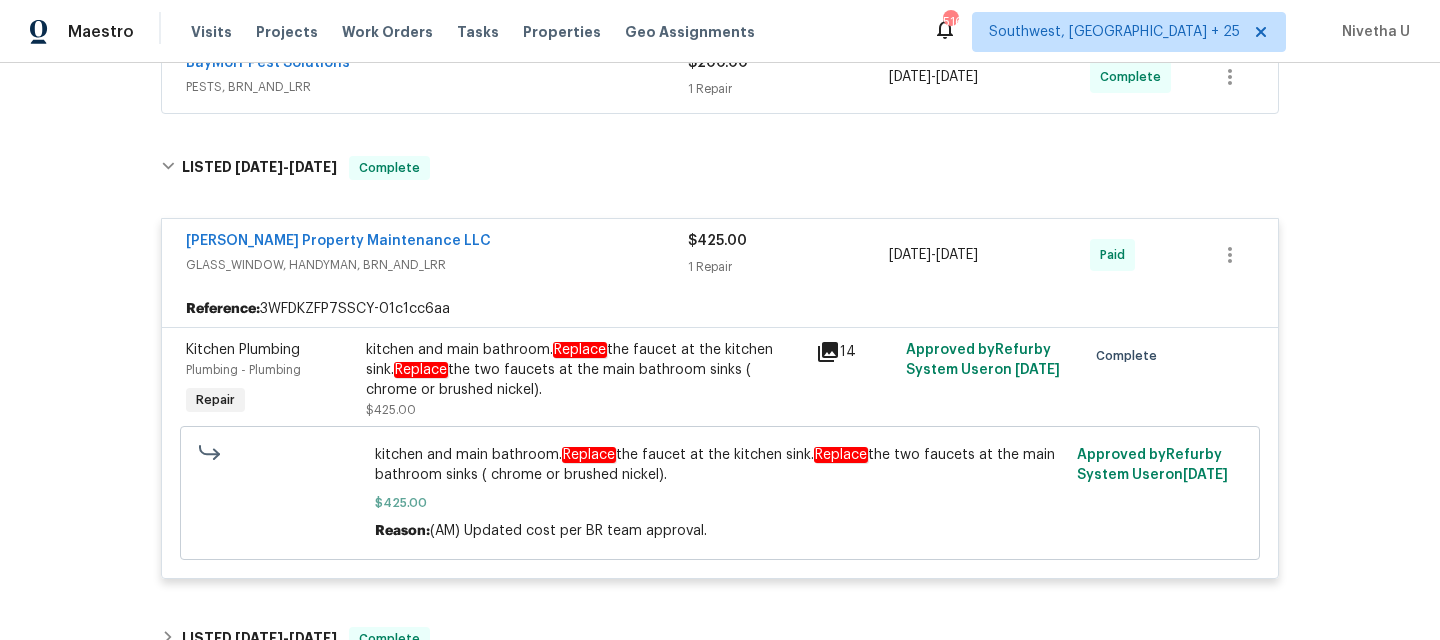 click on "GLASS_WINDOW, HANDYMAN, BRN_AND_LRR" at bounding box center [437, 265] 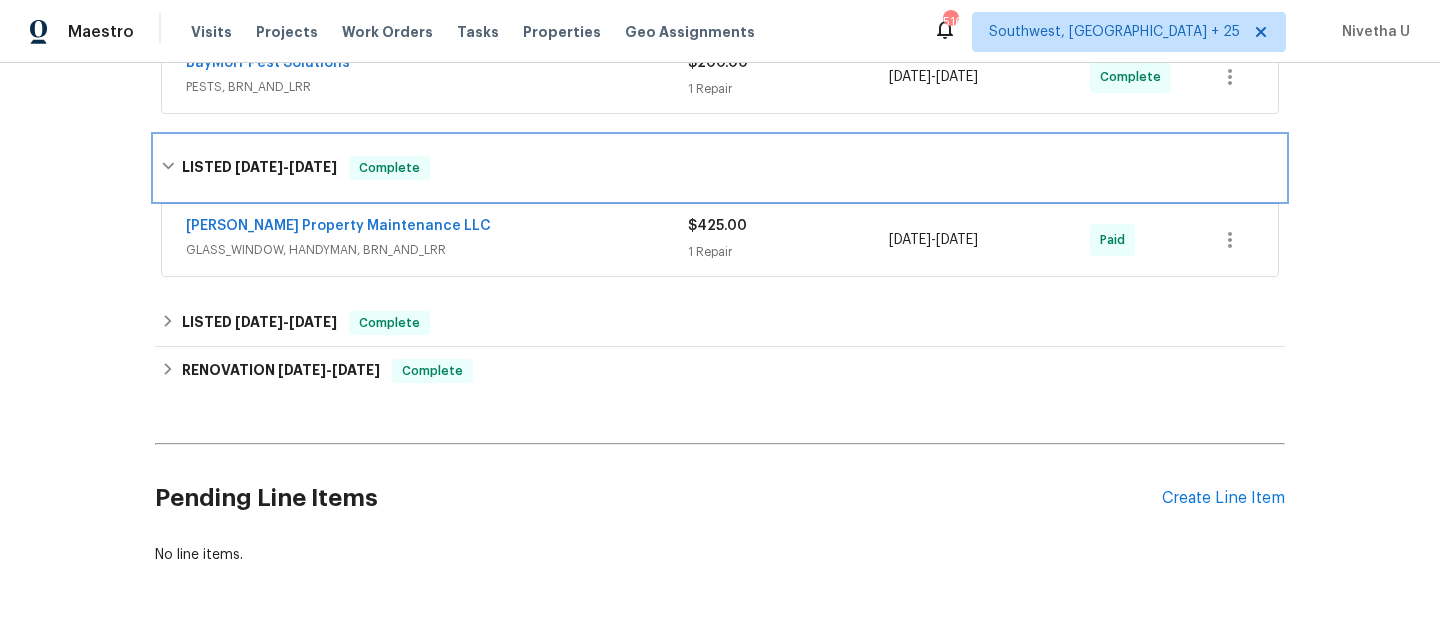 click on "LISTED   [DATE]  -  [DATE] Complete" at bounding box center (720, 168) 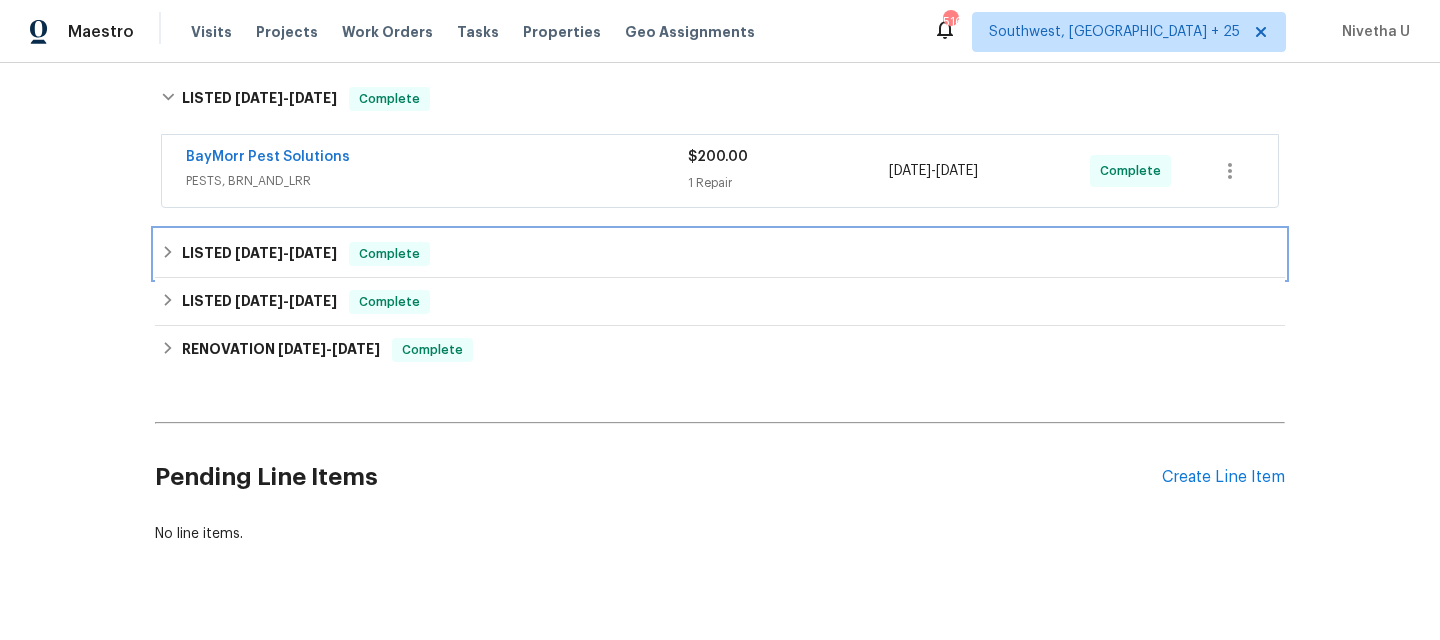 scroll, scrollTop: 124, scrollLeft: 0, axis: vertical 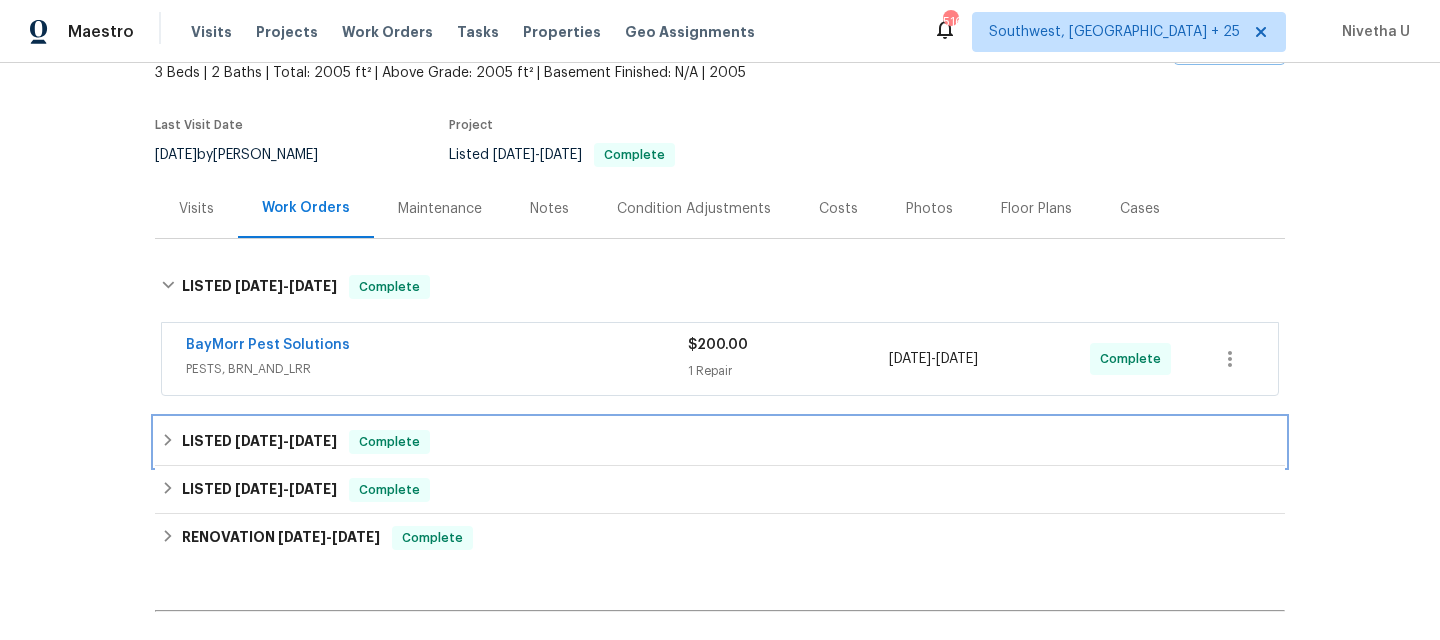 click on "LISTED   [DATE]  -  [DATE] Complete" at bounding box center (720, 442) 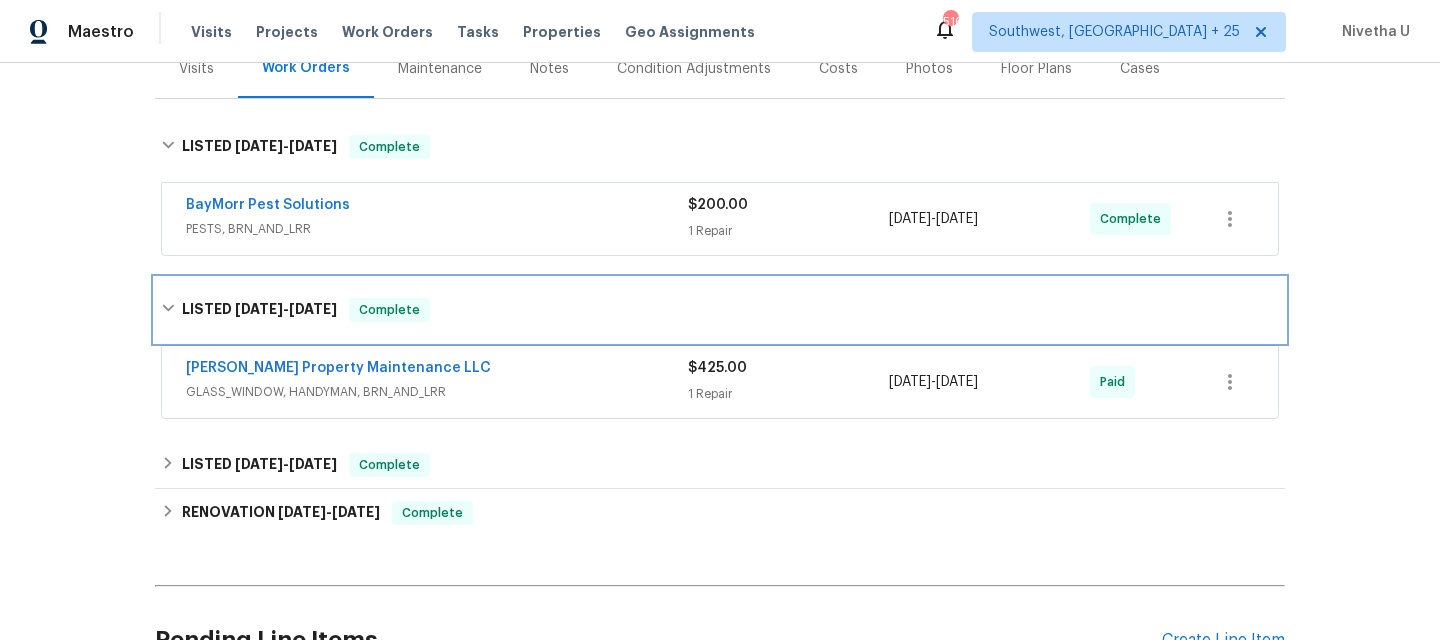 scroll, scrollTop: 310, scrollLeft: 0, axis: vertical 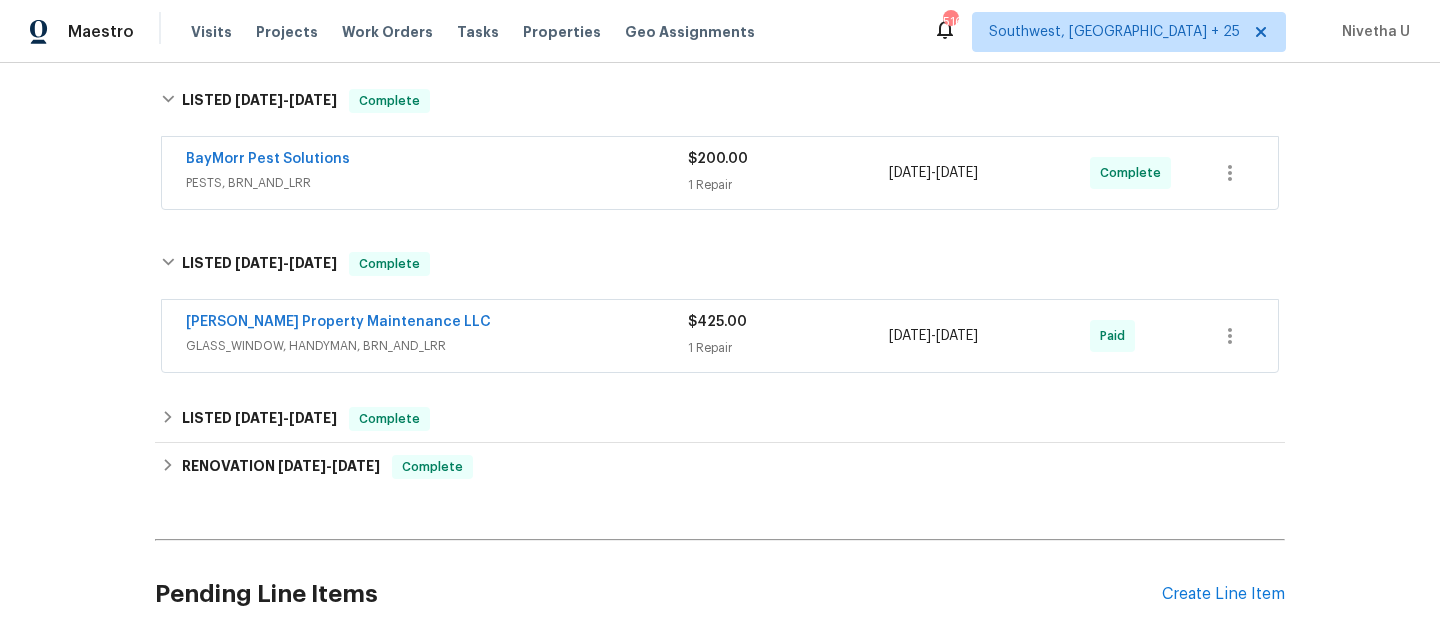 click on "GLASS_WINDOW, HANDYMAN, BRN_AND_LRR" at bounding box center (437, 346) 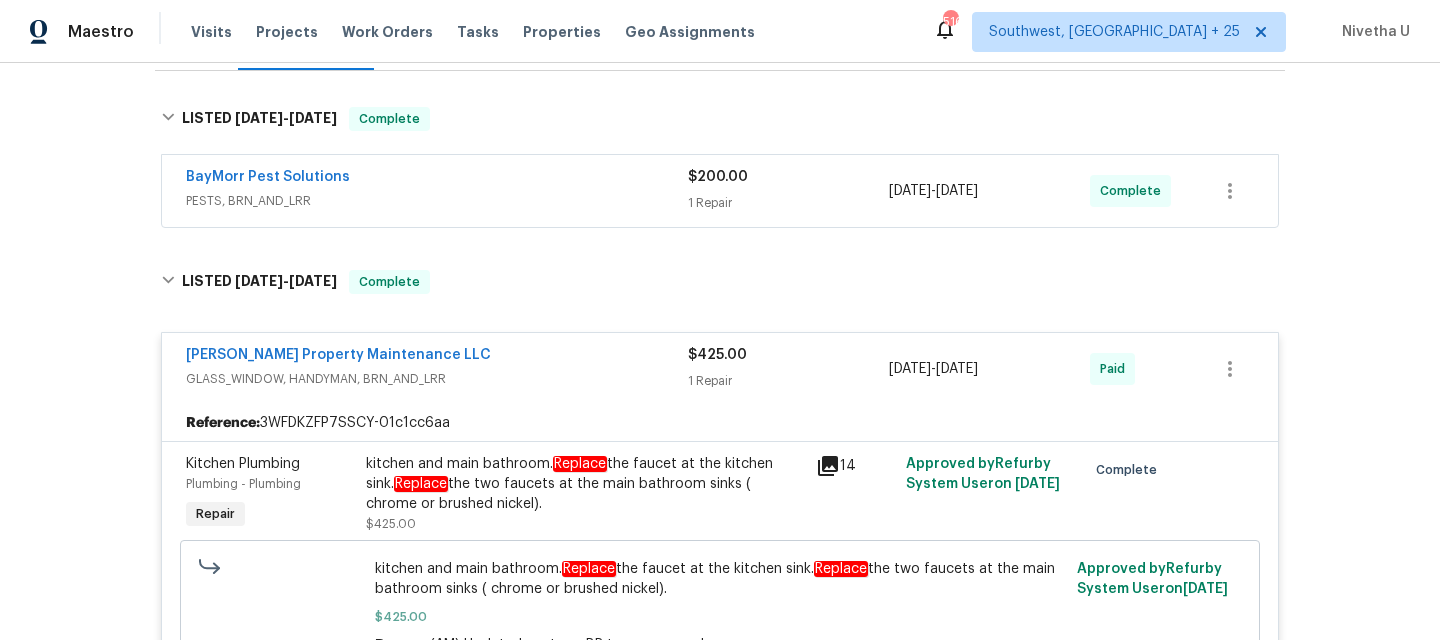 scroll, scrollTop: 292, scrollLeft: 0, axis: vertical 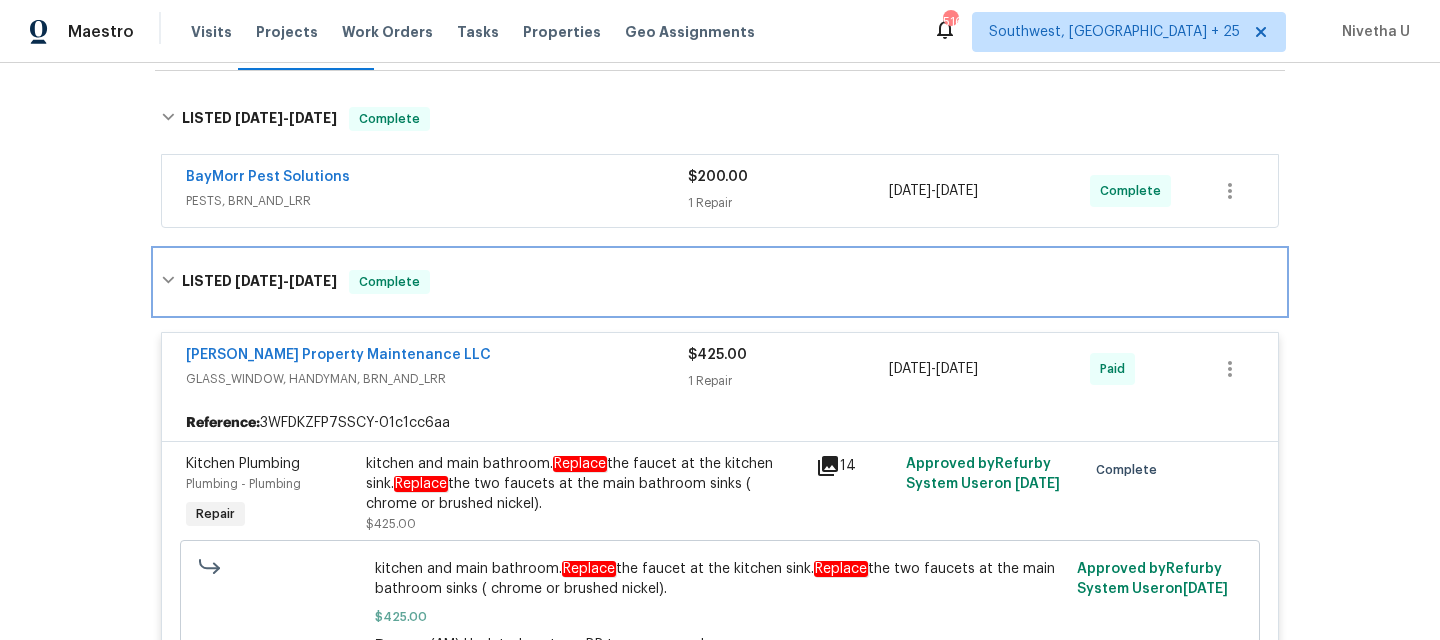 click on "LISTED   [DATE]  -  [DATE] Complete" at bounding box center [720, 282] 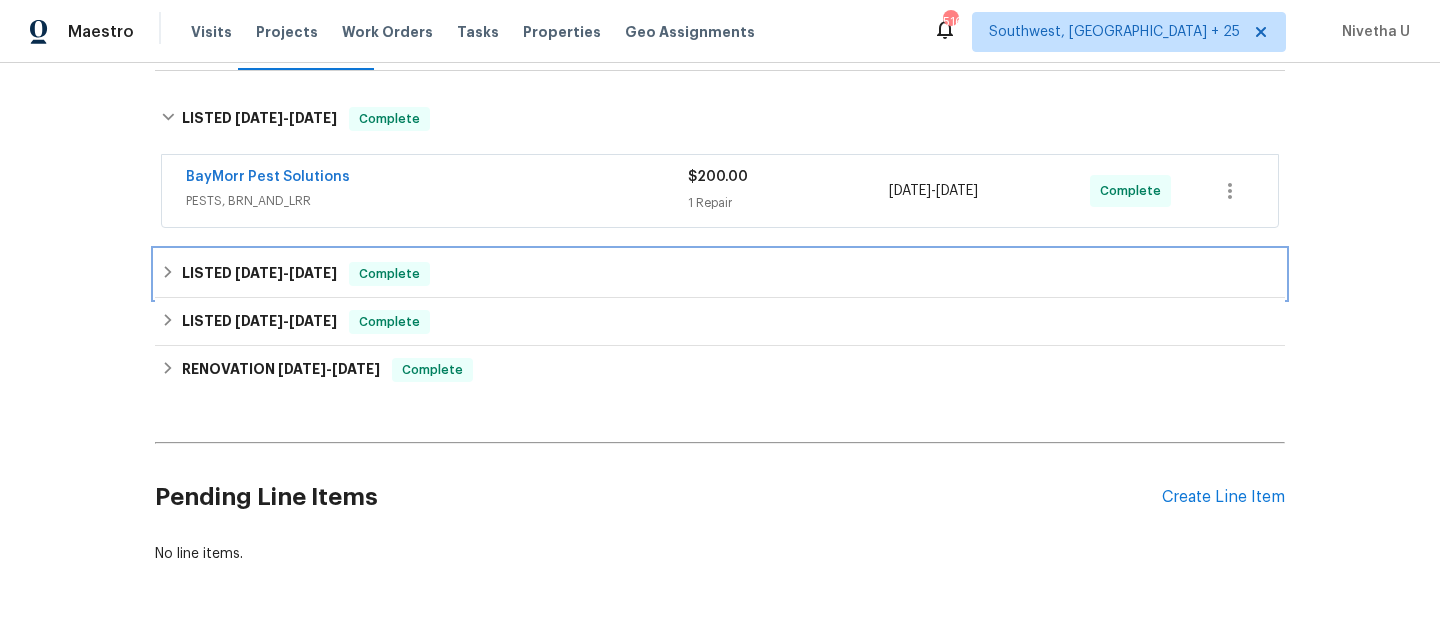 scroll, scrollTop: 72, scrollLeft: 0, axis: vertical 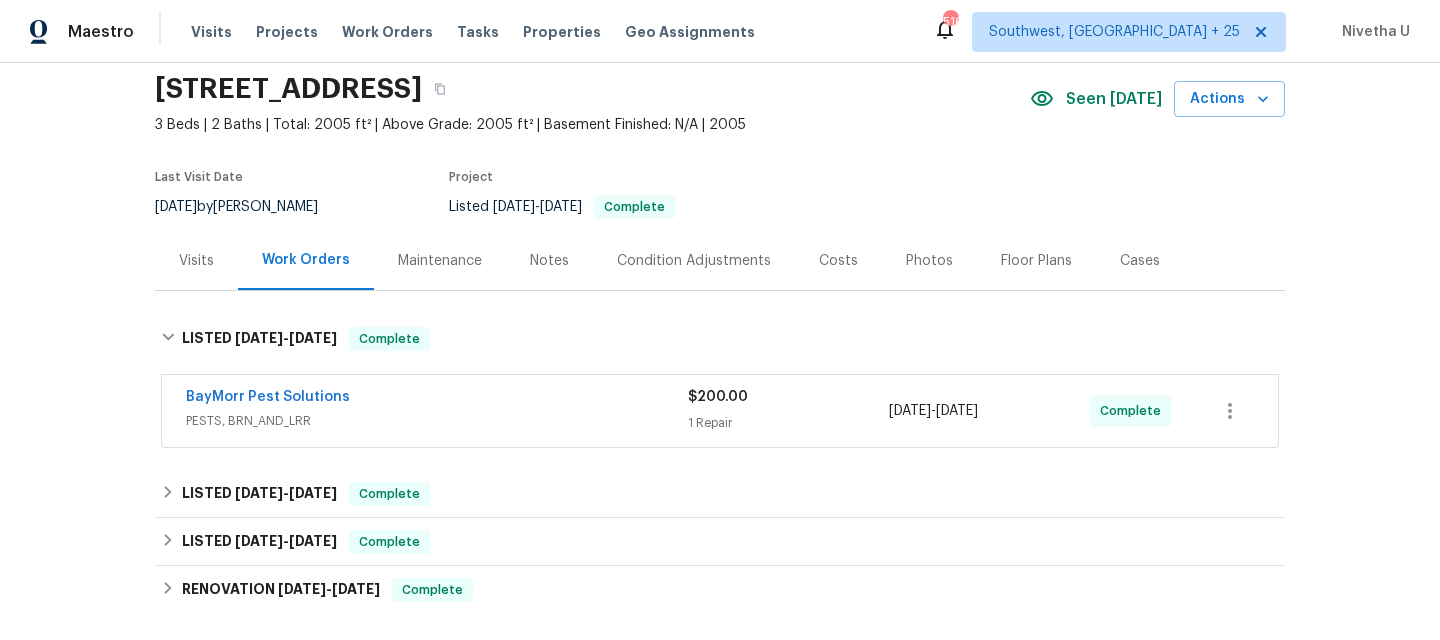 click on "BayMorr Pest Solutions" at bounding box center [437, 399] 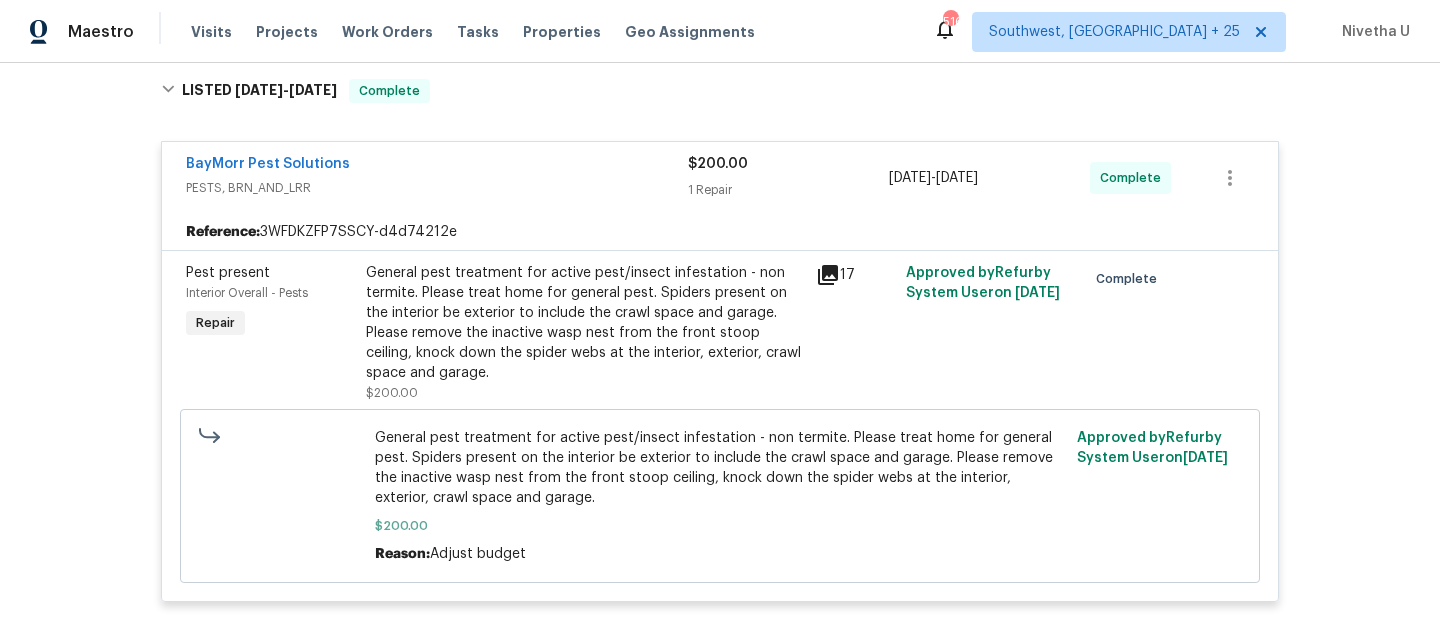 scroll, scrollTop: 322, scrollLeft: 0, axis: vertical 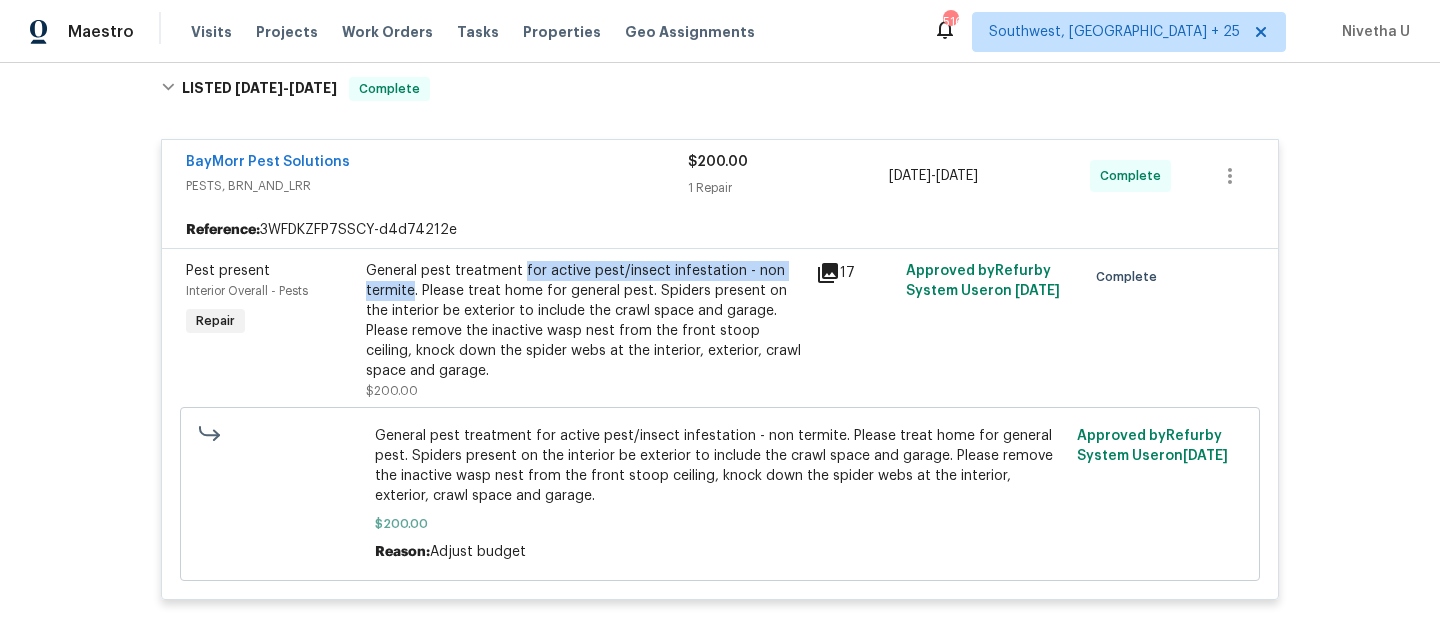 drag, startPoint x: 515, startPoint y: 273, endPoint x: 404, endPoint y: 292, distance: 112.61439 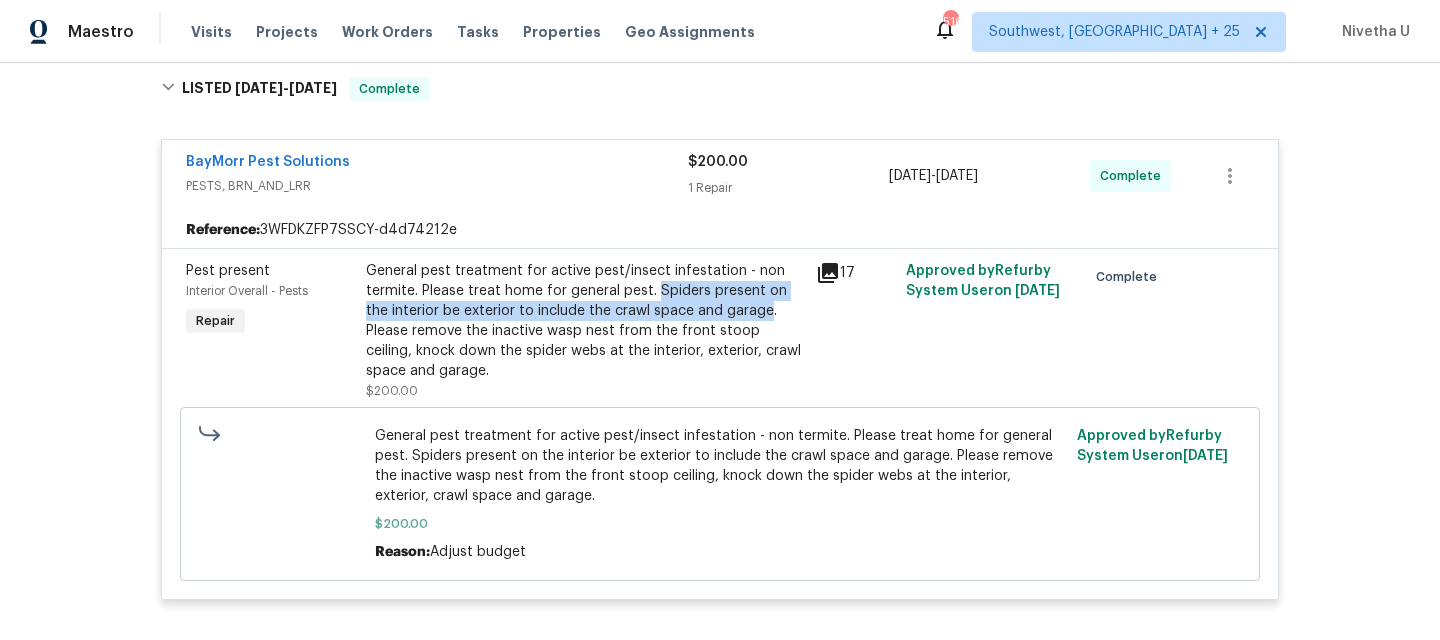 drag, startPoint x: 646, startPoint y: 293, endPoint x: 734, endPoint y: 314, distance: 90.47099 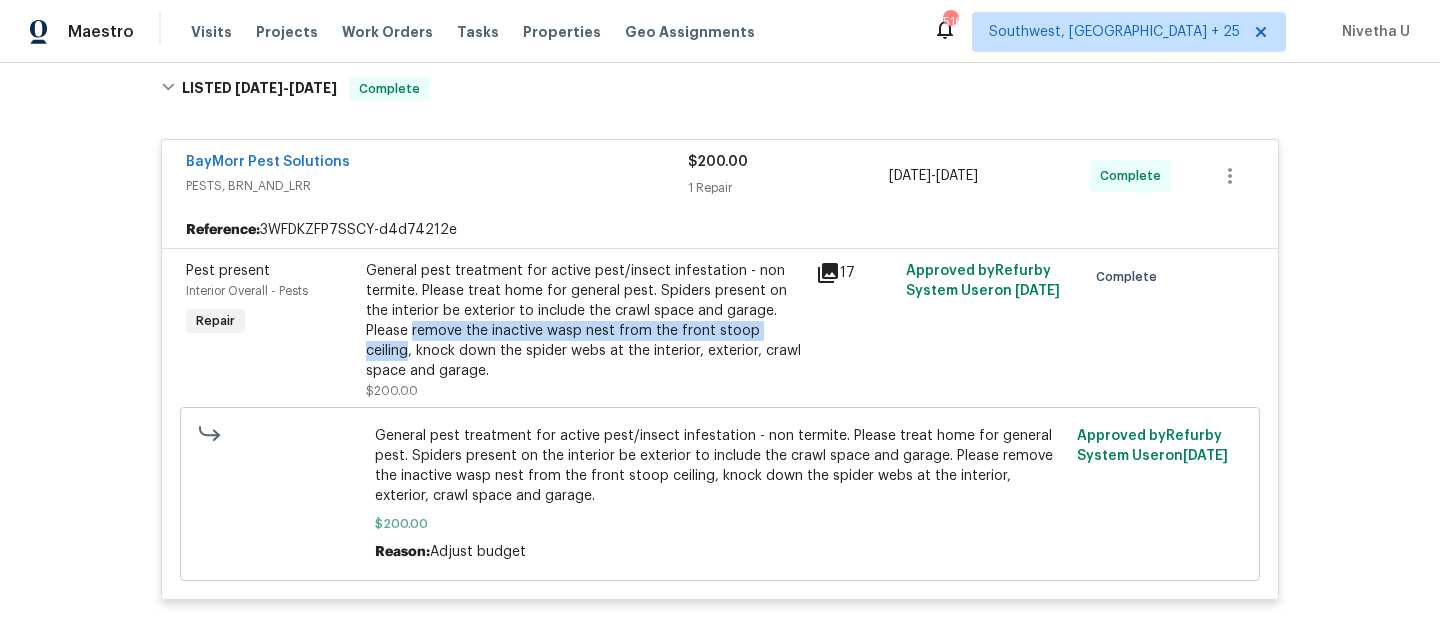 drag, startPoint x: 360, startPoint y: 335, endPoint x: 742, endPoint y: 335, distance: 382 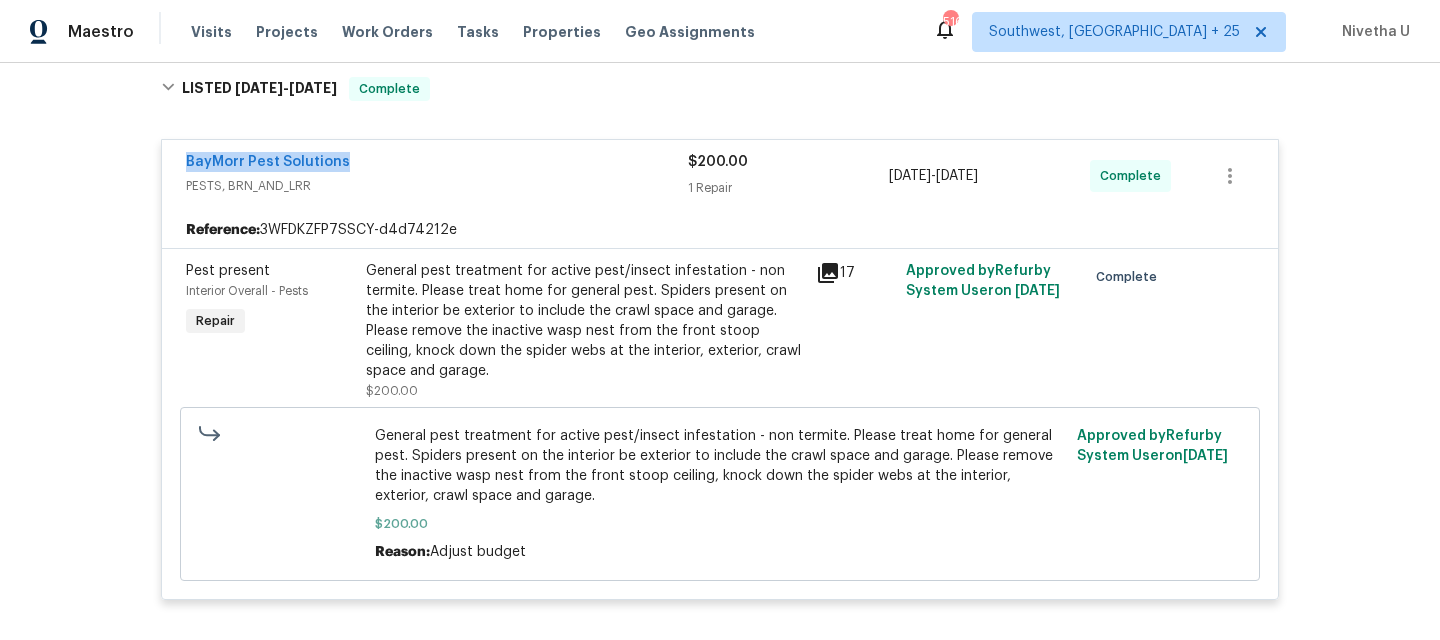 drag, startPoint x: 365, startPoint y: 163, endPoint x: 125, endPoint y: 163, distance: 240 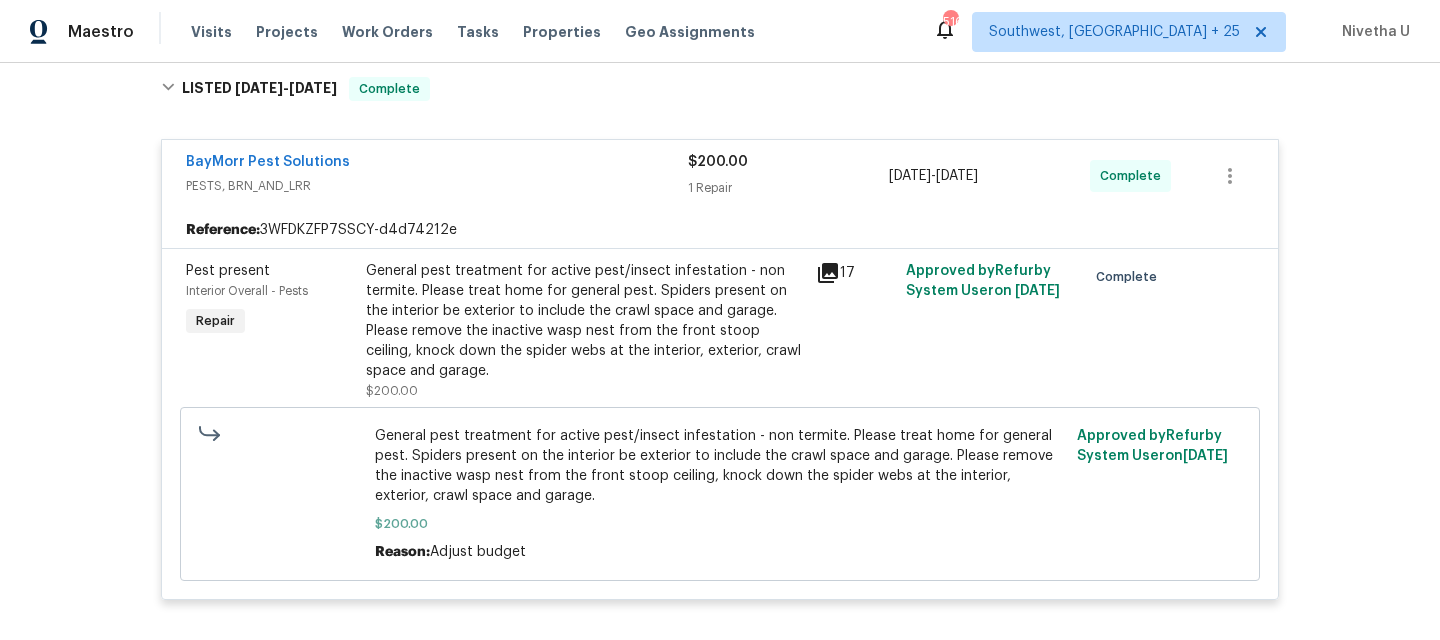 click on "PESTS, BRN_AND_LRR" at bounding box center (437, 186) 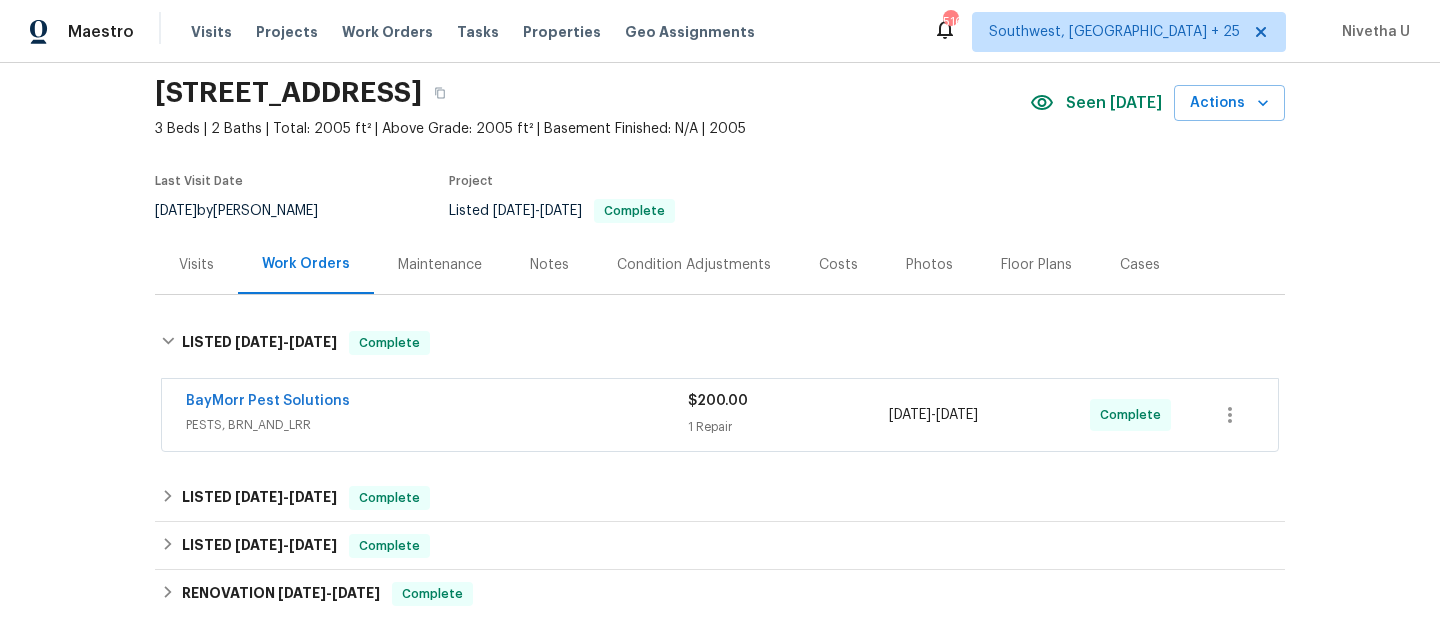 scroll, scrollTop: 67, scrollLeft: 0, axis: vertical 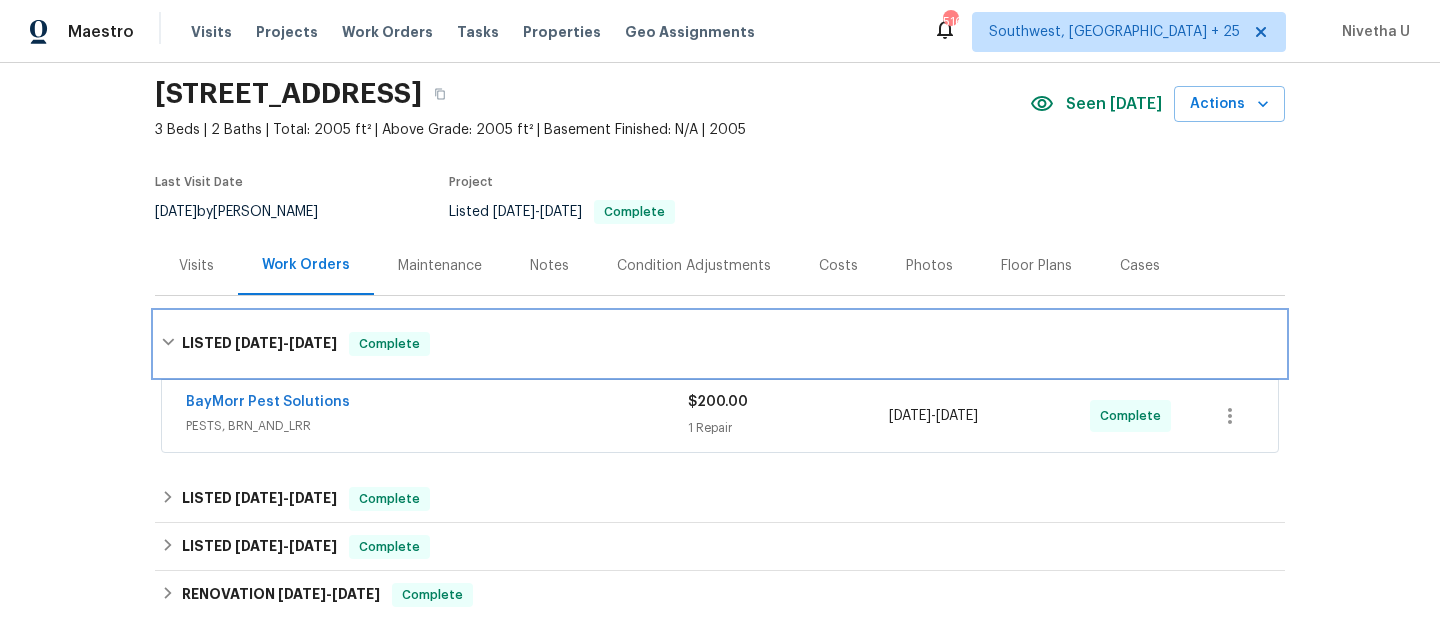 click on "LISTED   [DATE]  -  [DATE] Complete" at bounding box center [720, 344] 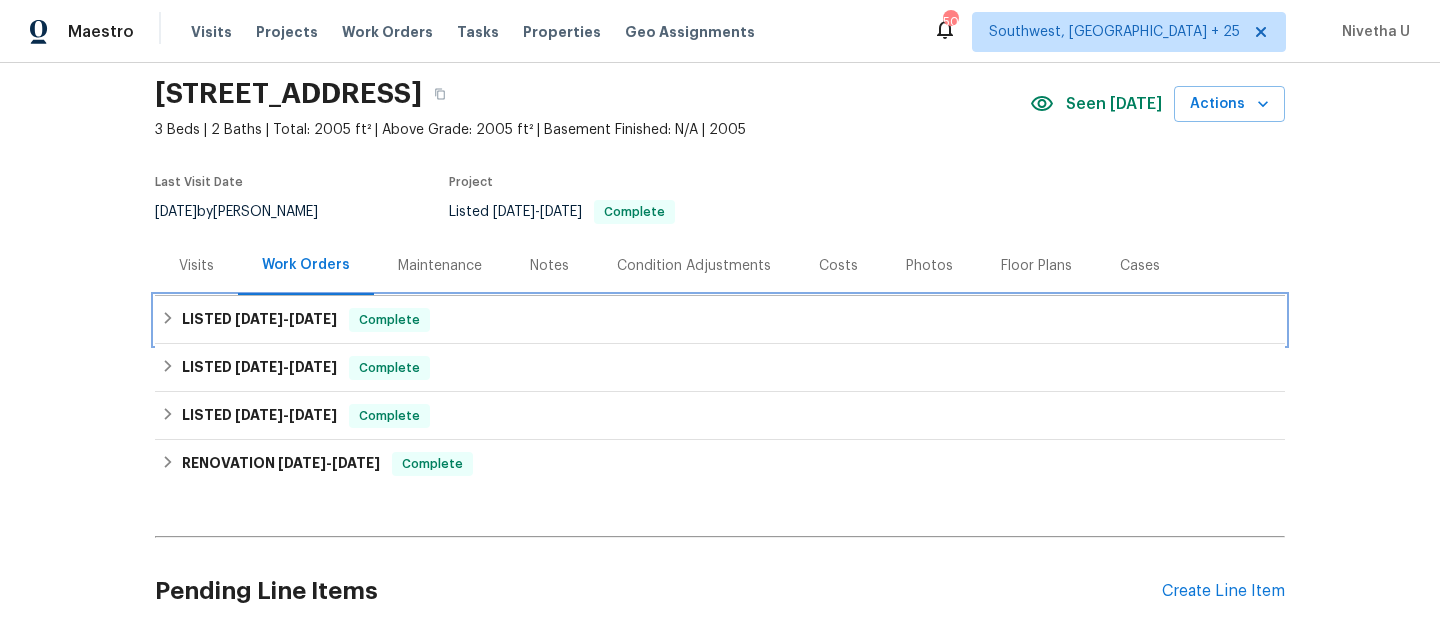 scroll, scrollTop: 0, scrollLeft: 0, axis: both 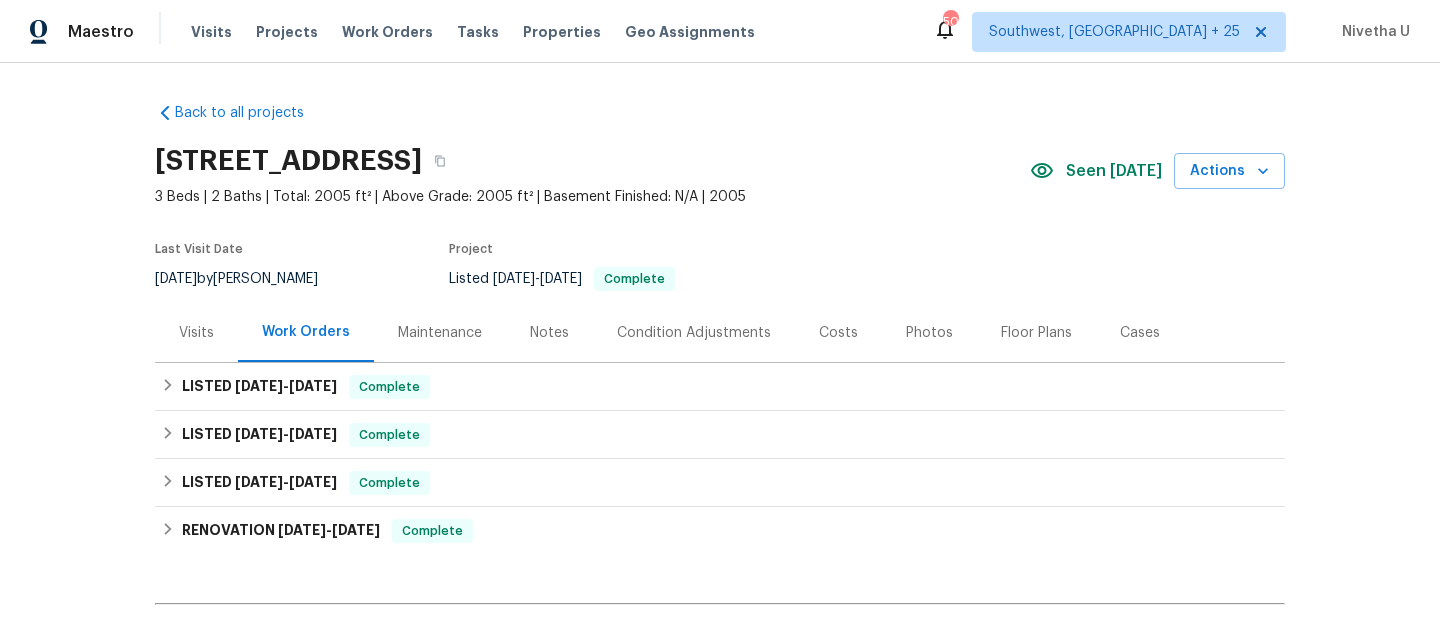 click on "Visits Projects Work Orders Tasks Properties Geo Assignments" at bounding box center [485, 32] 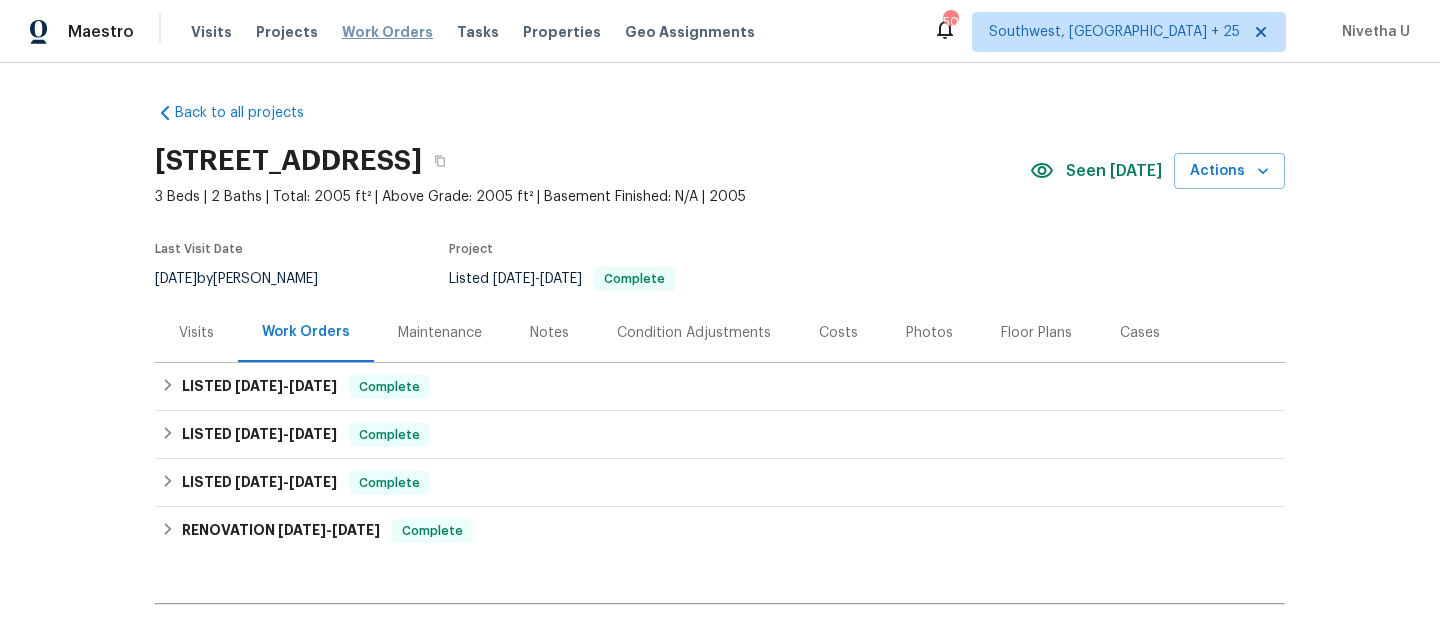 click on "Work Orders" at bounding box center (387, 32) 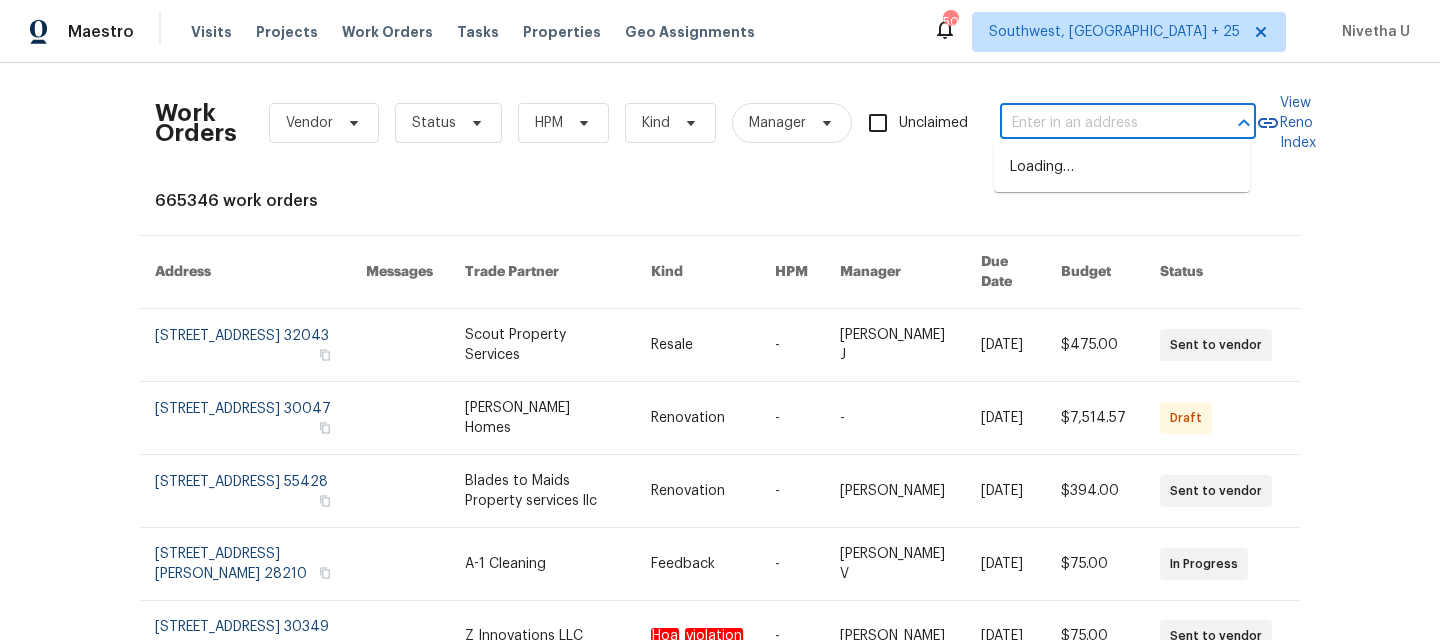 click at bounding box center [1100, 123] 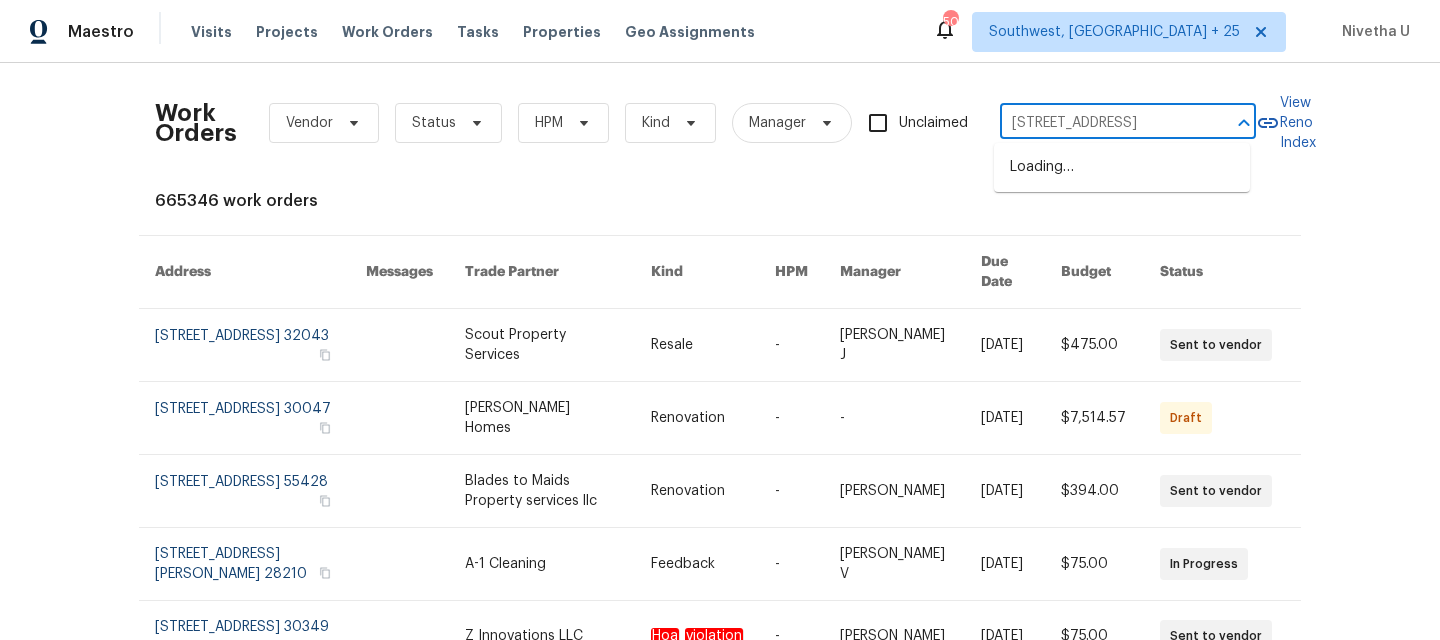 scroll, scrollTop: 0, scrollLeft: 92, axis: horizontal 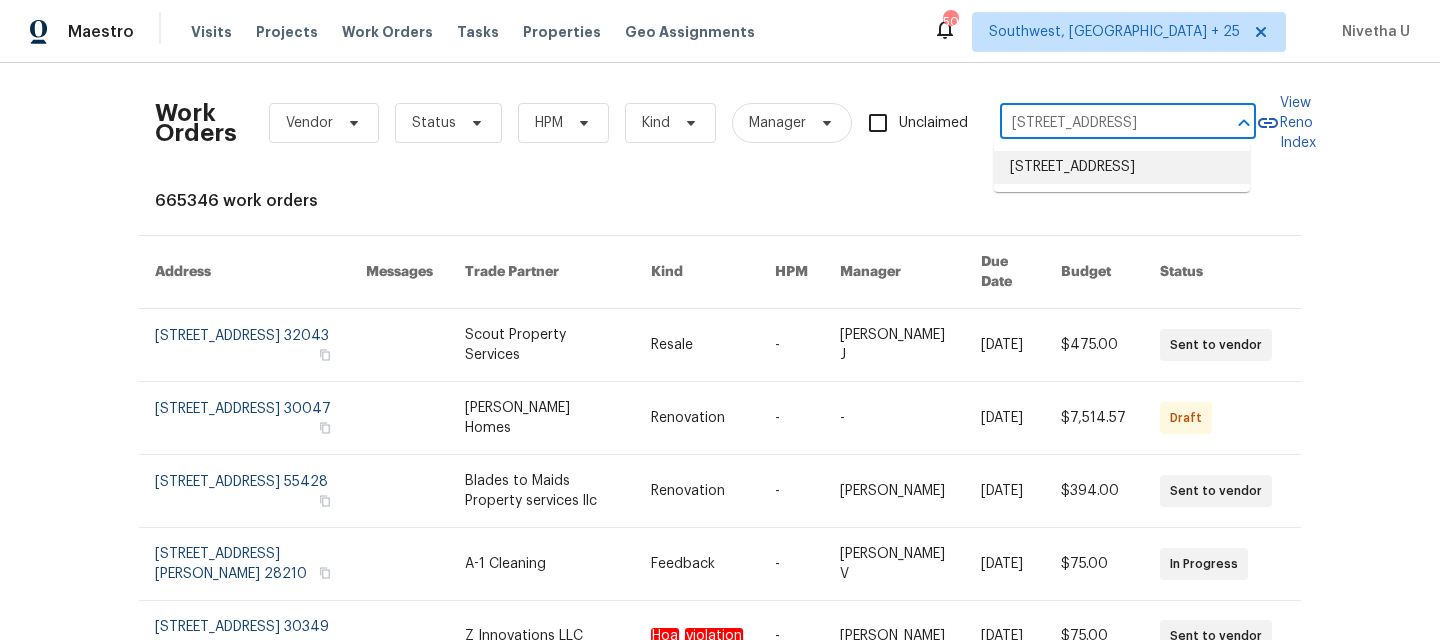 click on "[STREET_ADDRESS]" at bounding box center (1122, 167) 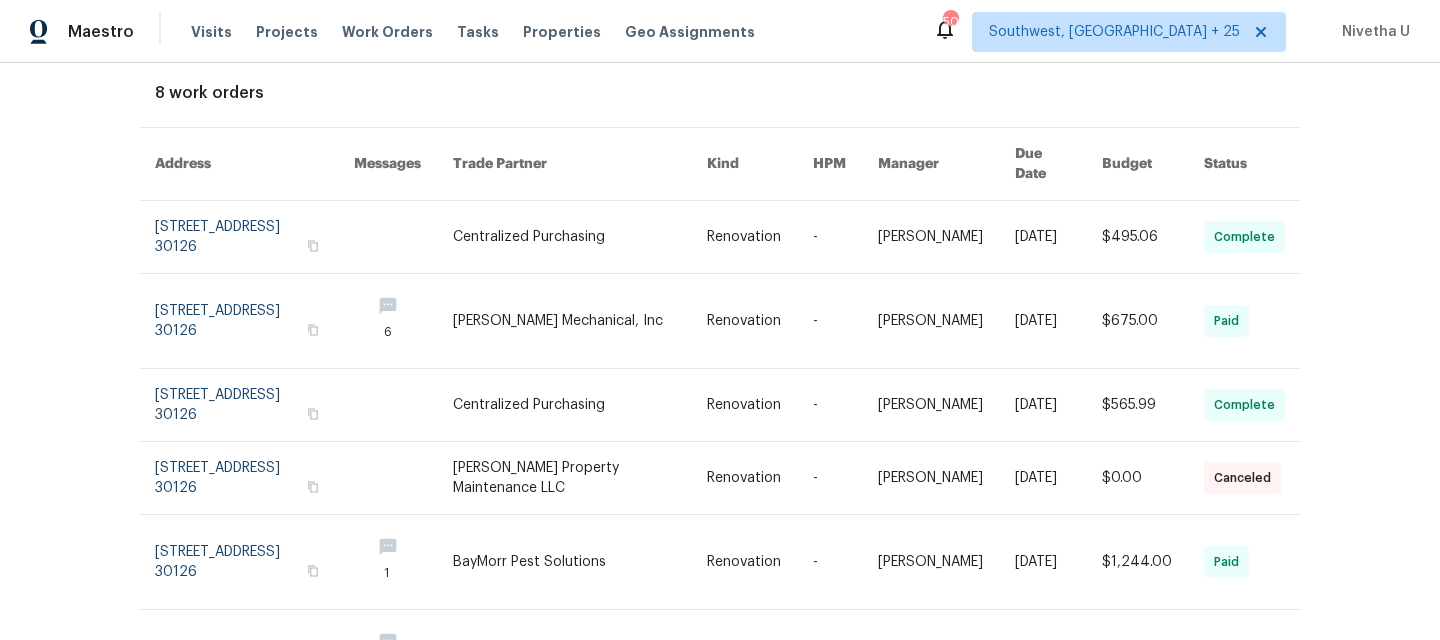 scroll, scrollTop: 0, scrollLeft: 0, axis: both 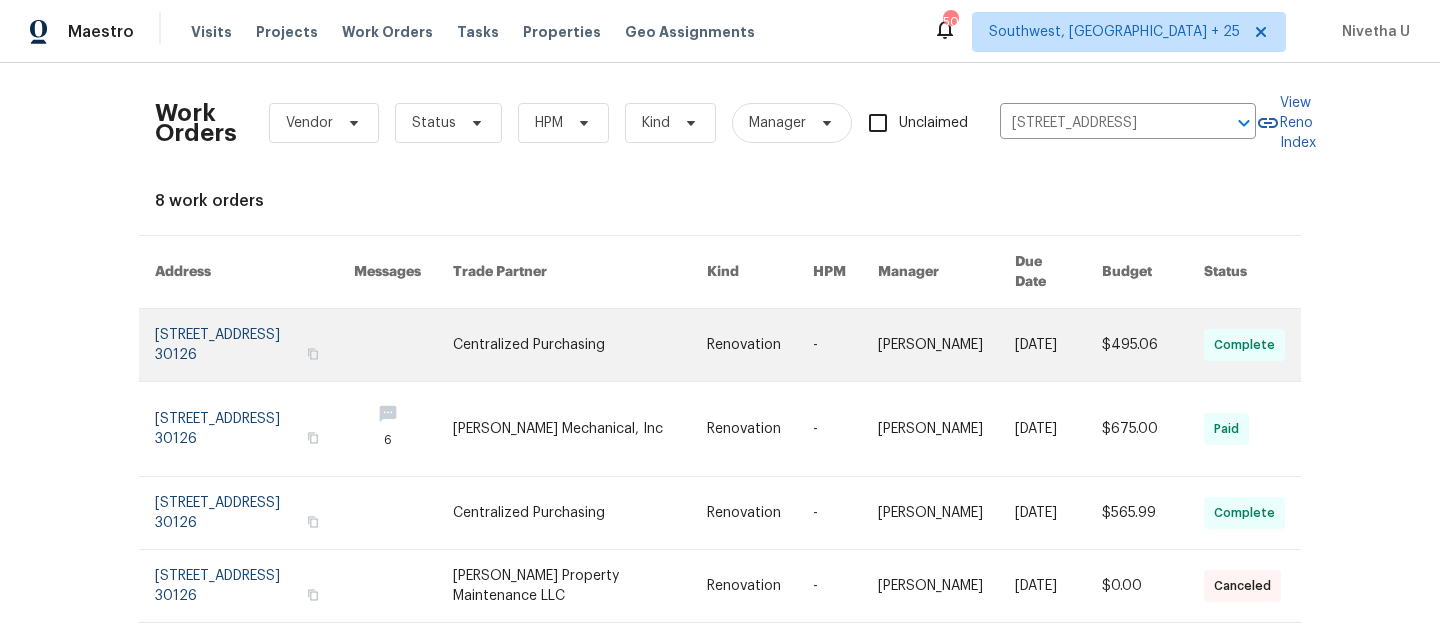 click at bounding box center (254, 345) 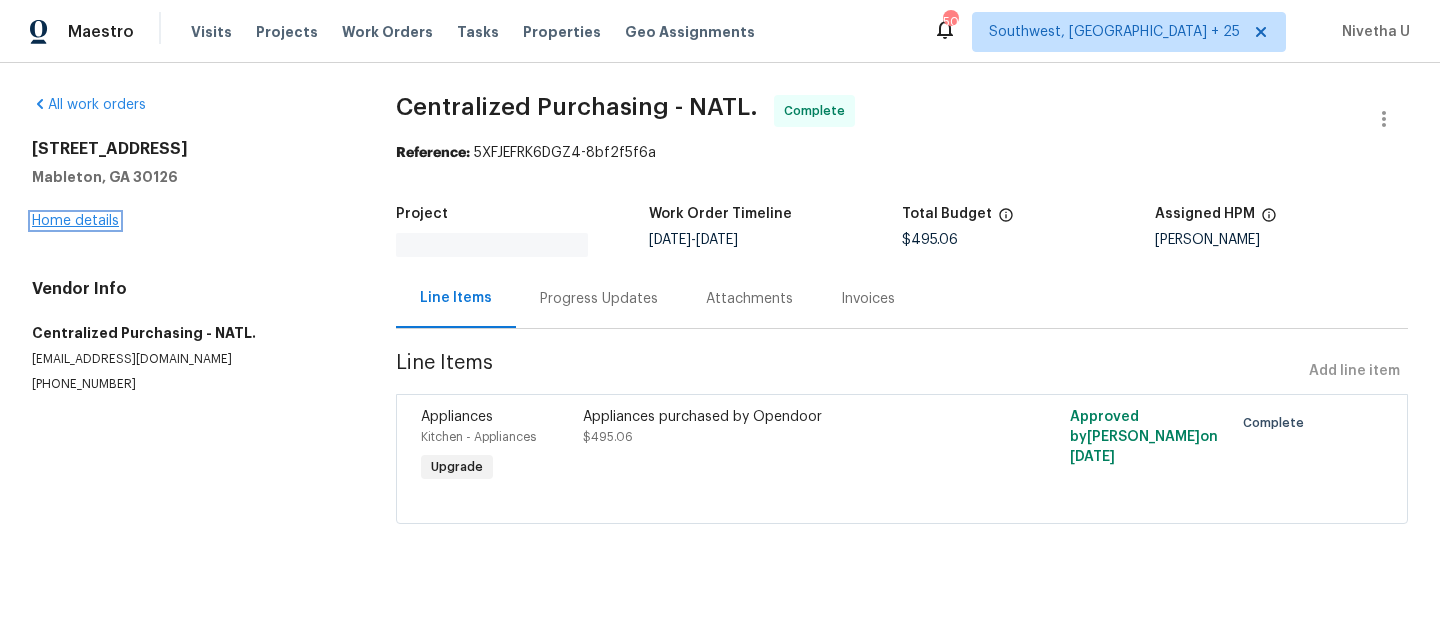 click on "Home details" at bounding box center [75, 221] 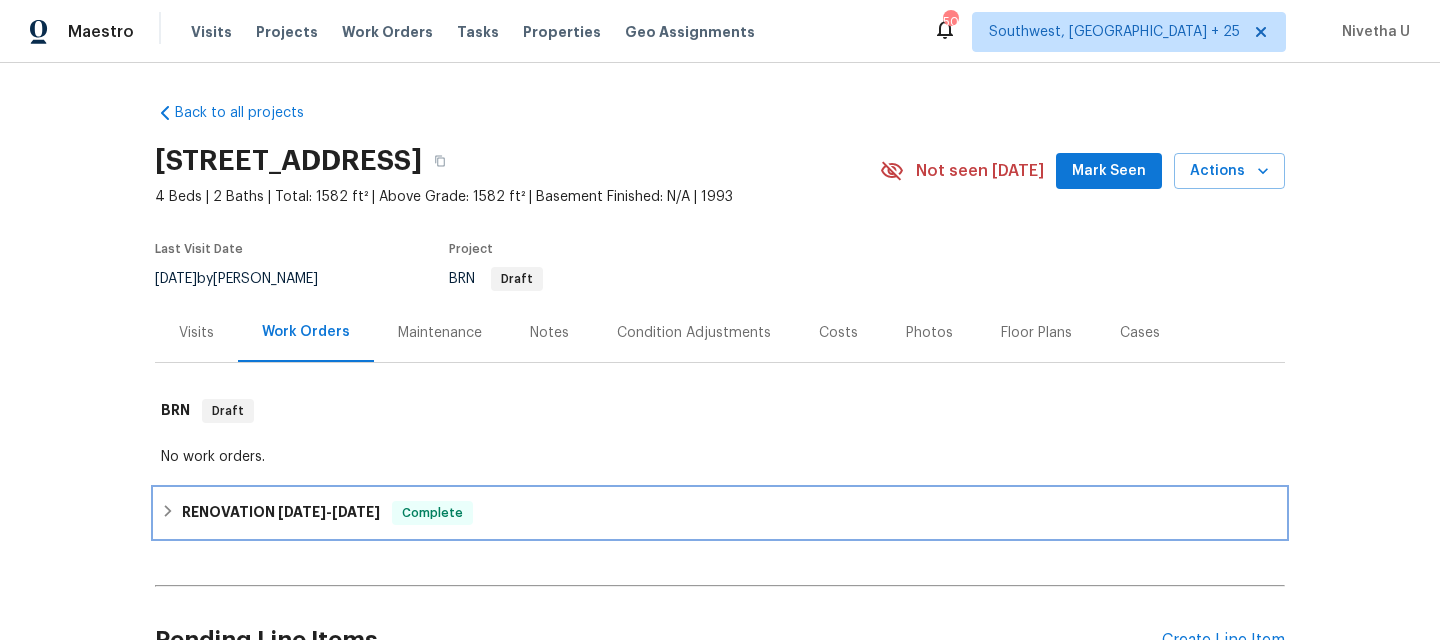 click on "RENOVATION   [DATE]  -  [DATE] Complete" at bounding box center (720, 513) 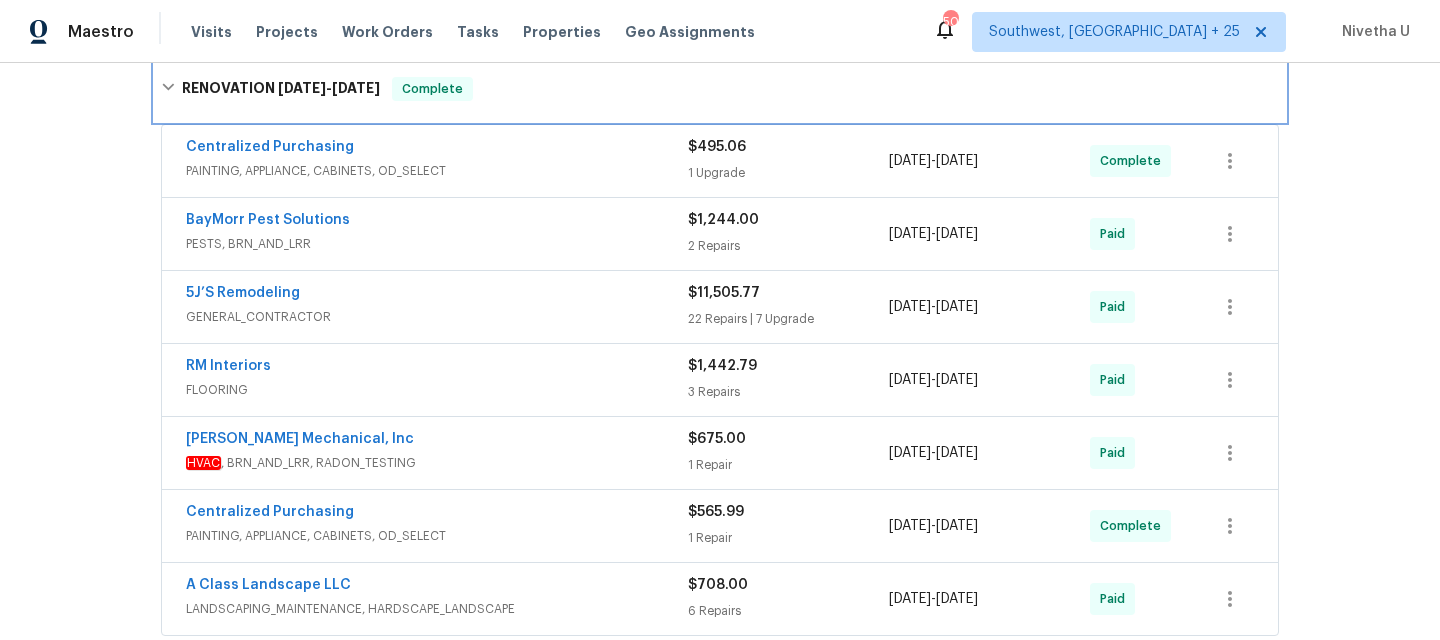 scroll, scrollTop: 429, scrollLeft: 0, axis: vertical 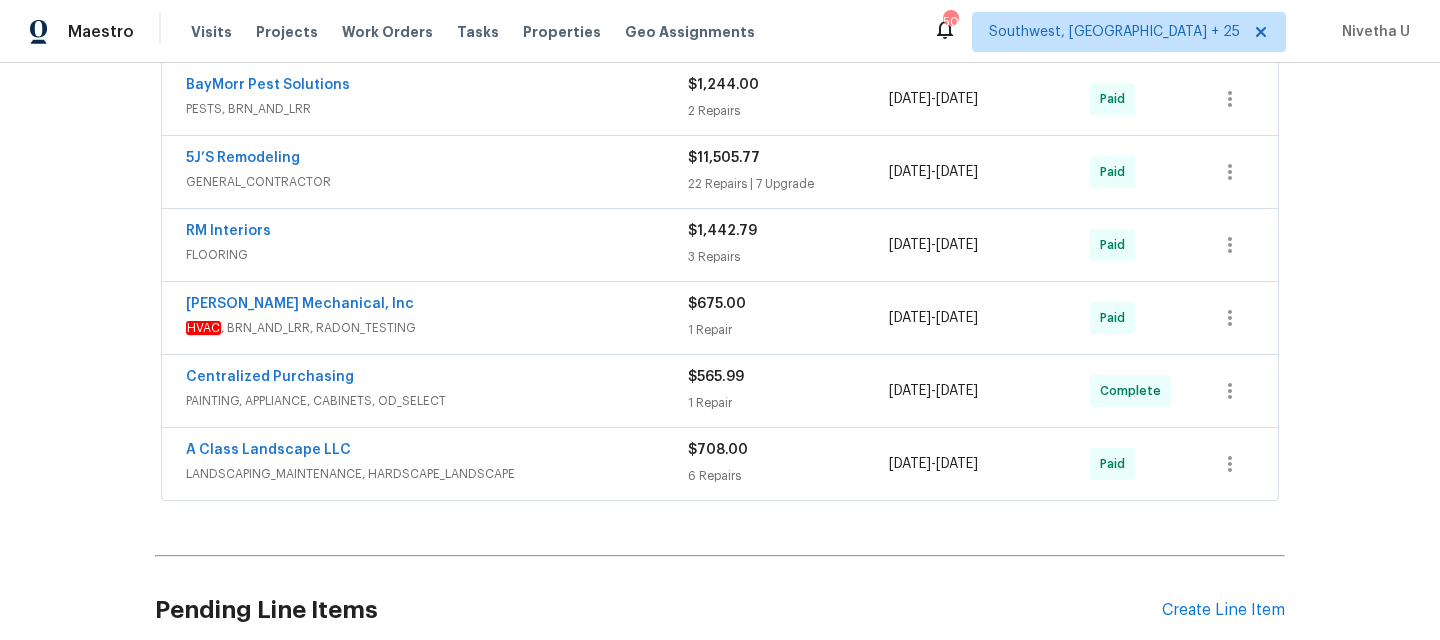 click on "LANDSCAPING_MAINTENANCE, HARDSCAPE_LANDSCAPE" at bounding box center (437, 474) 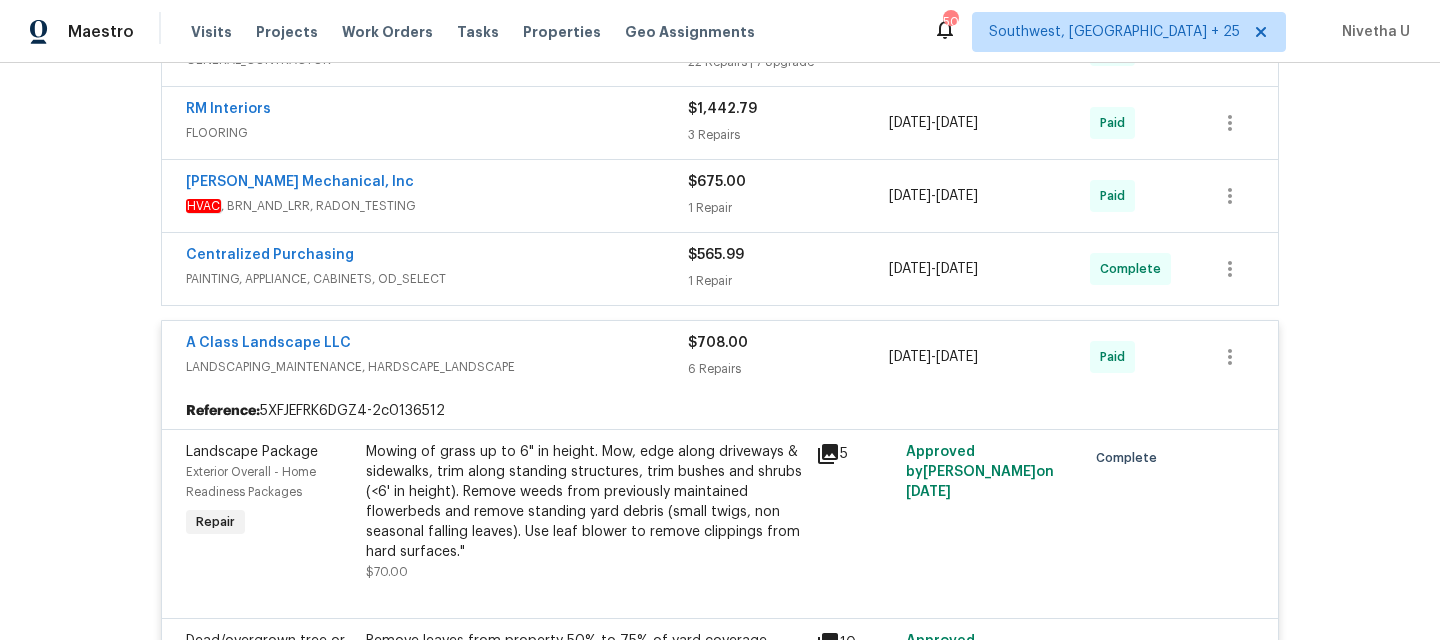 scroll, scrollTop: 658, scrollLeft: 0, axis: vertical 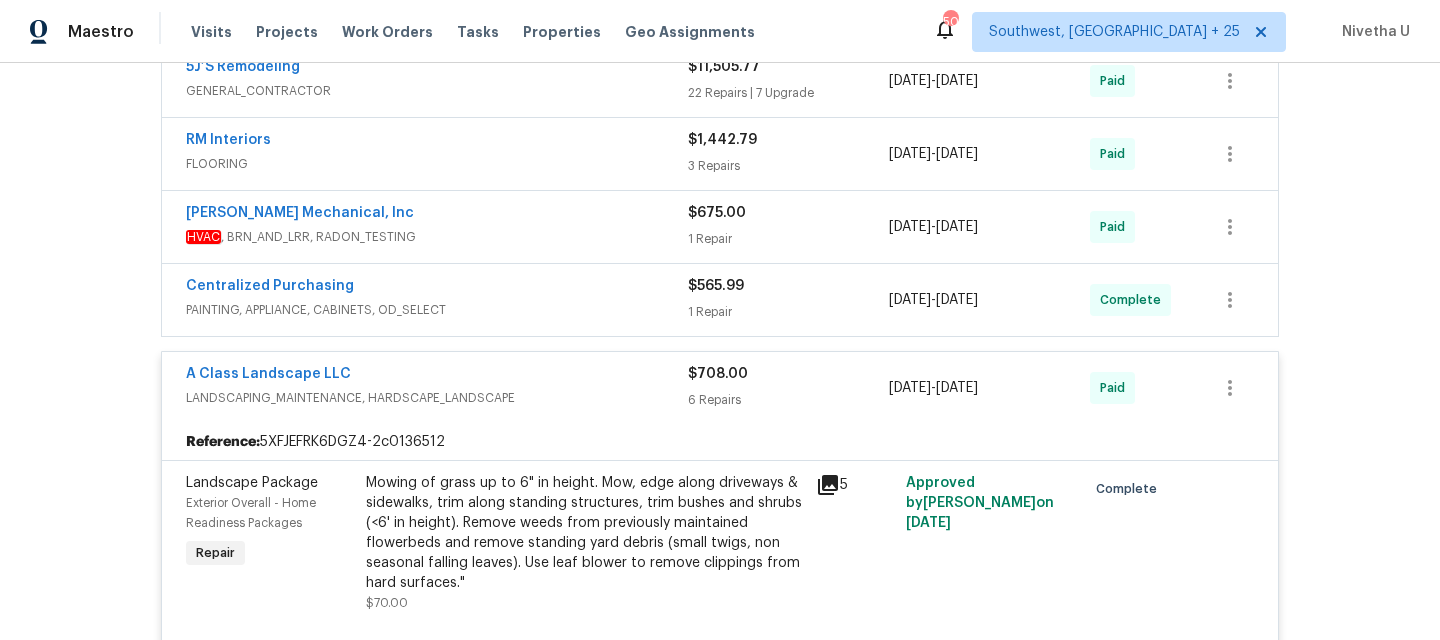 click on "A Class Landscape LLC" at bounding box center [437, 376] 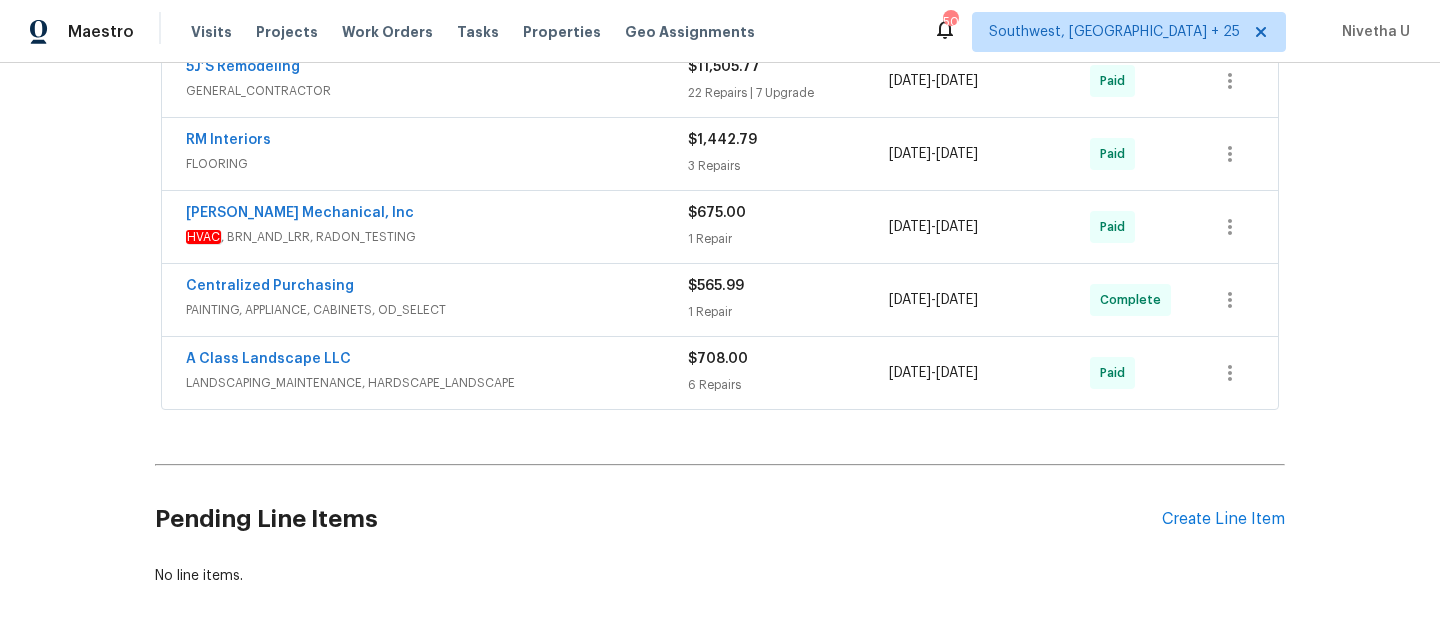 click on "PAINTING, APPLIANCE, CABINETS, OD_SELECT" at bounding box center [437, 310] 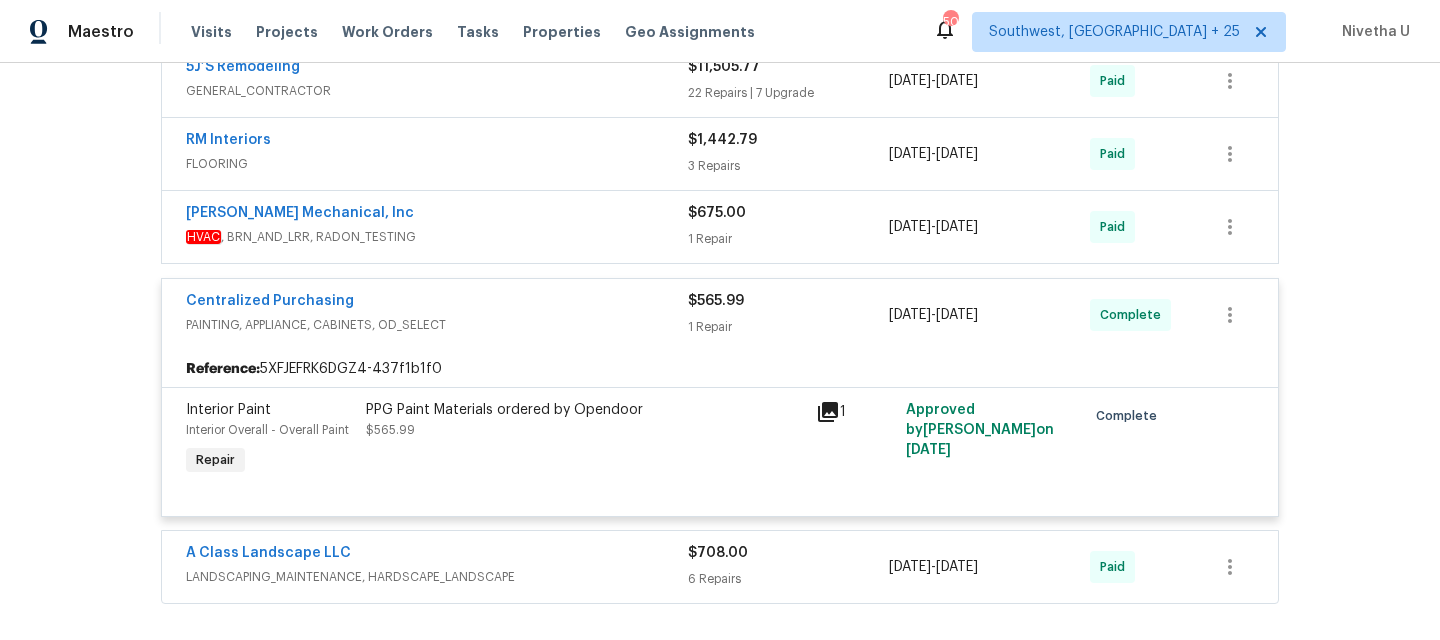 click on "Centralized Purchasing" at bounding box center [437, 303] 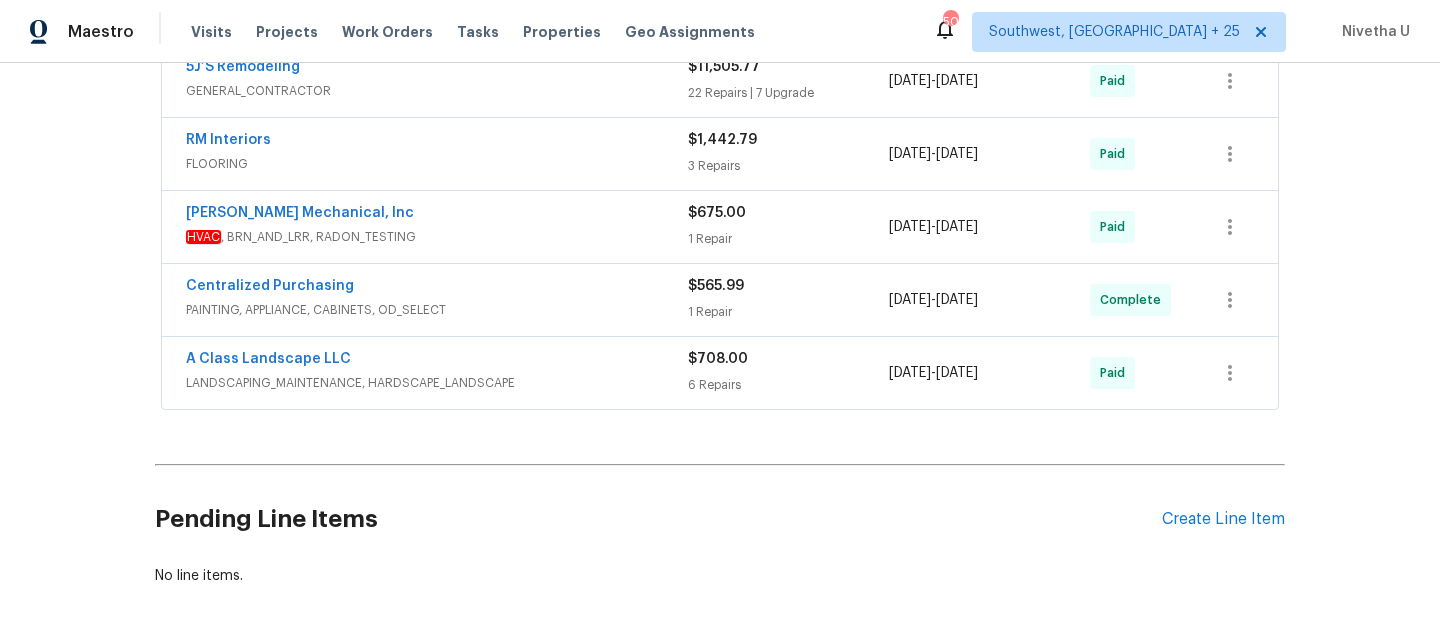 click on "HVAC , BRN_AND_LRR, RADON_TESTING" at bounding box center (437, 237) 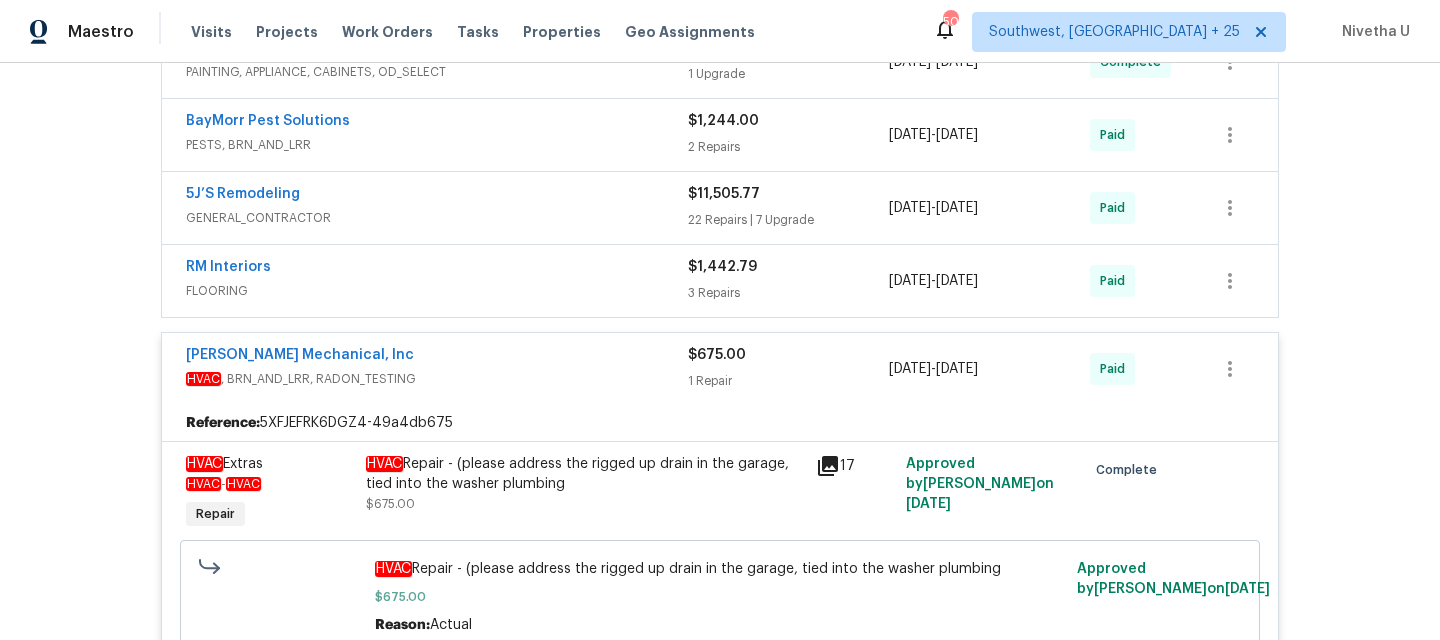 scroll, scrollTop: 528, scrollLeft: 0, axis: vertical 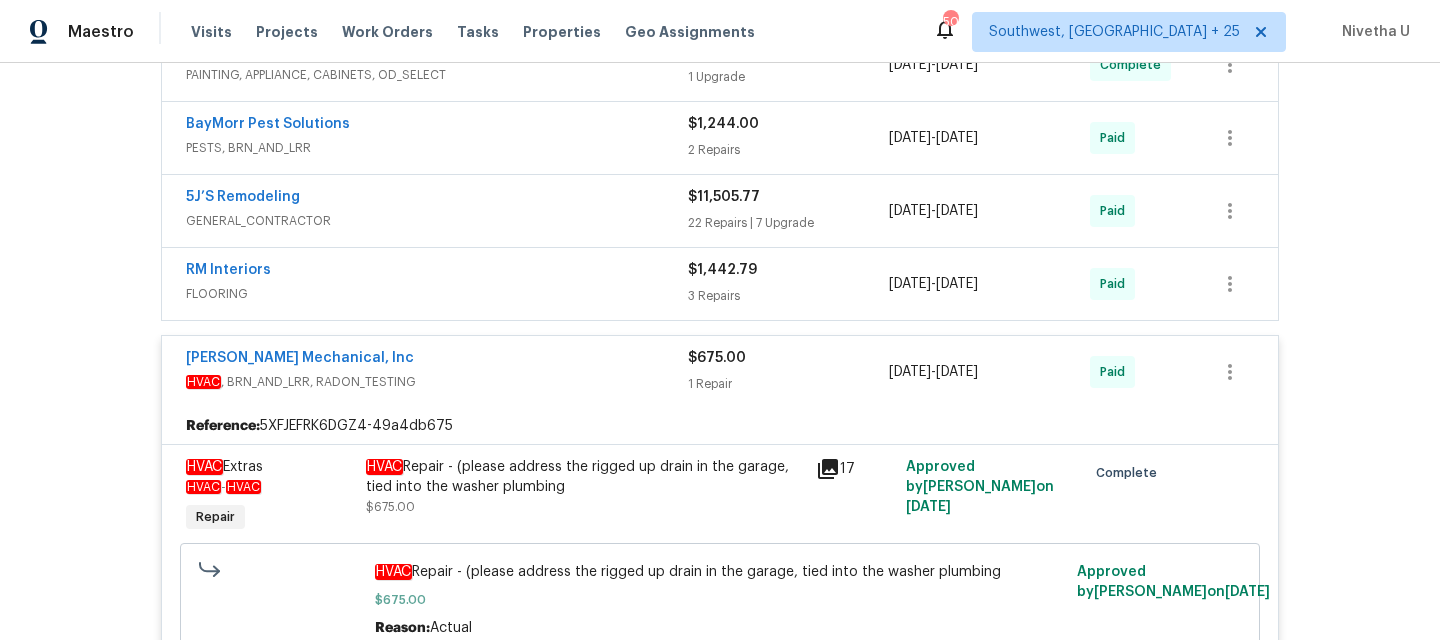 click on "HVAC , BRN_AND_LRR, RADON_TESTING" at bounding box center (437, 382) 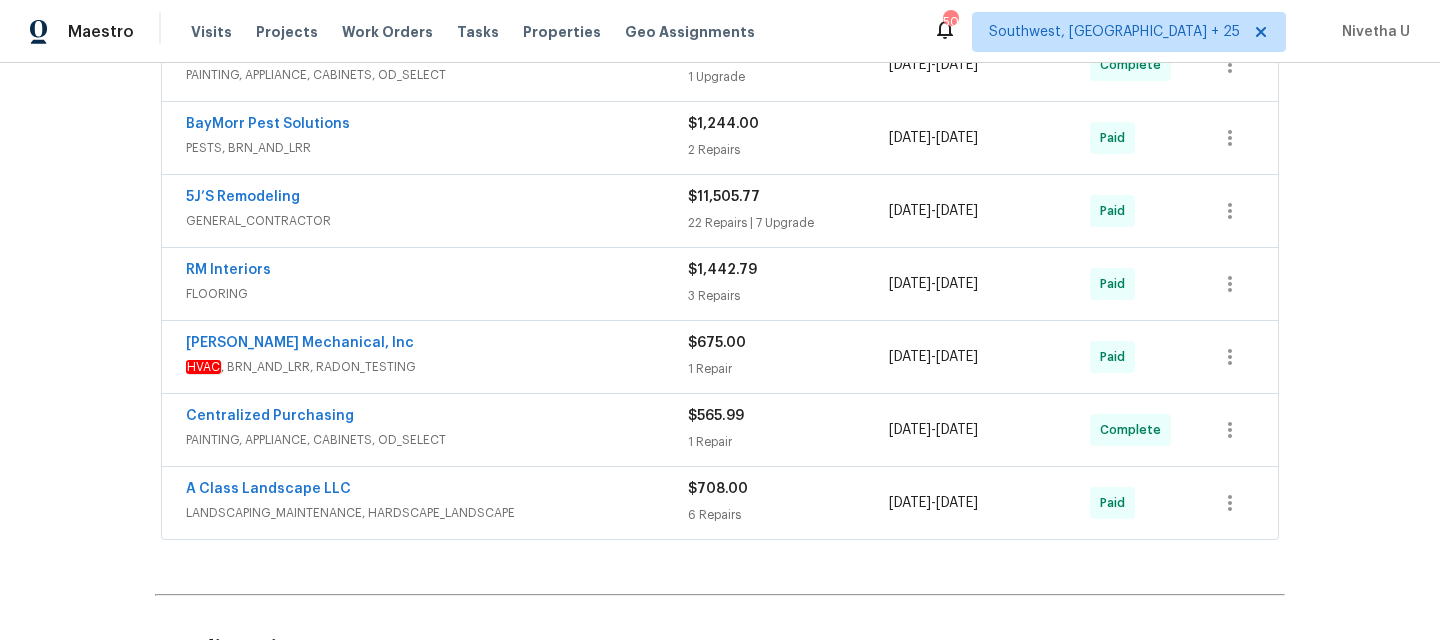 click on "RM Interiors FLOORING" at bounding box center (437, 284) 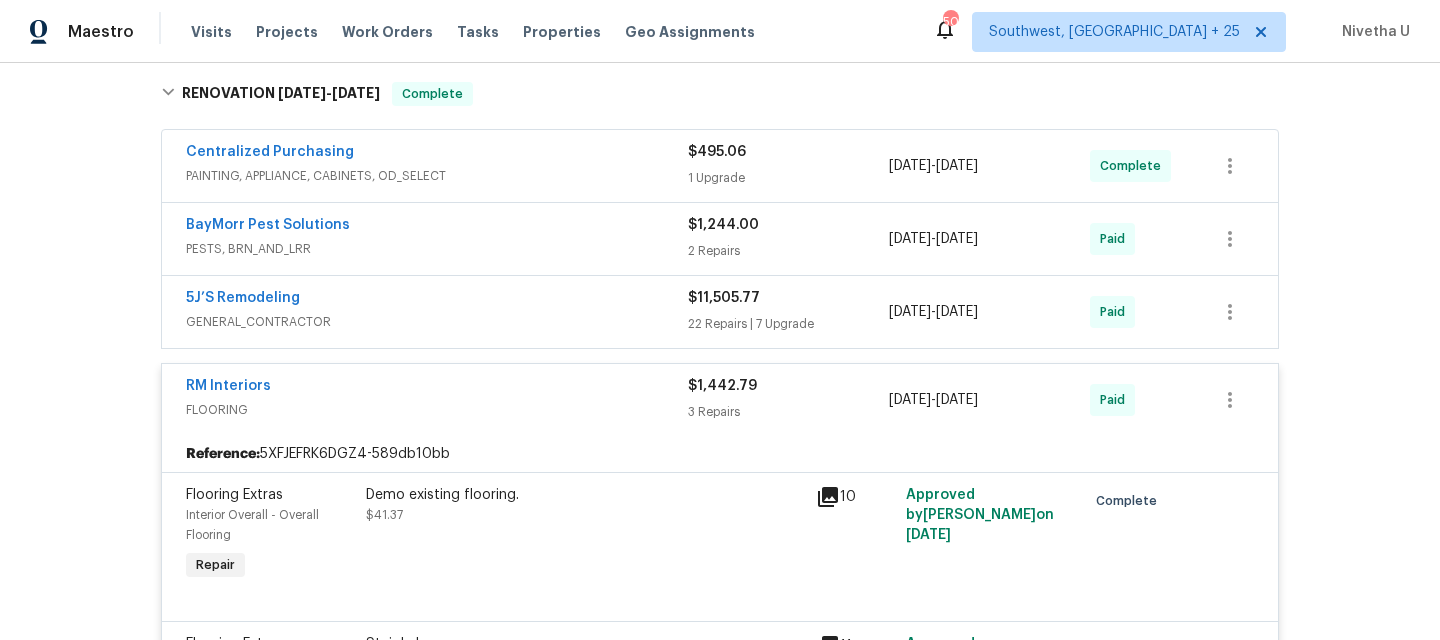 scroll, scrollTop: 400, scrollLeft: 0, axis: vertical 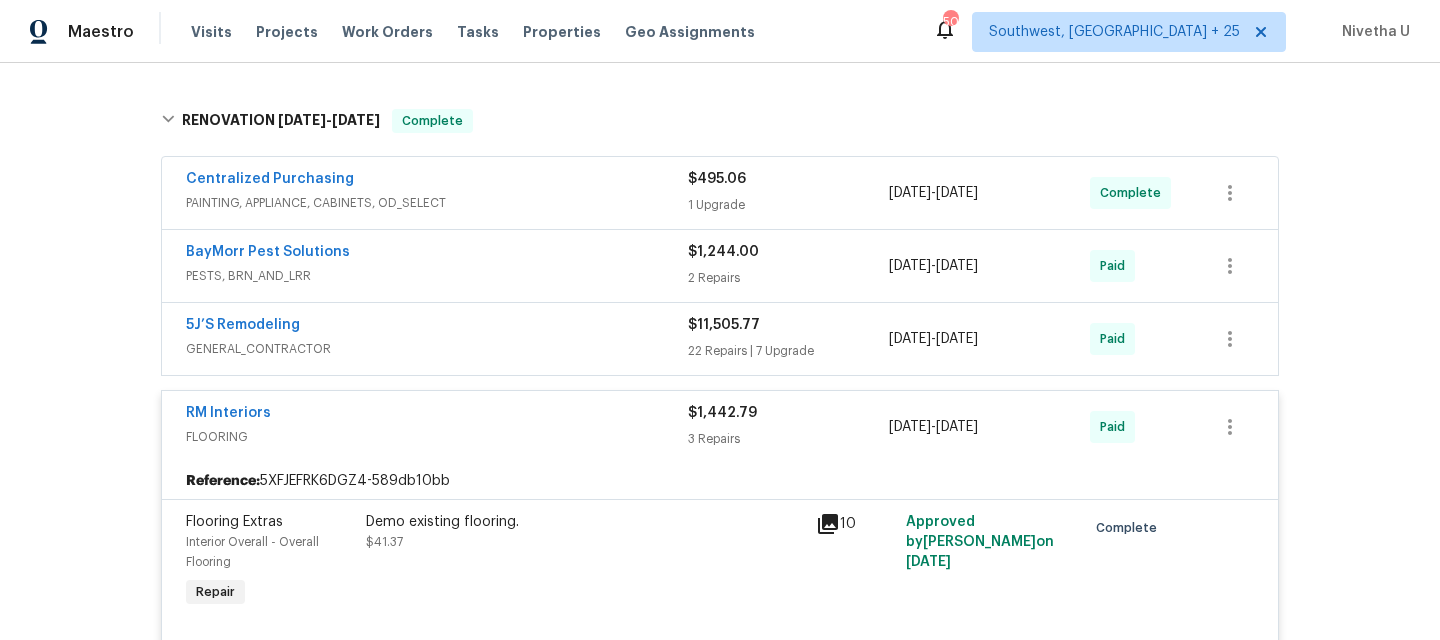 click on "FLOORING" at bounding box center [437, 437] 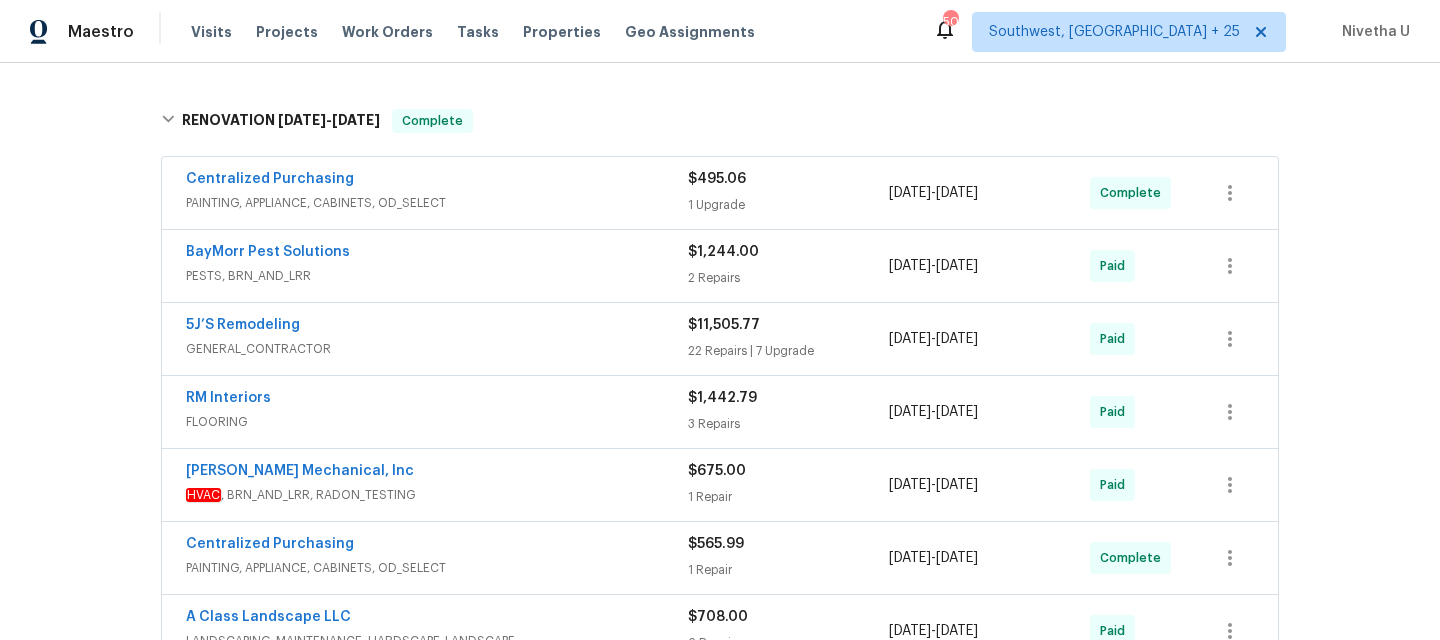 click on "5J’S Remodeling" at bounding box center (437, 327) 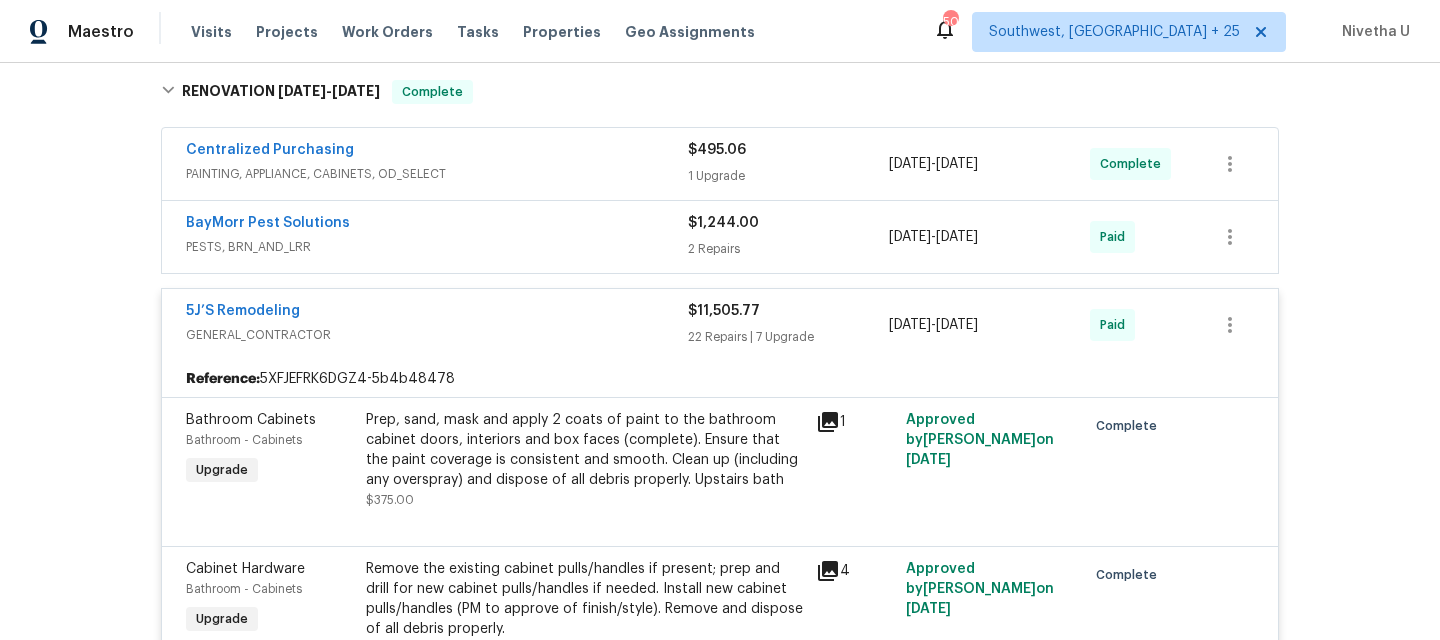 scroll, scrollTop: 389, scrollLeft: 0, axis: vertical 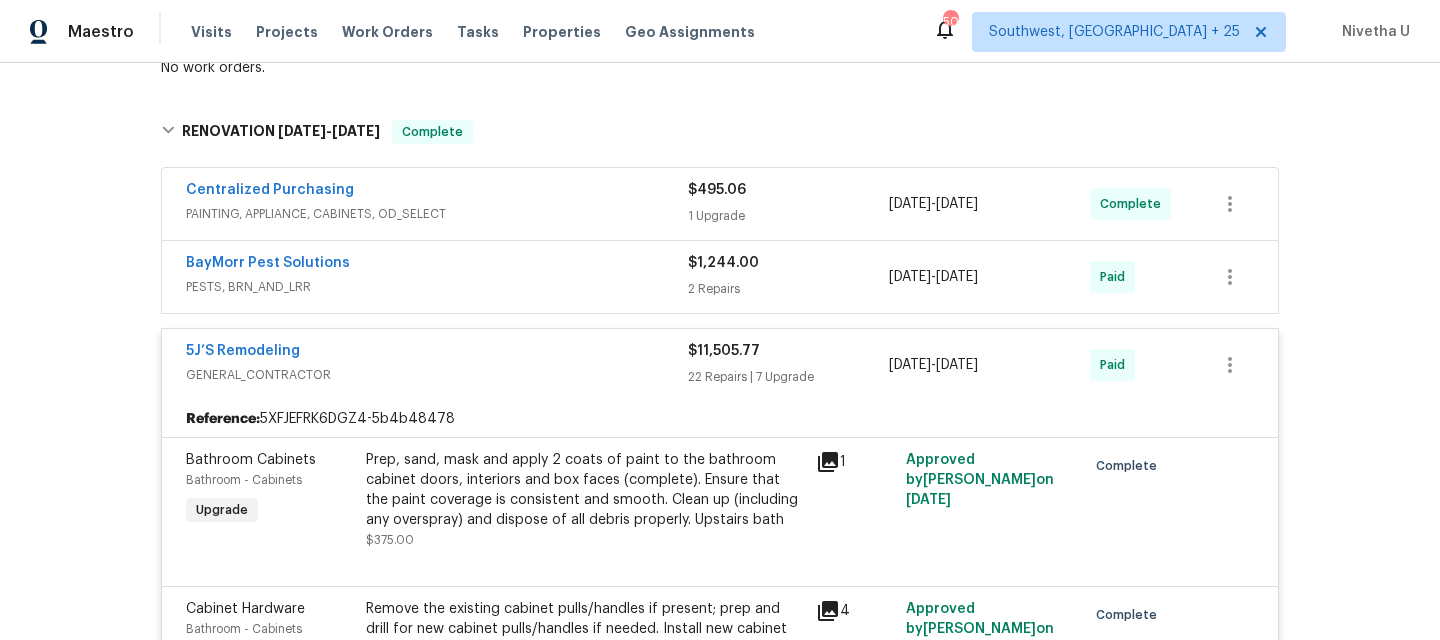click on "GENERAL_CONTRACTOR" at bounding box center [437, 375] 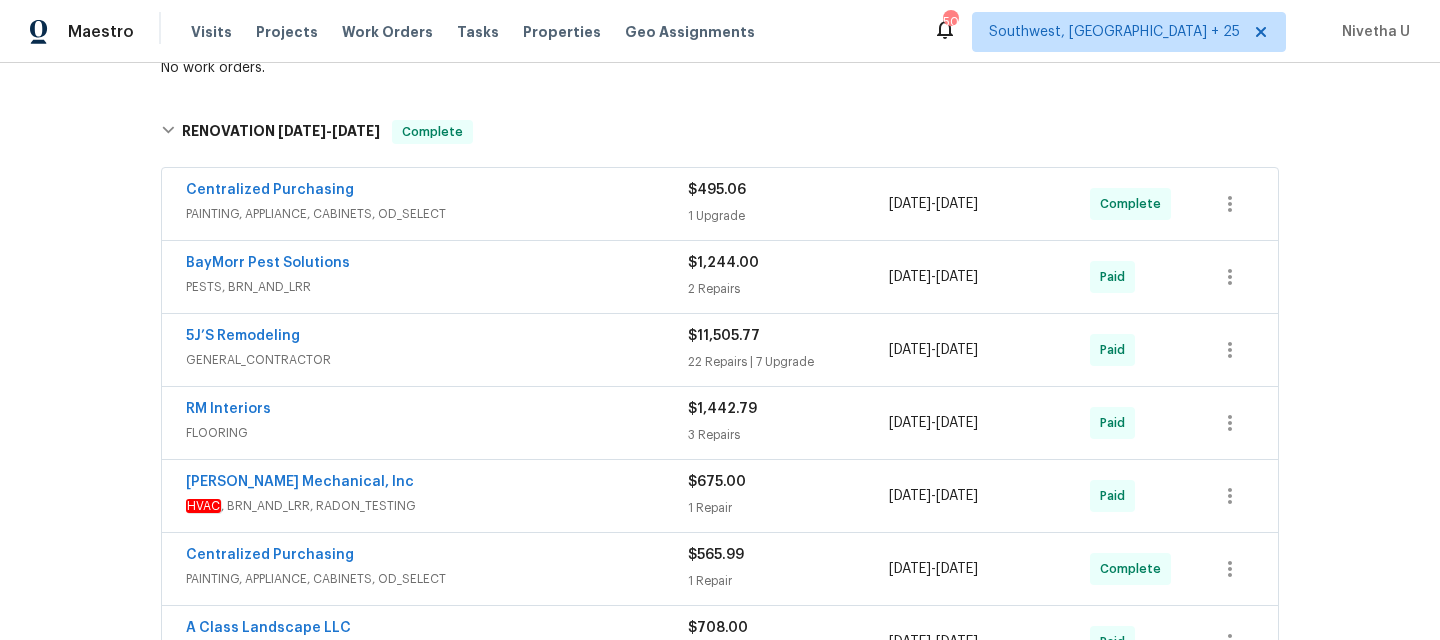 click on "BayMorr Pest Solutions" at bounding box center [437, 265] 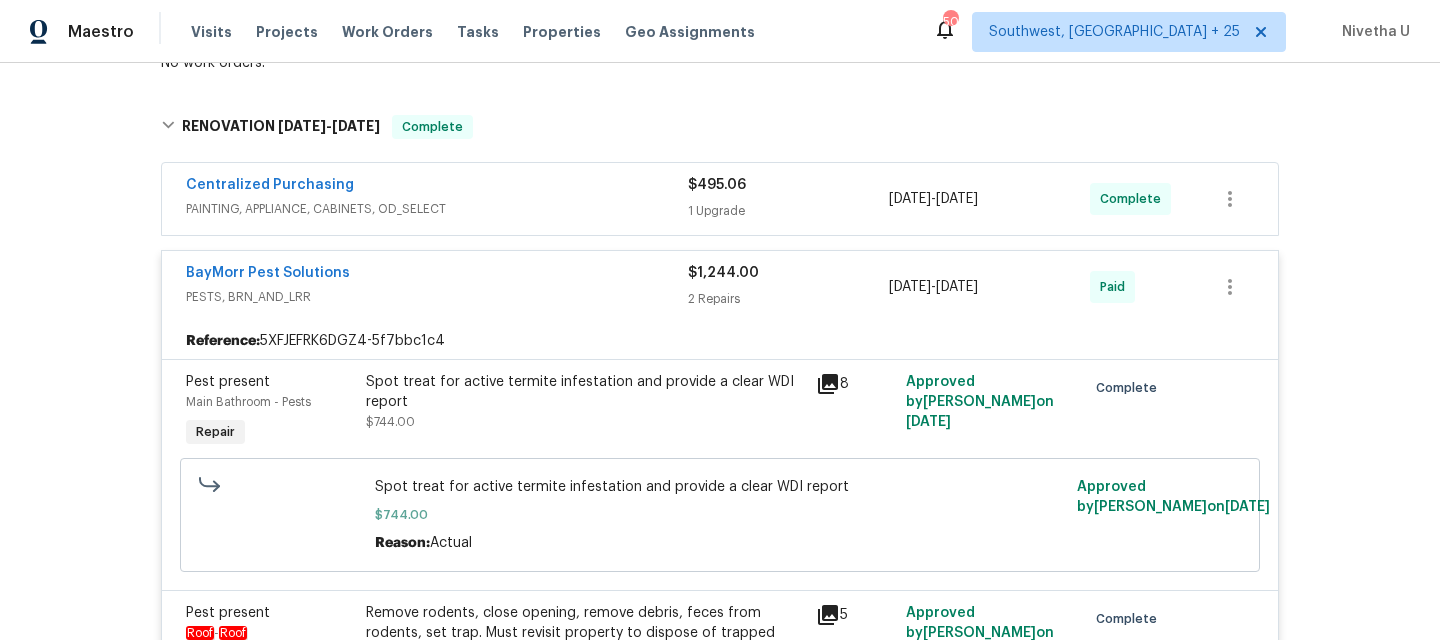 scroll, scrollTop: 395, scrollLeft: 0, axis: vertical 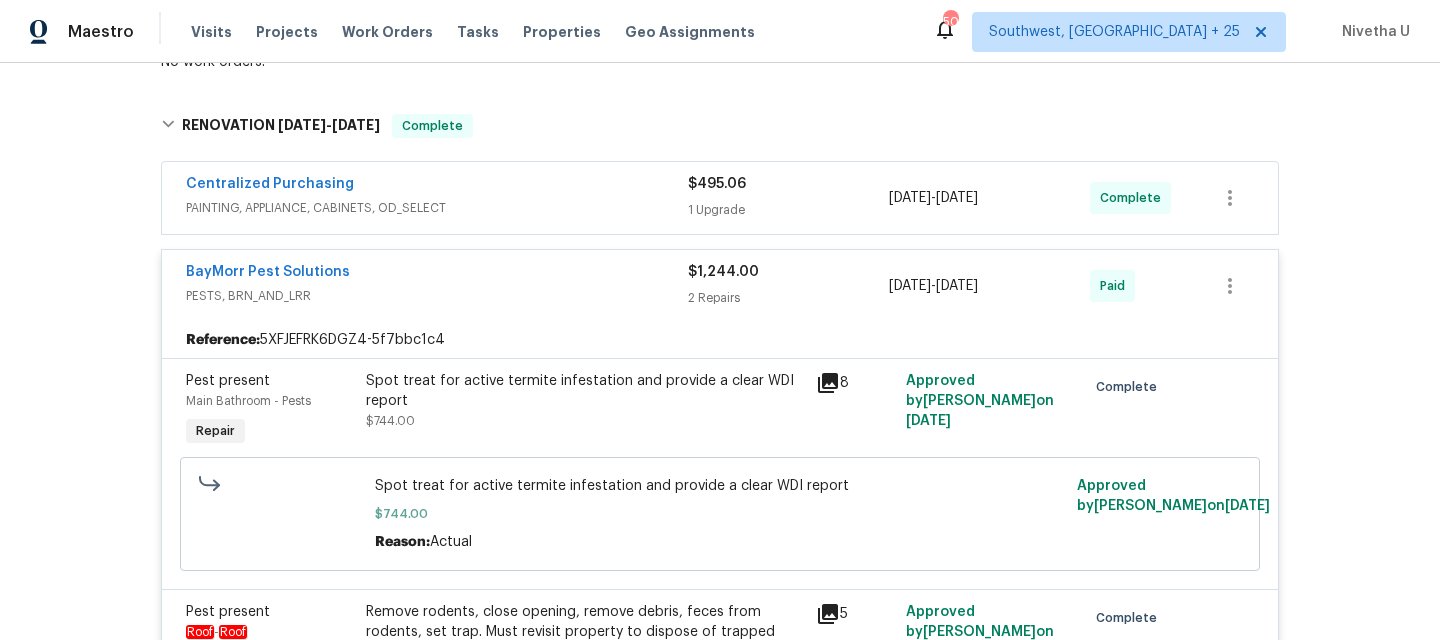 click on "BayMorr Pest Solutions" at bounding box center (437, 274) 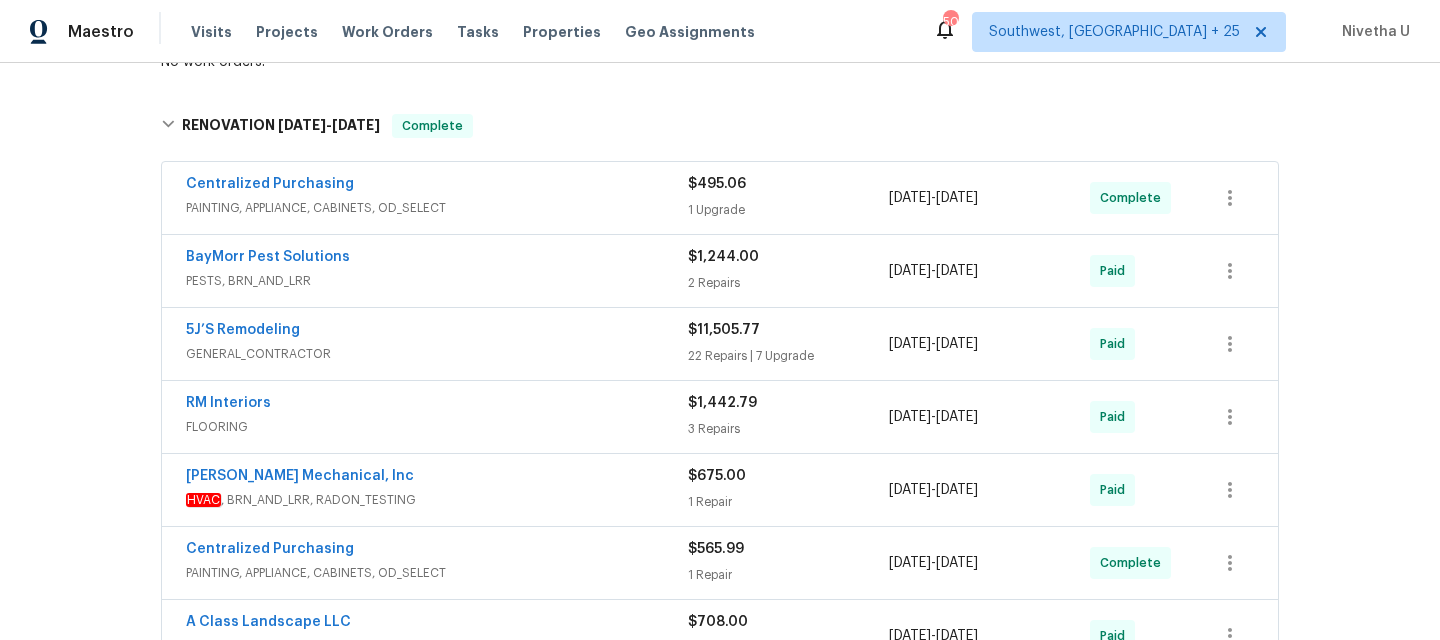 click on "PAINTING, APPLIANCE, CABINETS, OD_SELECT" at bounding box center [437, 208] 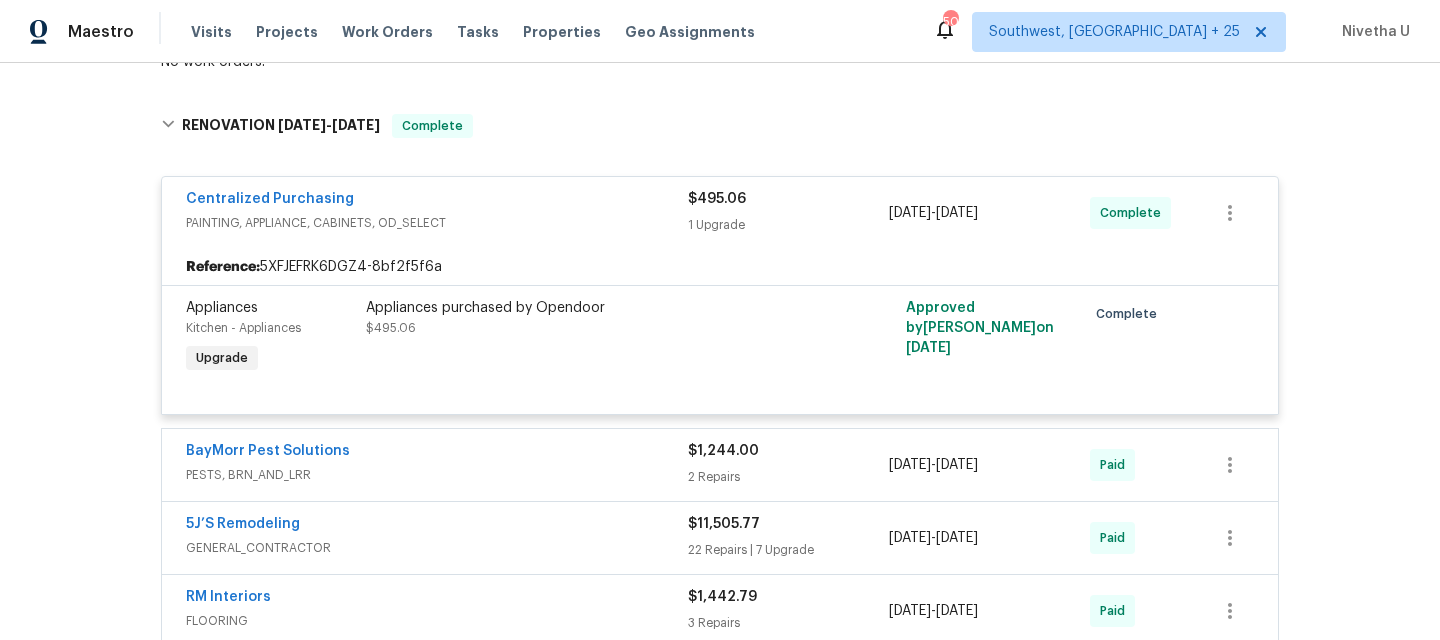 click on "PAINTING, APPLIANCE, CABINETS, OD_SELECT" at bounding box center (437, 223) 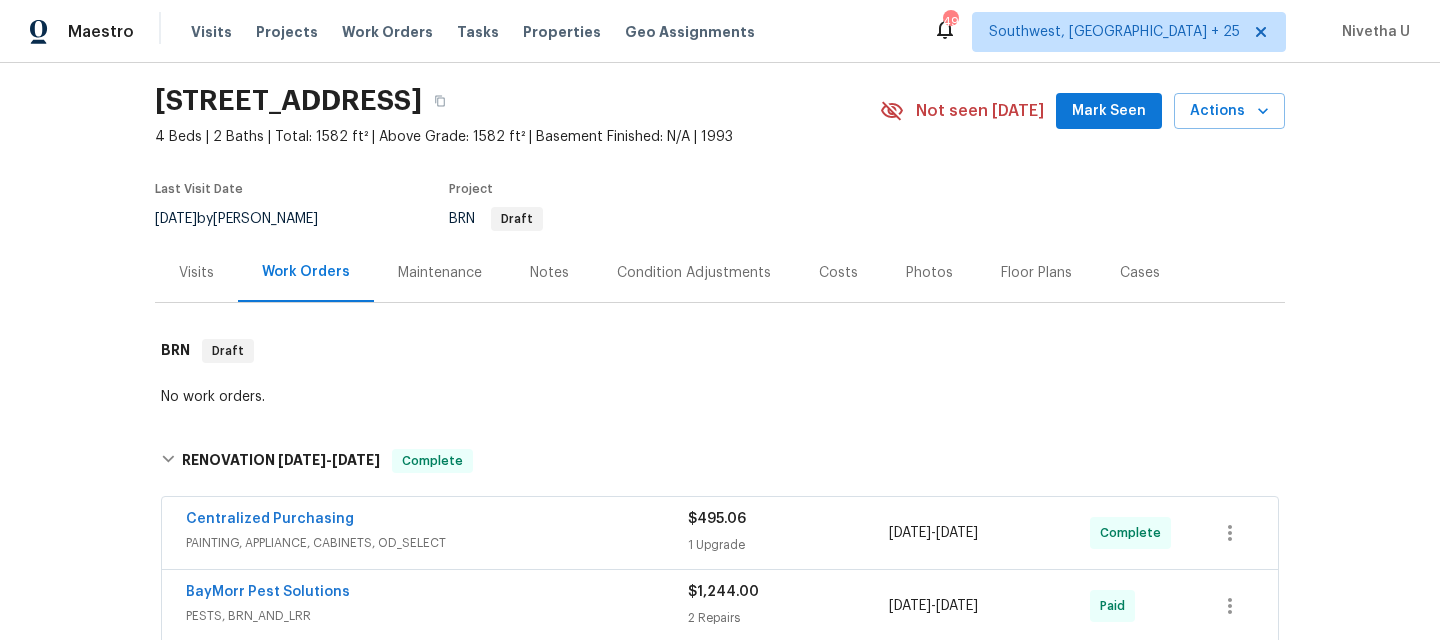 scroll, scrollTop: 0, scrollLeft: 0, axis: both 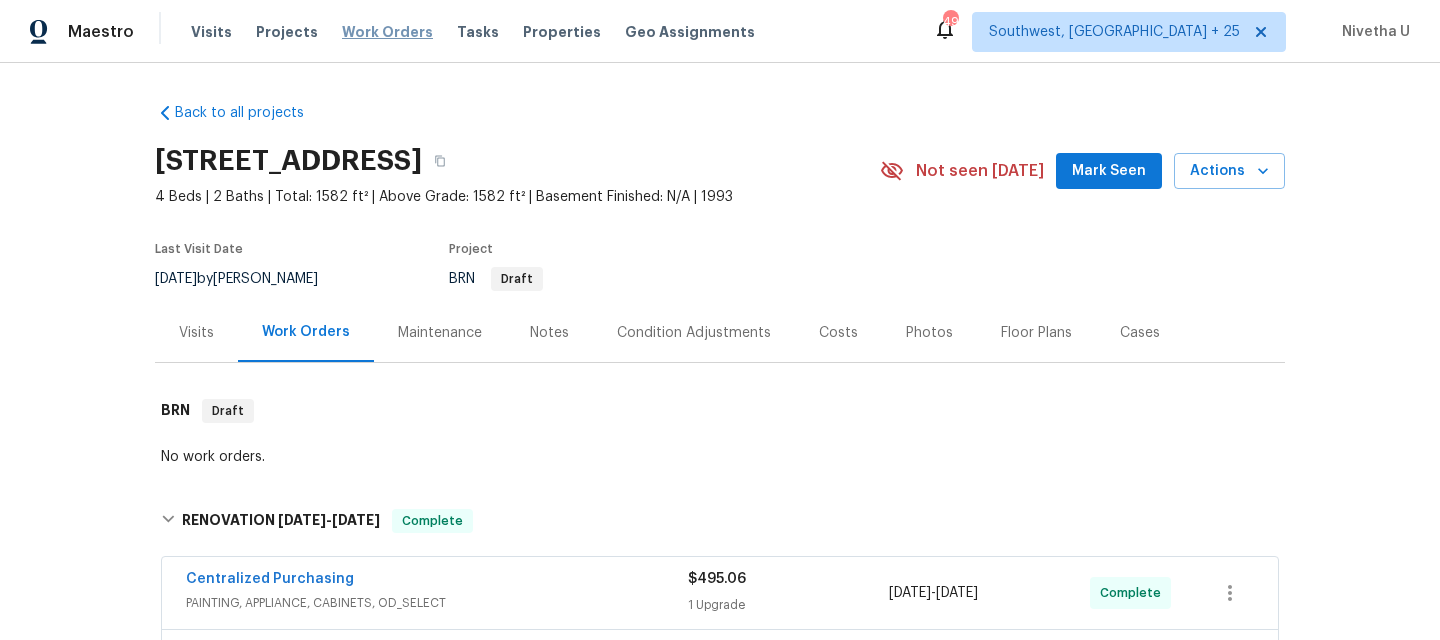 click on "Work Orders" at bounding box center (387, 32) 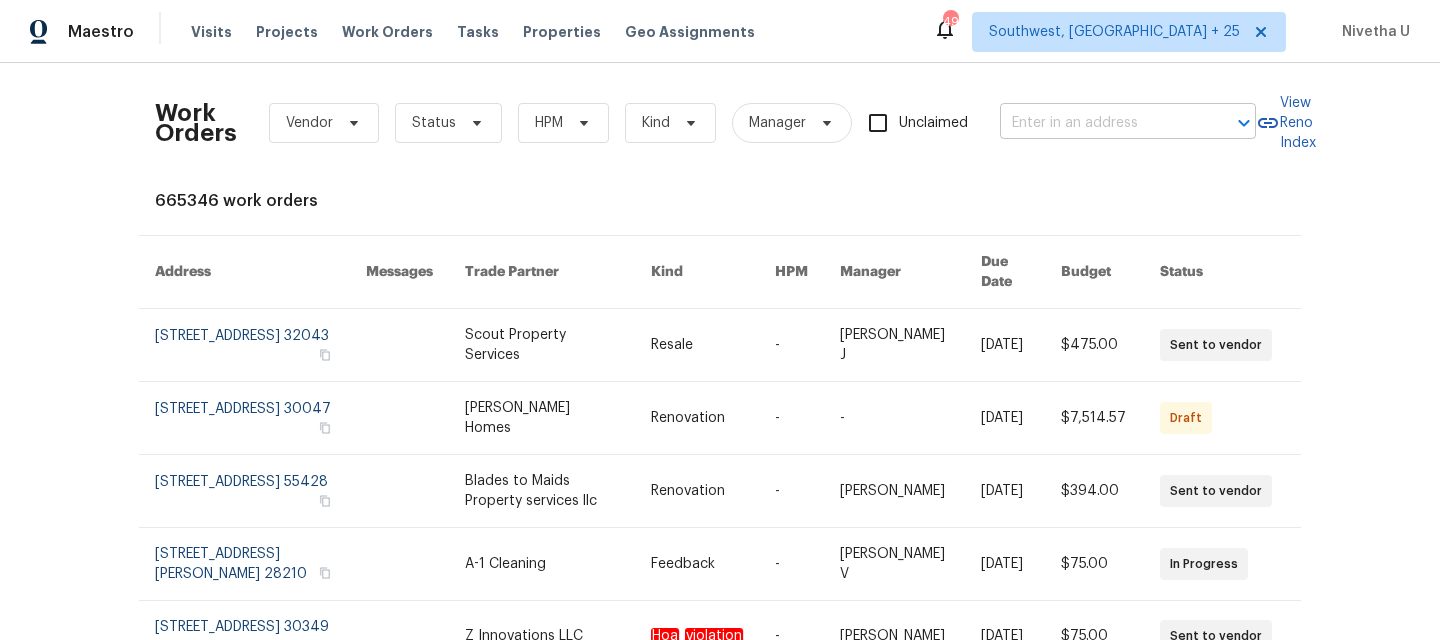 click at bounding box center [1100, 123] 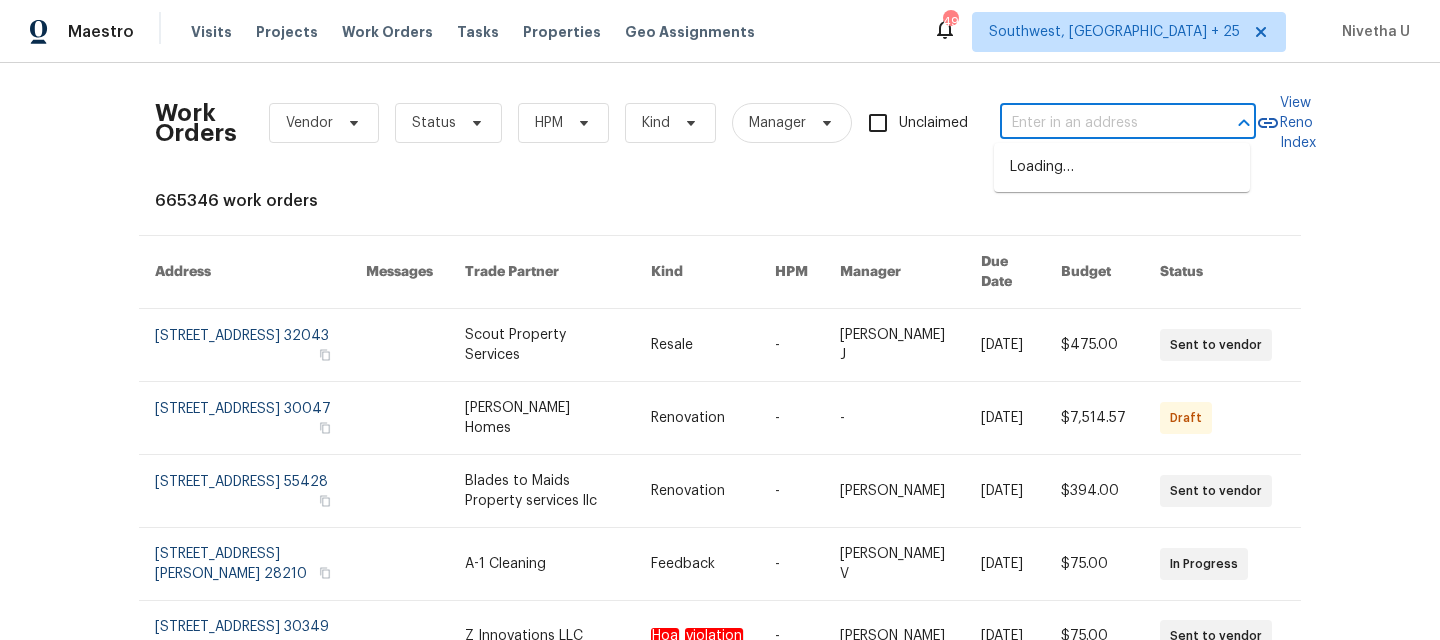 paste on "[STREET_ADDRESS]" 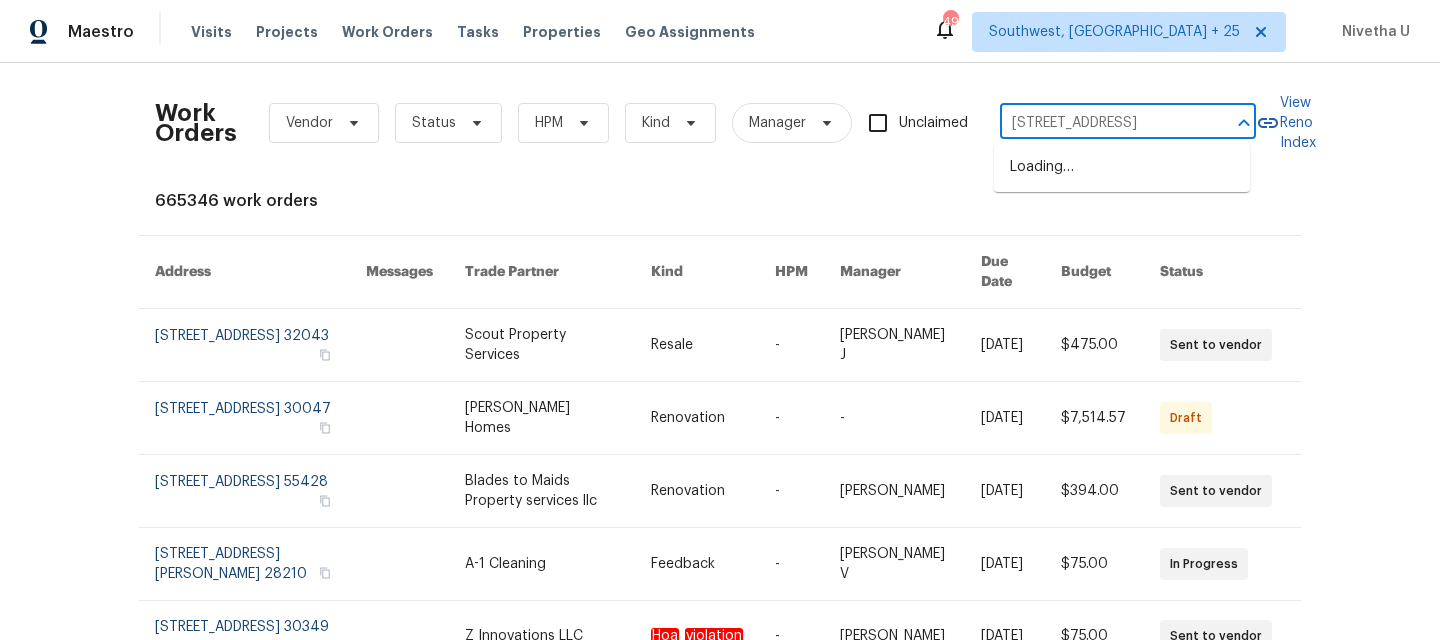 scroll, scrollTop: 0, scrollLeft: 47, axis: horizontal 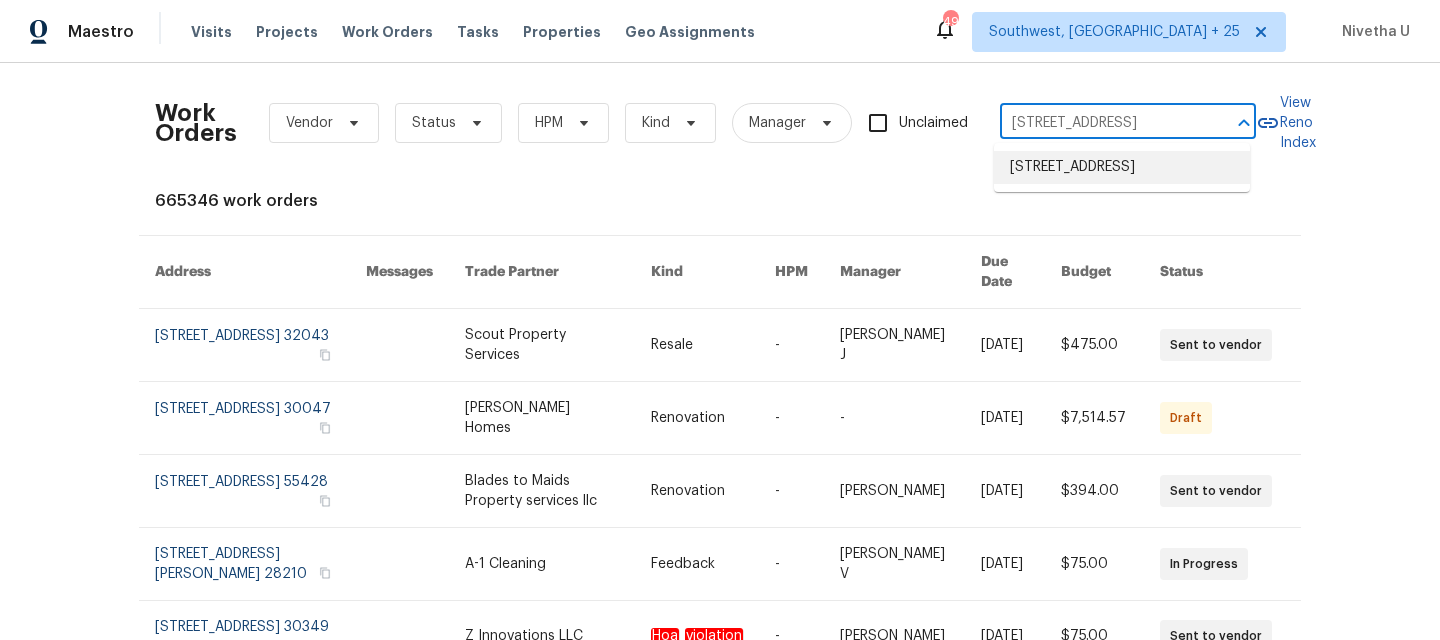 click on "[STREET_ADDRESS]" at bounding box center (1122, 167) 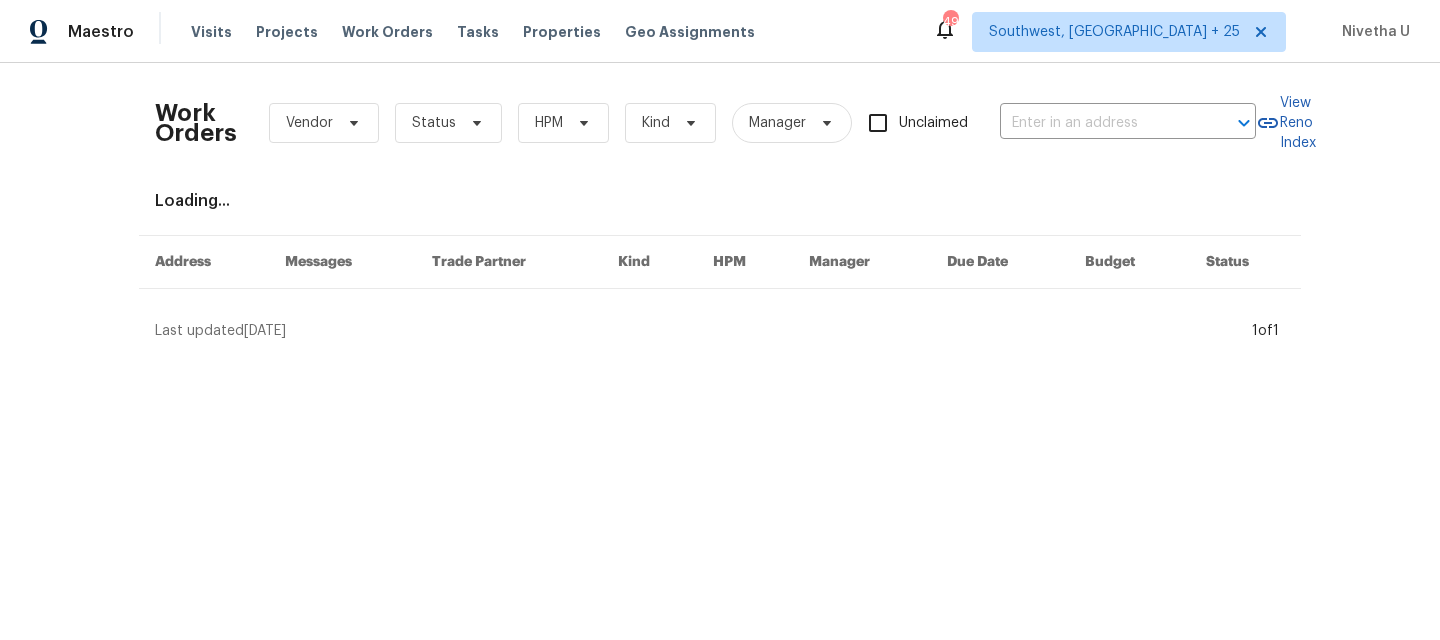 type on "[STREET_ADDRESS]" 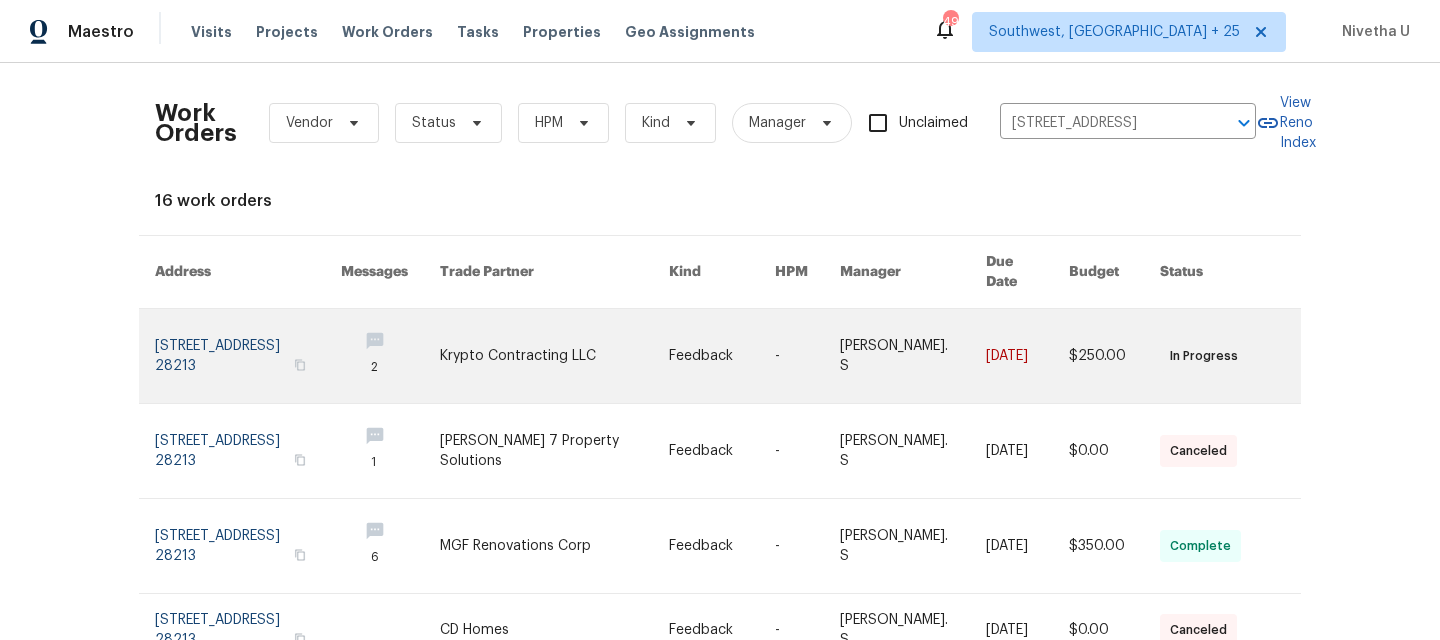 click at bounding box center (248, 356) 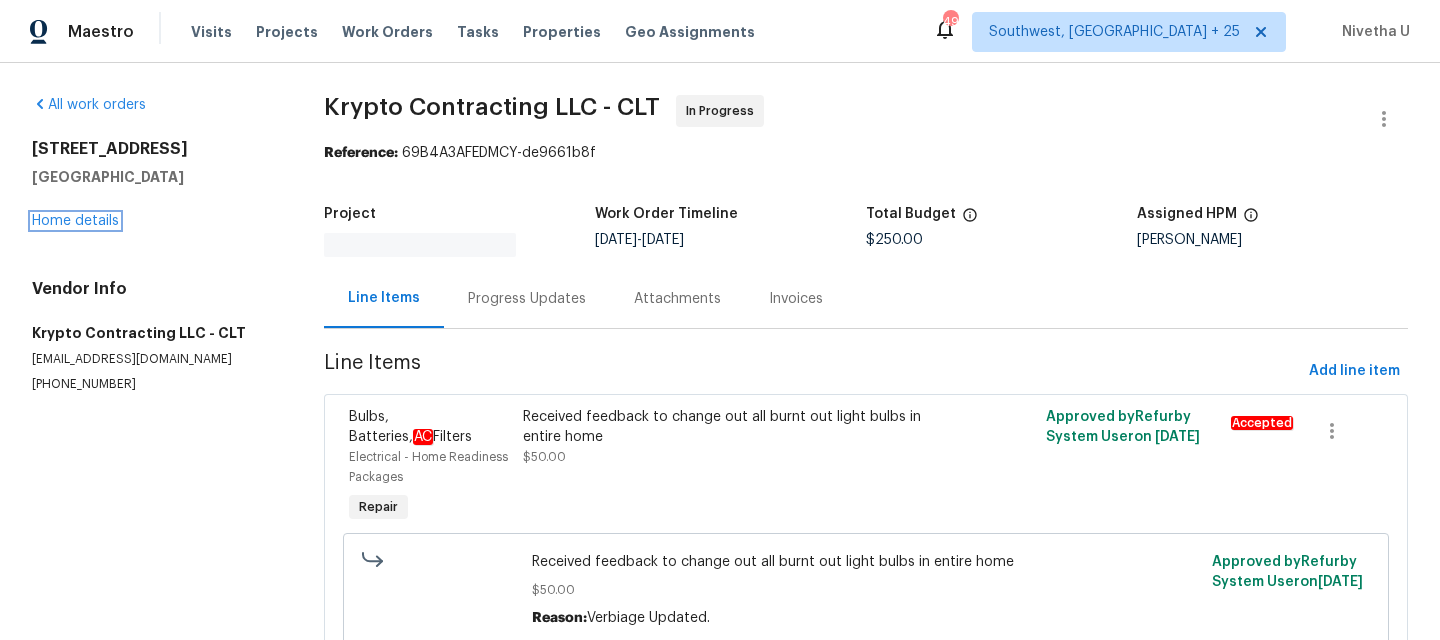 click on "Home details" at bounding box center [75, 221] 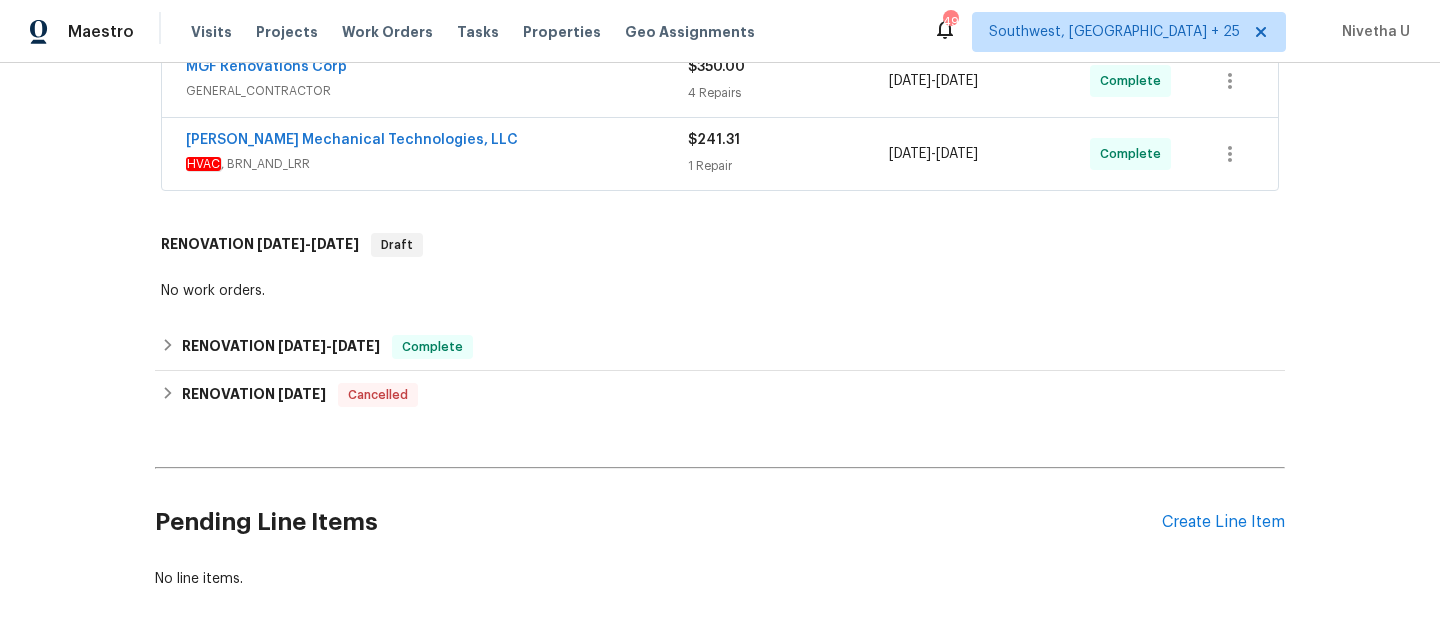 scroll, scrollTop: 624, scrollLeft: 0, axis: vertical 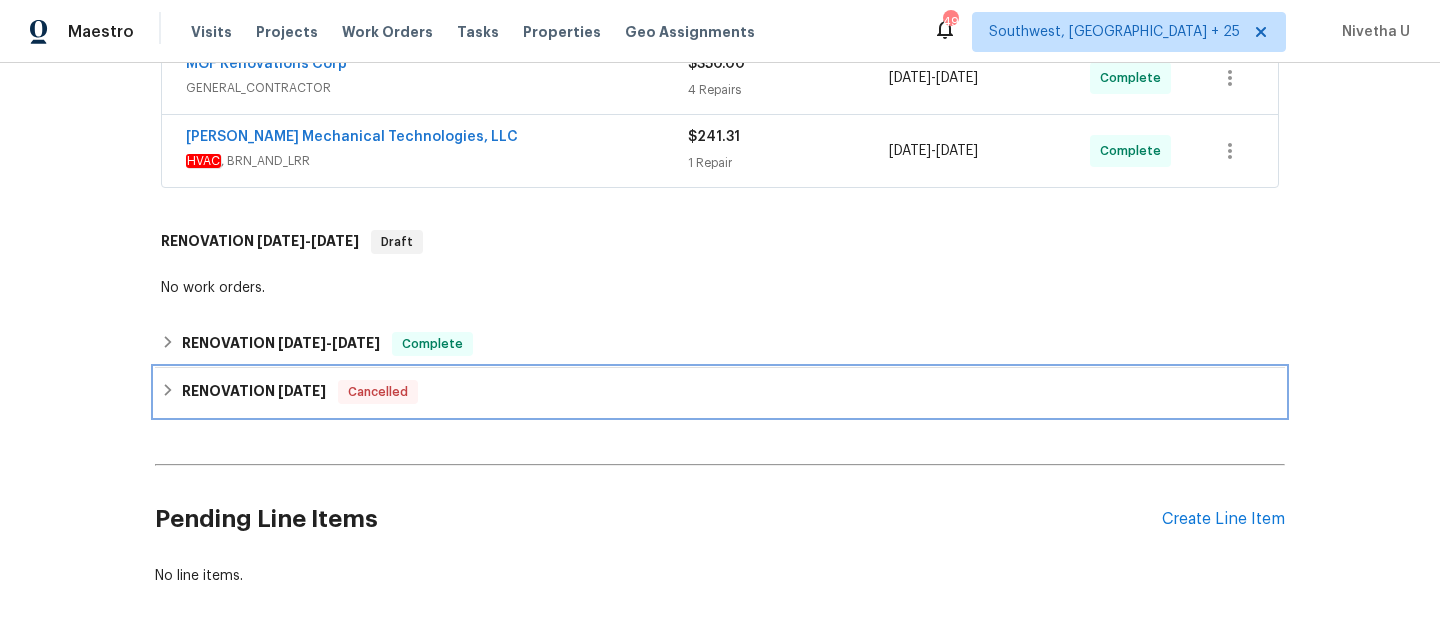 click on "RENOVATION   [DATE] Cancelled" at bounding box center (720, 392) 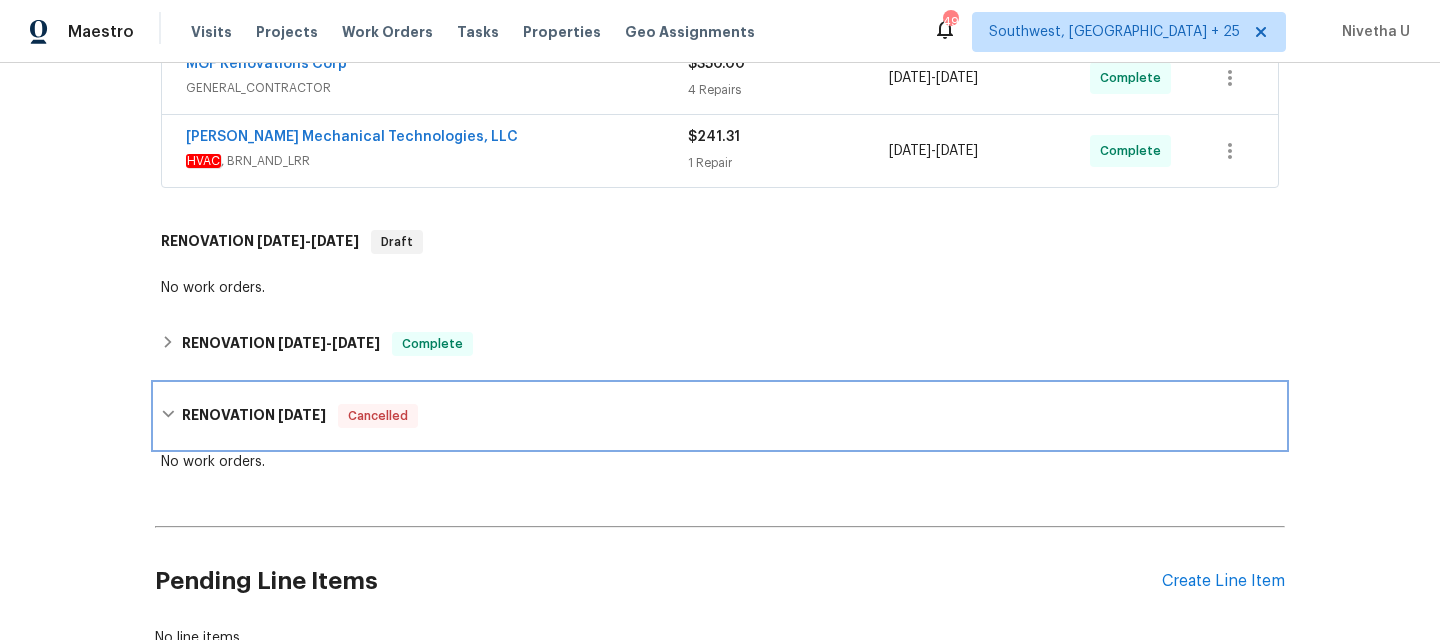 click on "RENOVATION   [DATE] Cancelled" at bounding box center (720, 416) 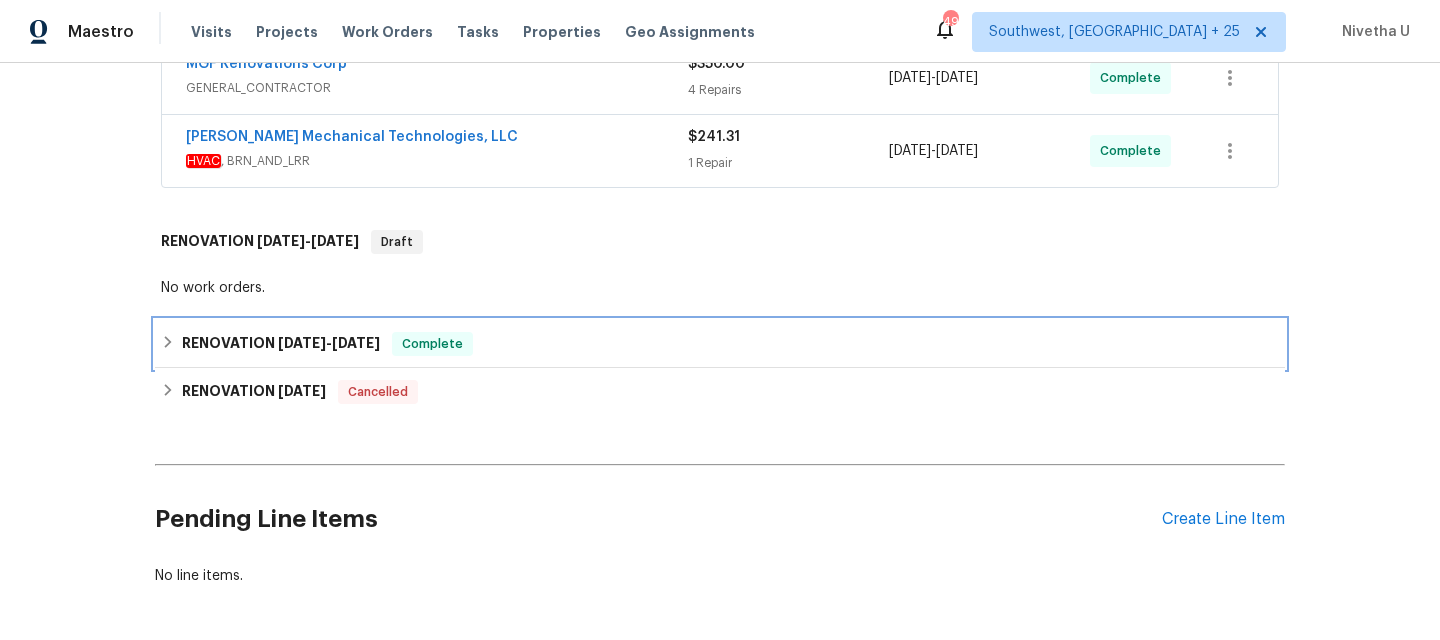 click on "RENOVATION   [DATE]  -  [DATE] Complete" at bounding box center (720, 344) 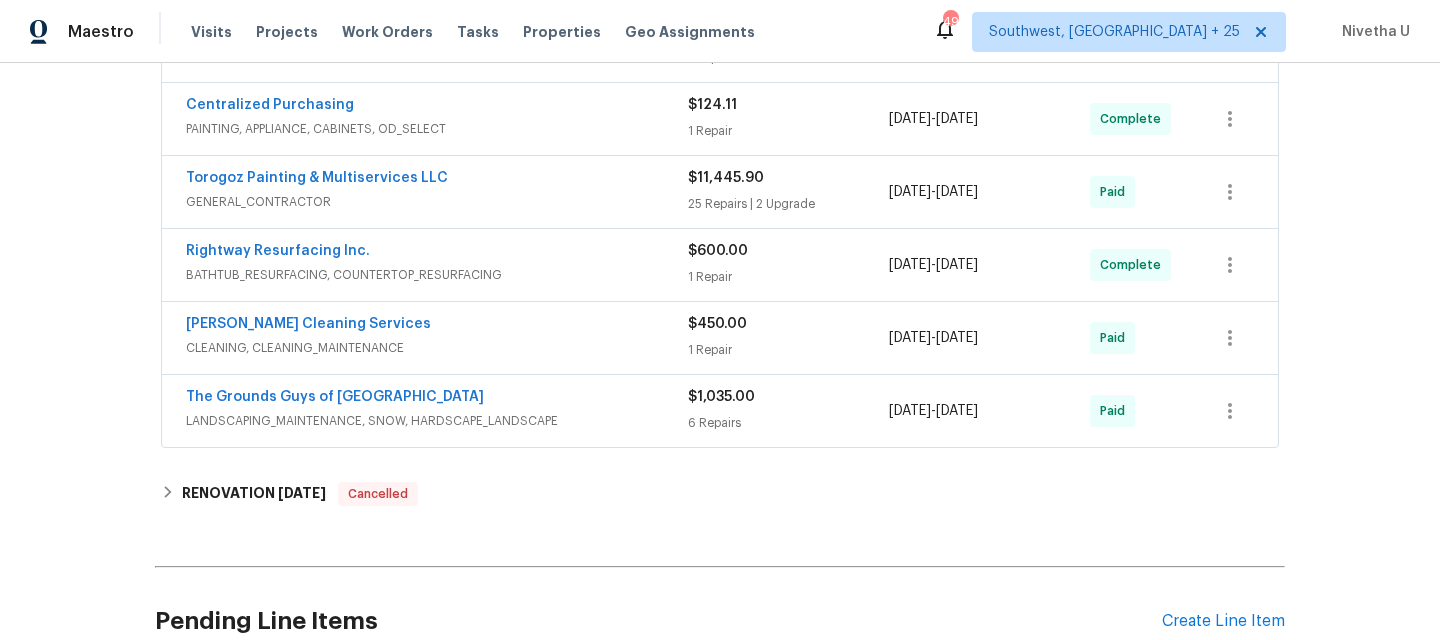 scroll, scrollTop: 1062, scrollLeft: 0, axis: vertical 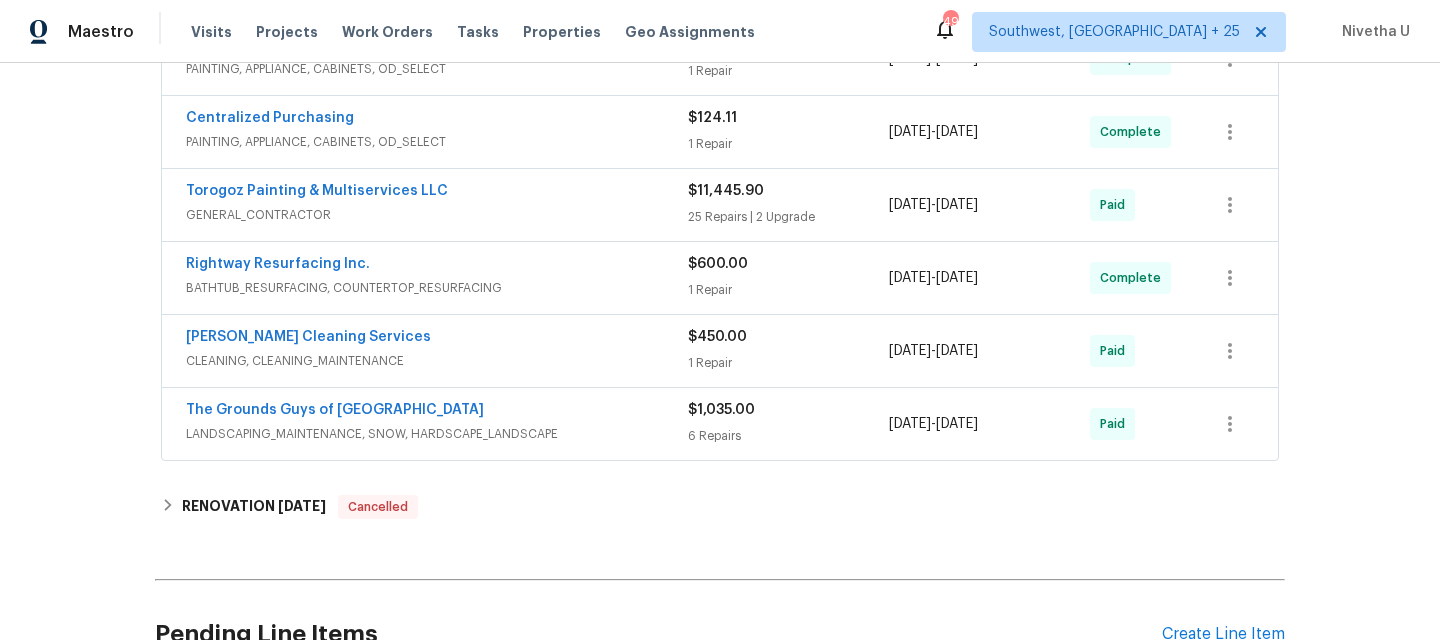 click on "LANDSCAPING_MAINTENANCE, SNOW, HARDSCAPE_LANDSCAPE" at bounding box center [437, 434] 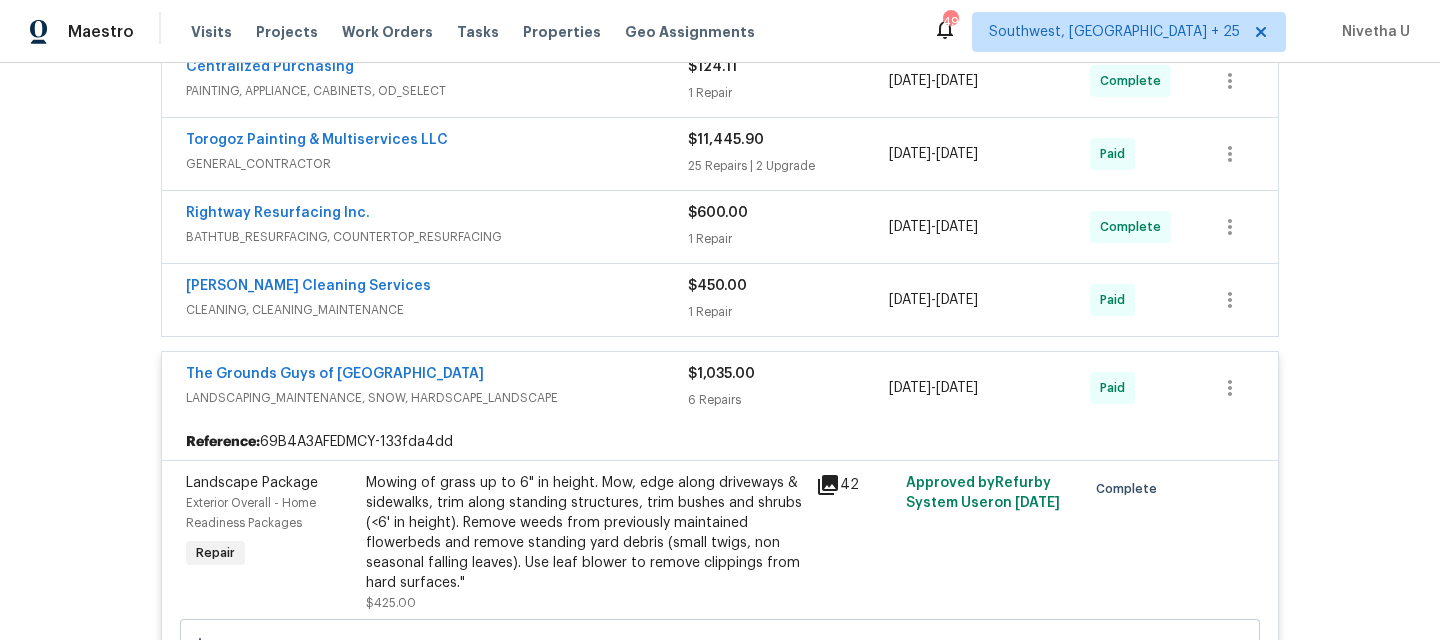 scroll, scrollTop: 1043, scrollLeft: 0, axis: vertical 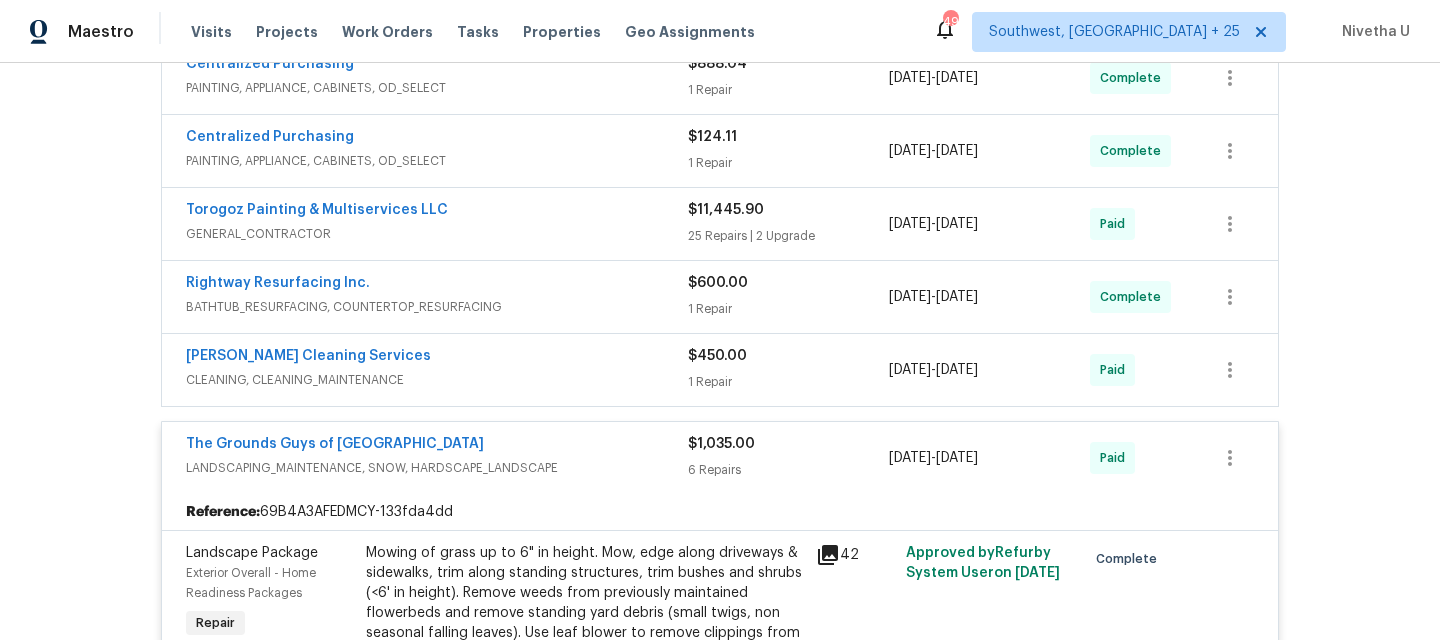 click on "[PERSON_NAME] Cleaning Services" at bounding box center (437, 358) 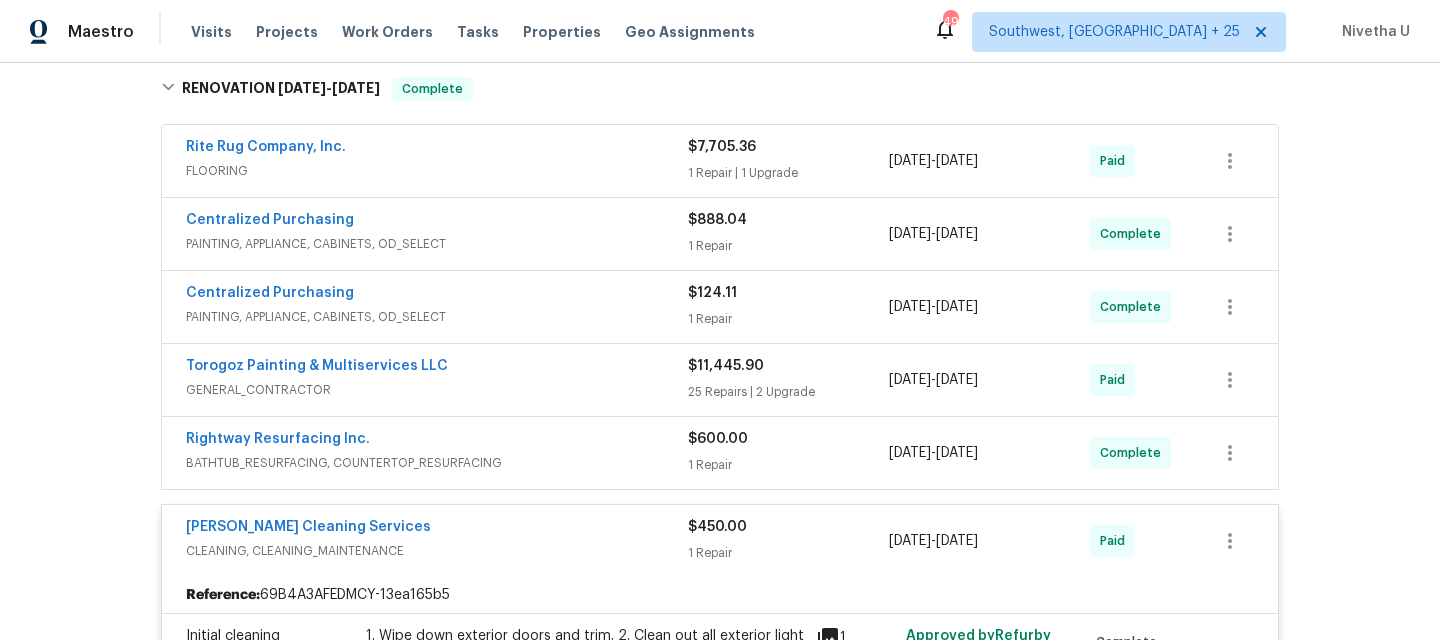 scroll, scrollTop: 882, scrollLeft: 0, axis: vertical 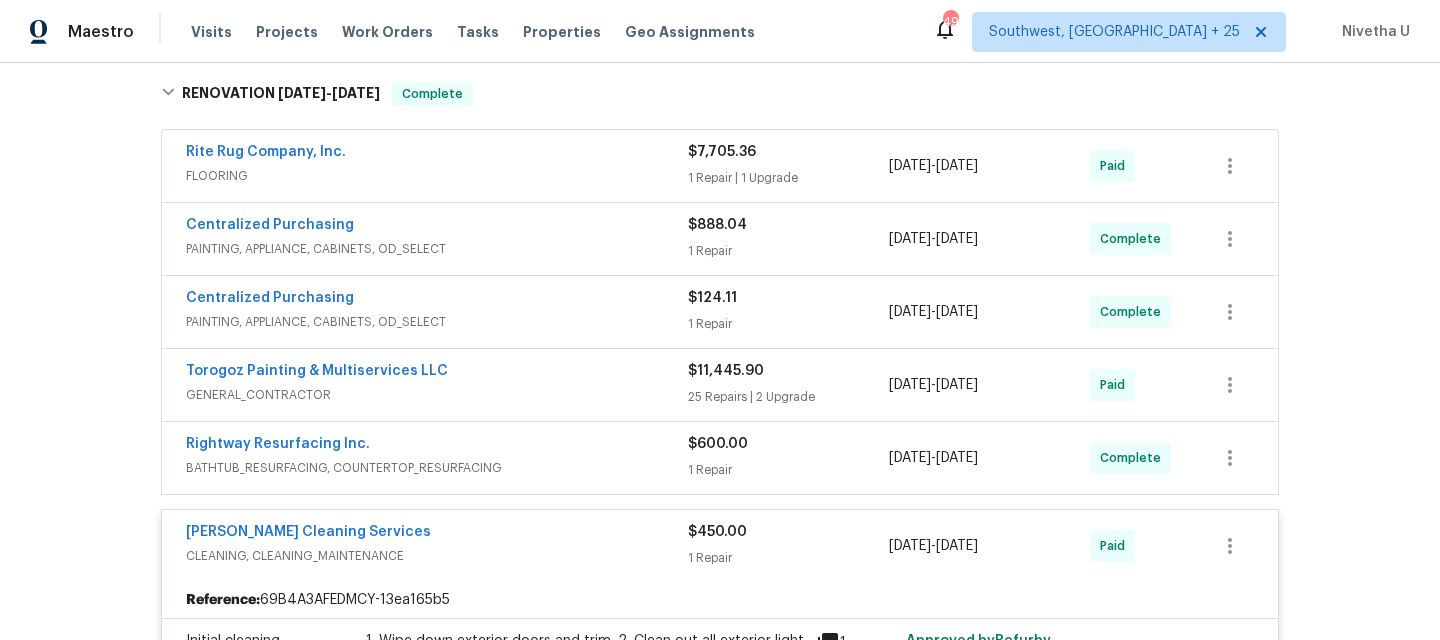 click on "FLOORING" at bounding box center [437, 176] 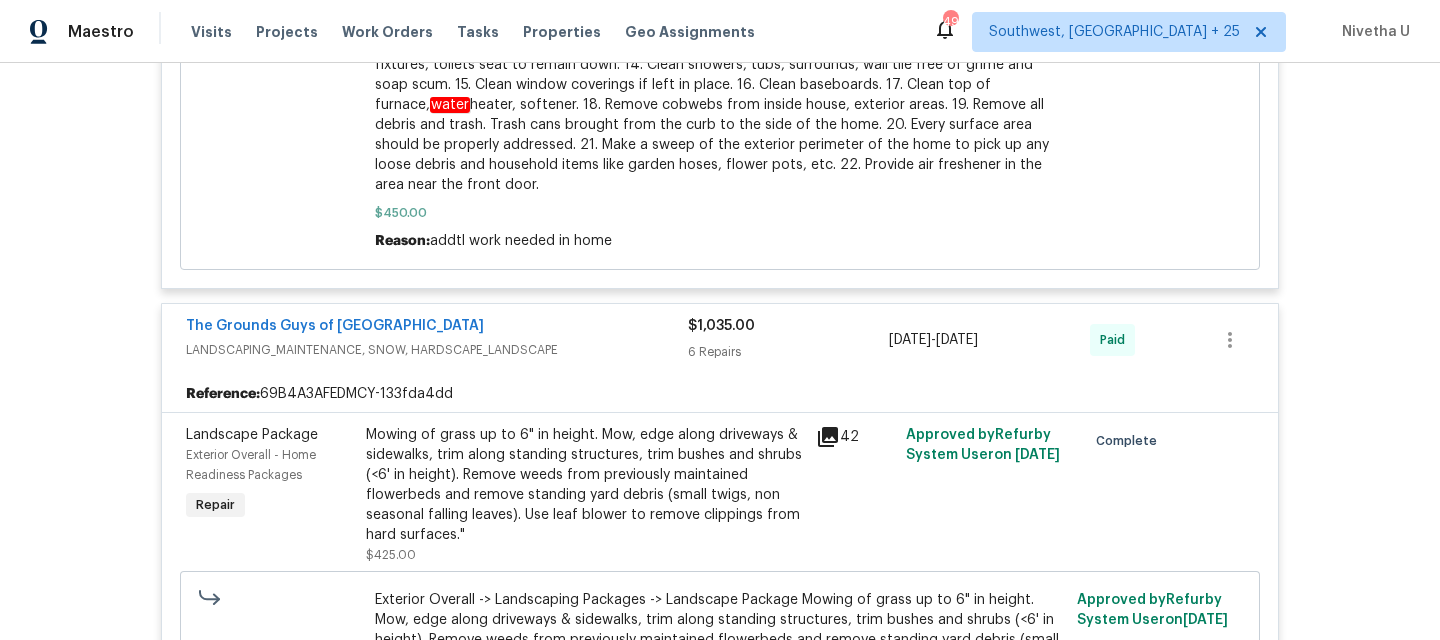 scroll, scrollTop: 3326, scrollLeft: 0, axis: vertical 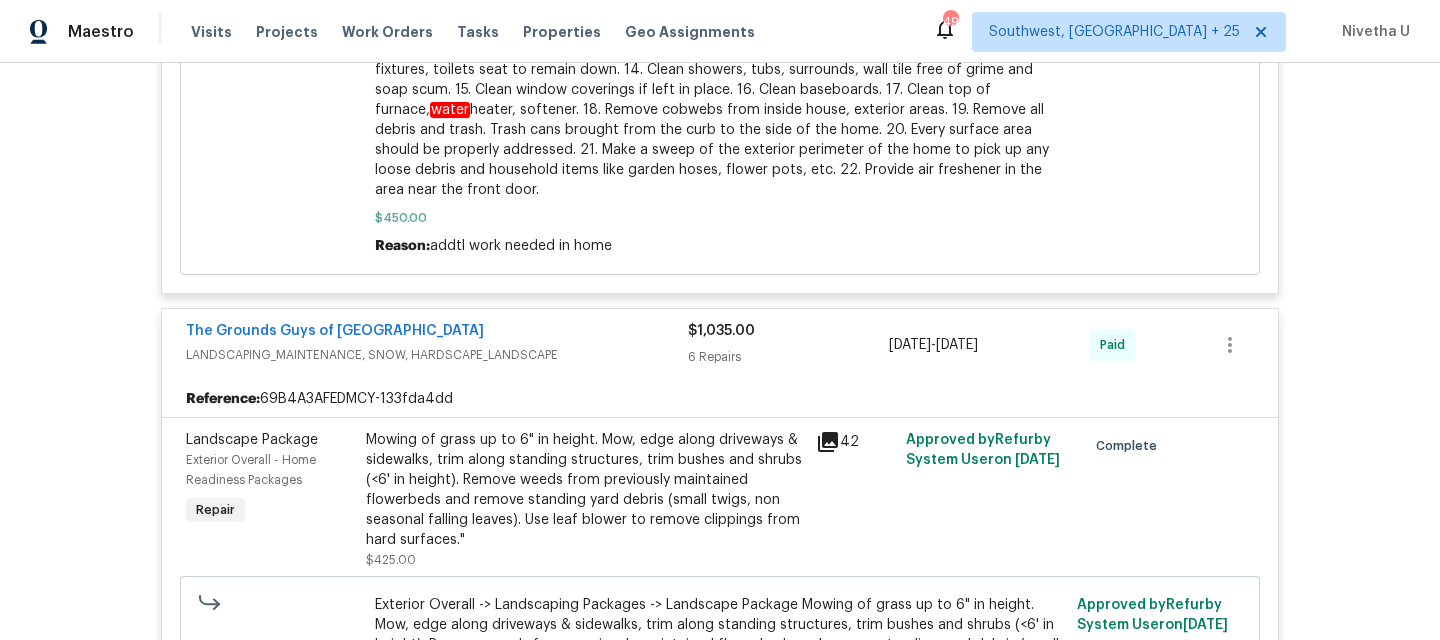 click on "The Grounds Guys of Huntersville LANDSCAPING_MAINTENANCE, SNOW, HARDSCAPE_LANDSCAPE" at bounding box center [437, 345] 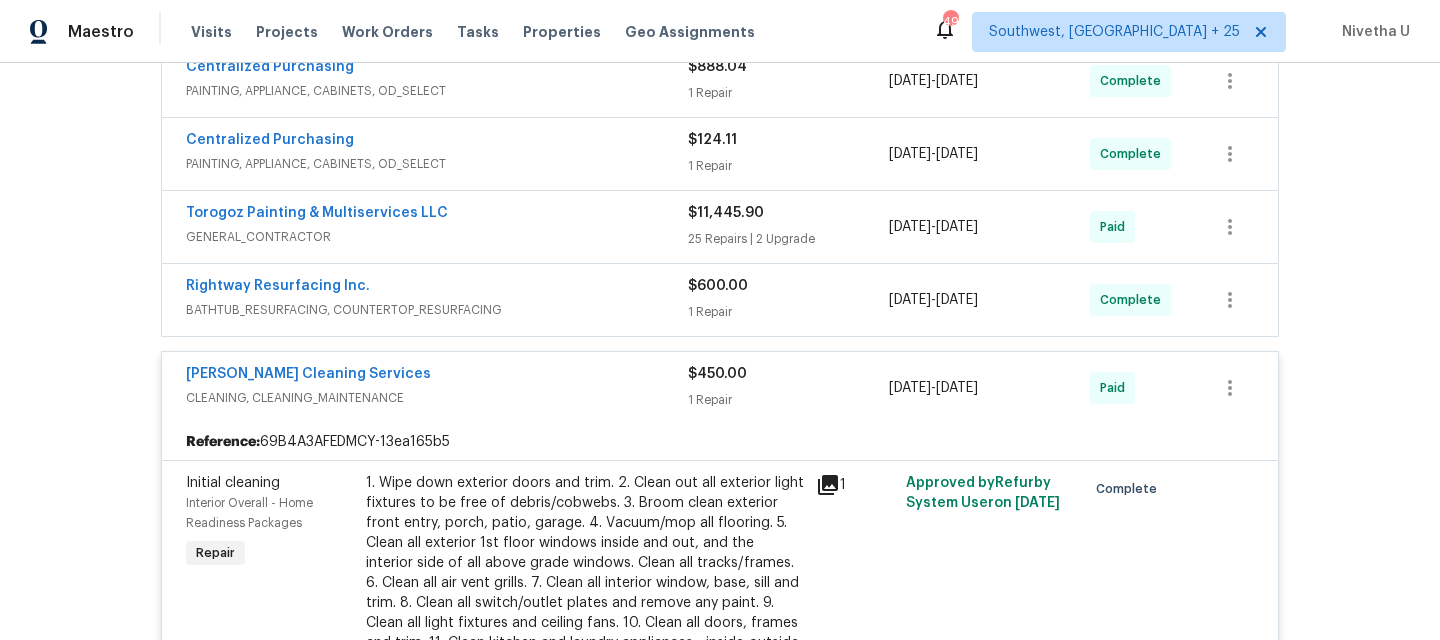 scroll, scrollTop: 2000, scrollLeft: 0, axis: vertical 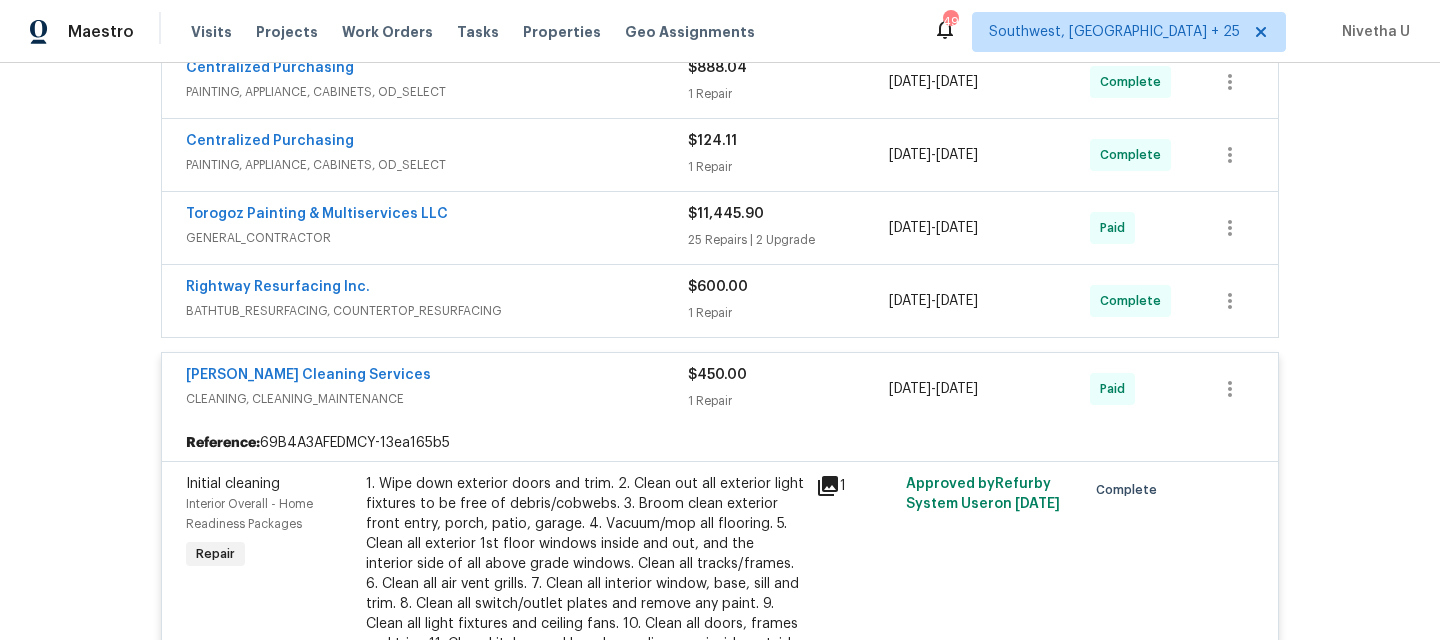 click on "[PERSON_NAME] Cleaning Services" at bounding box center (437, 377) 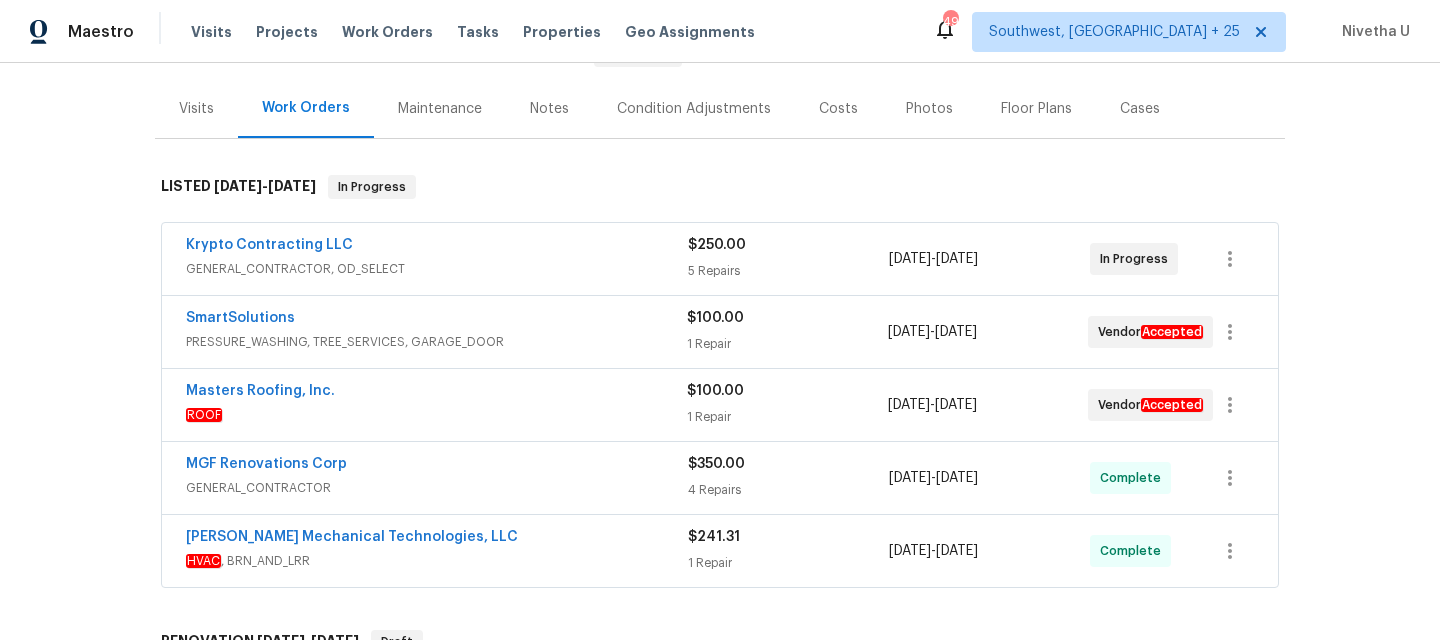 scroll, scrollTop: 363, scrollLeft: 0, axis: vertical 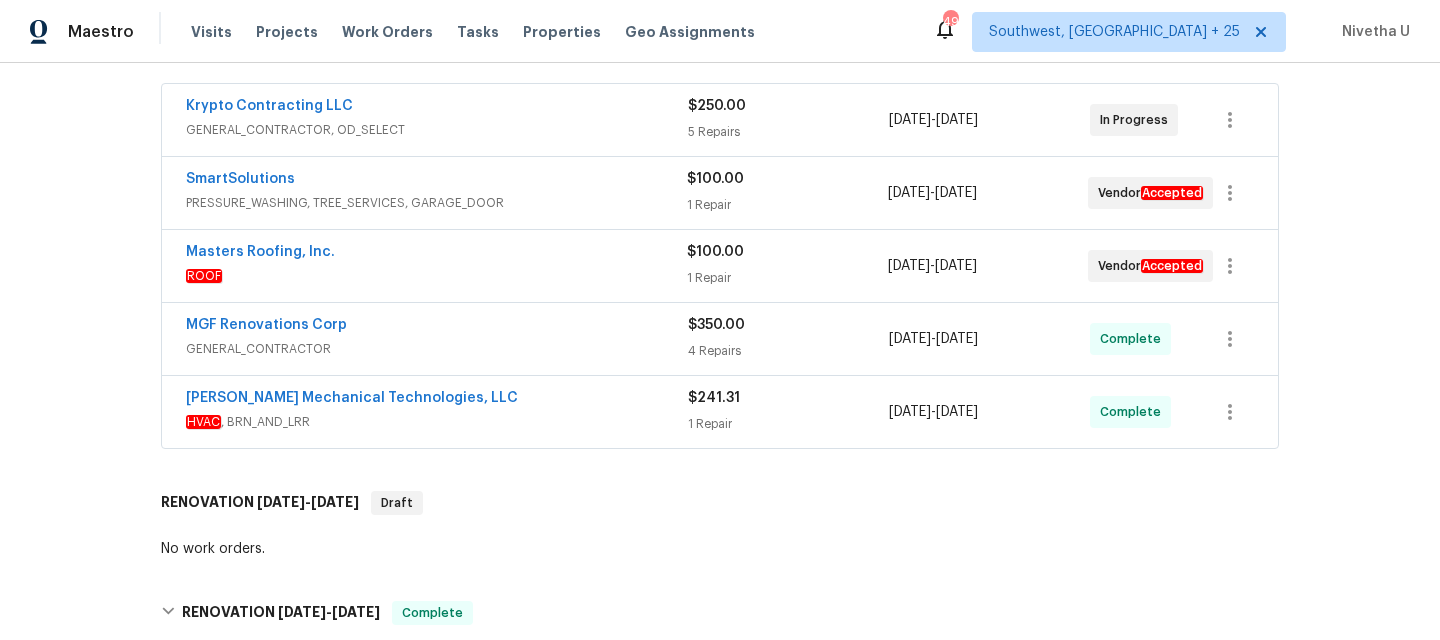 click on "HVAC , BRN_AND_LRR" at bounding box center (437, 422) 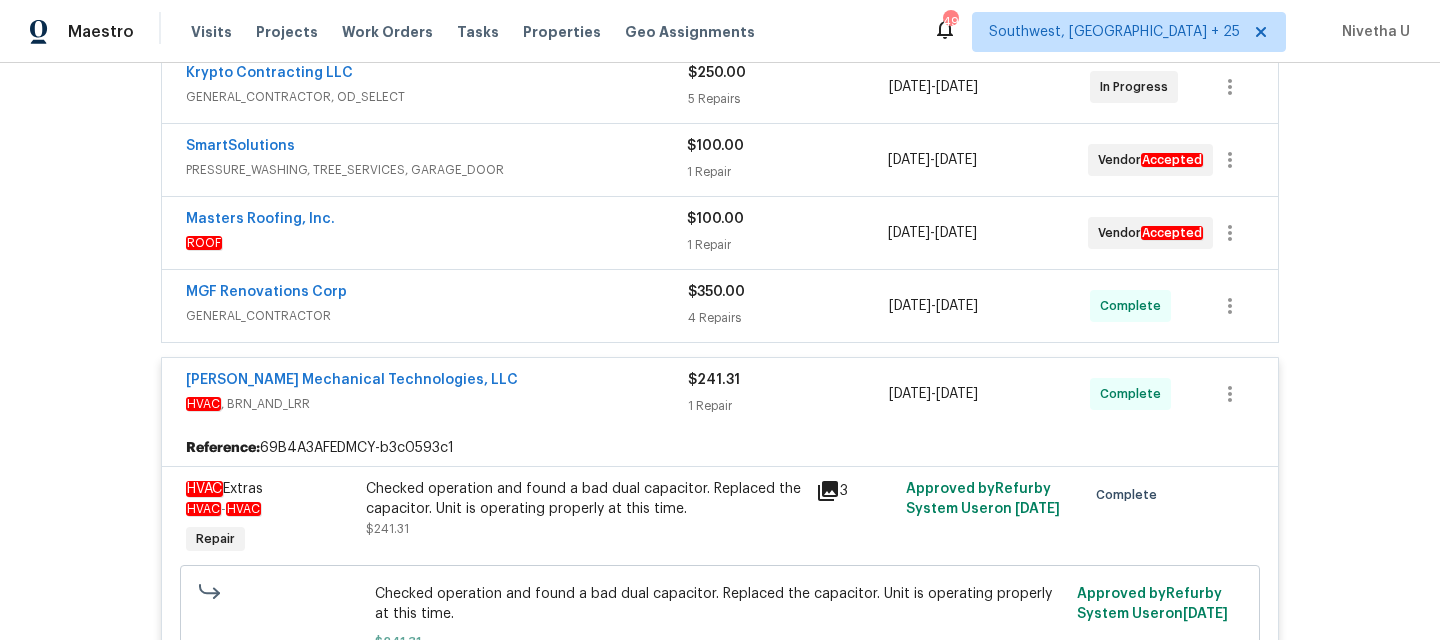 scroll, scrollTop: 400, scrollLeft: 0, axis: vertical 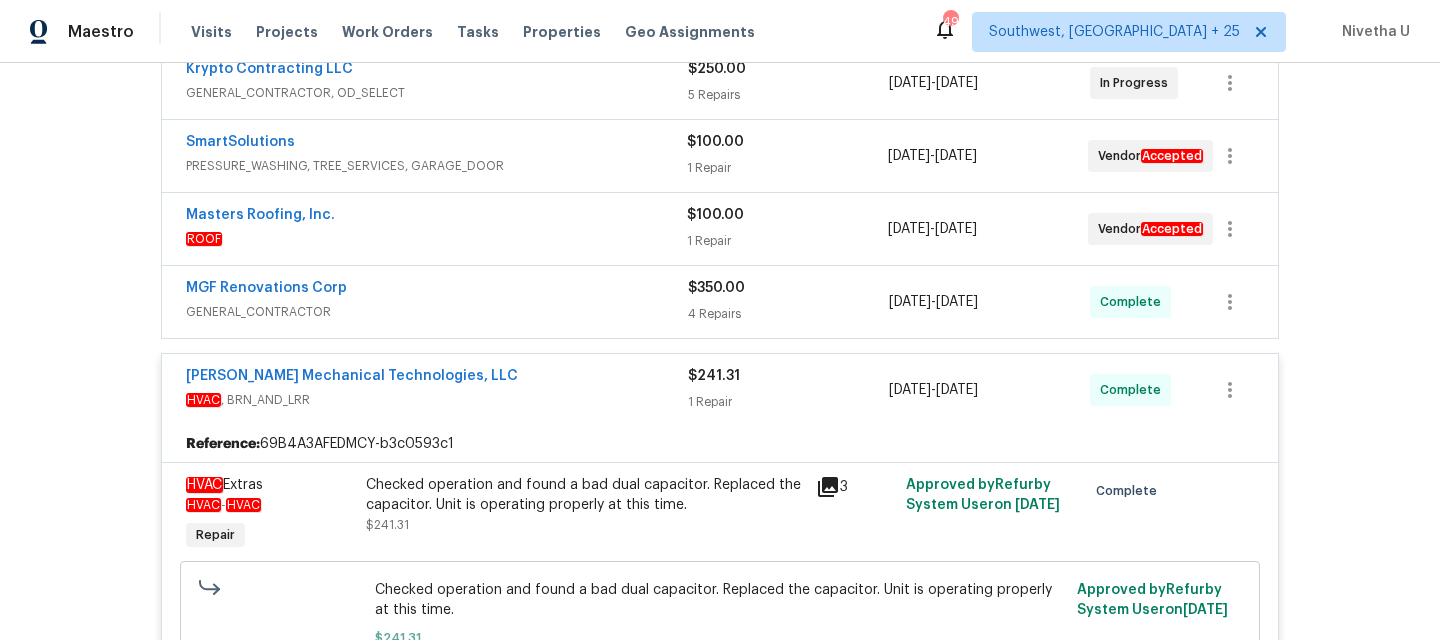 click on "GENERAL_CONTRACTOR" at bounding box center (437, 312) 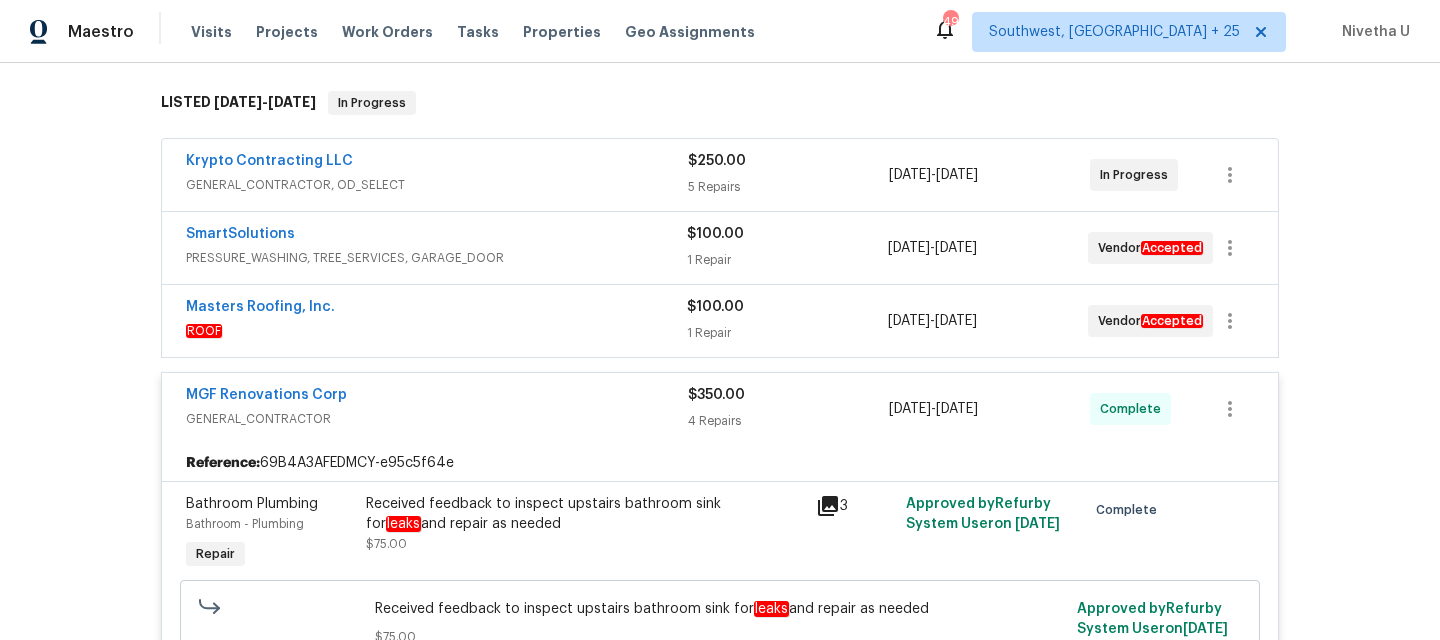 scroll, scrollTop: 254, scrollLeft: 0, axis: vertical 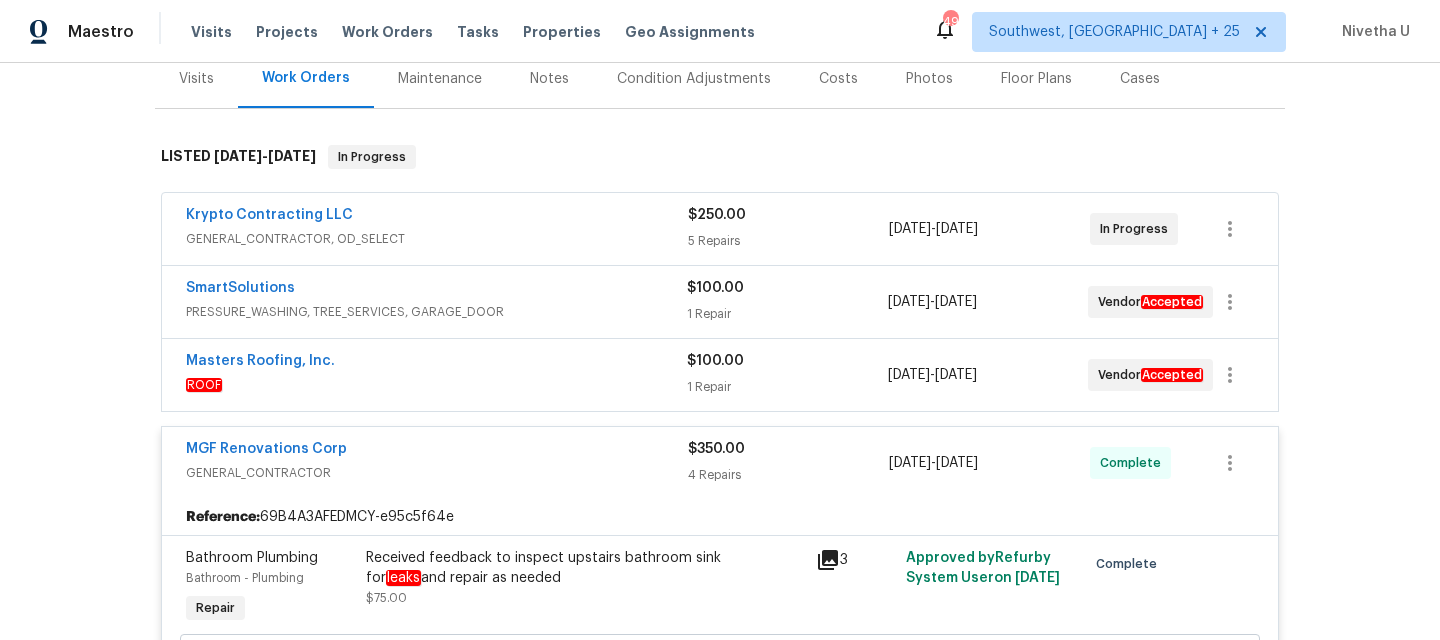 click on "Krypto Contracting LLC" at bounding box center (437, 217) 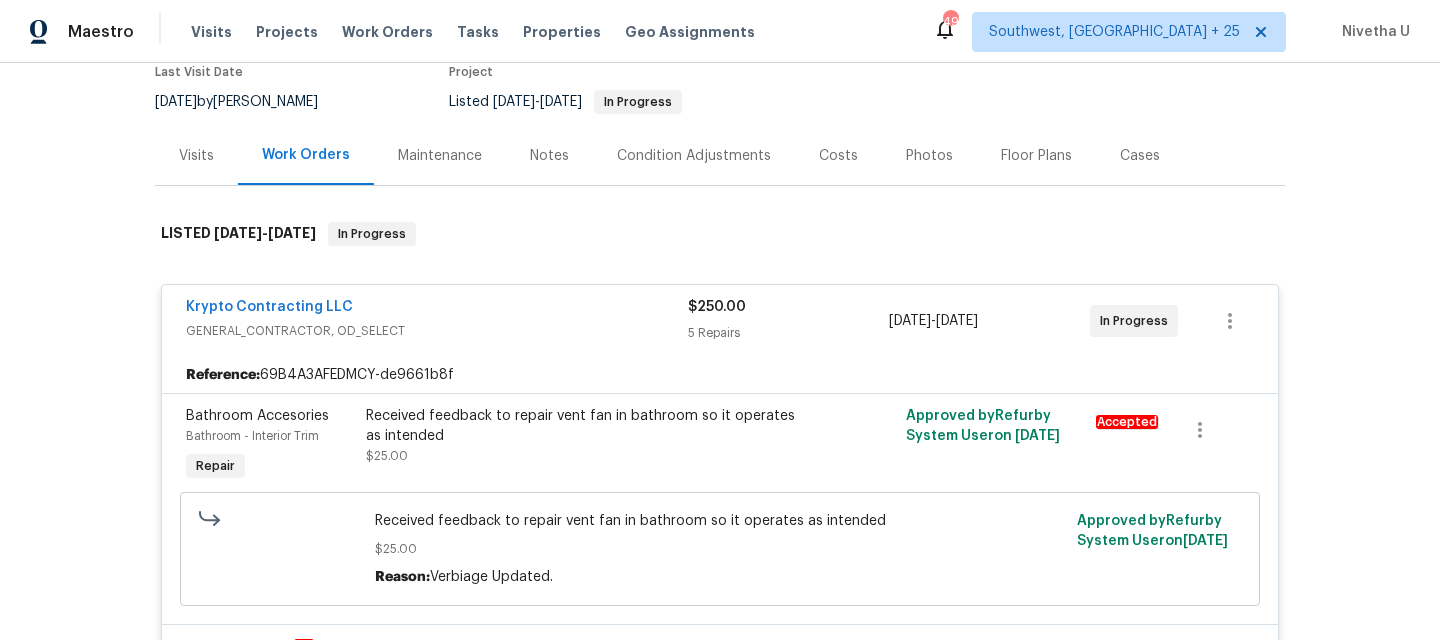scroll, scrollTop: 0, scrollLeft: 0, axis: both 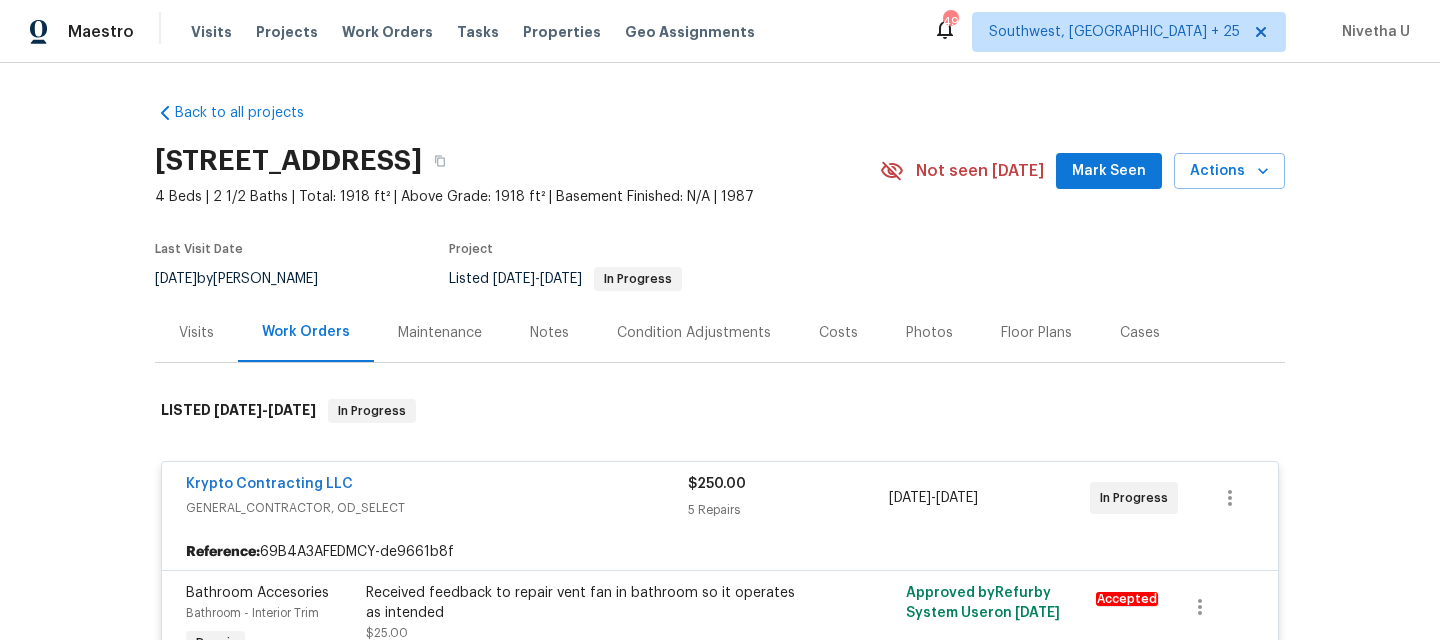 click on "Krypto Contracting LLC" at bounding box center [437, 486] 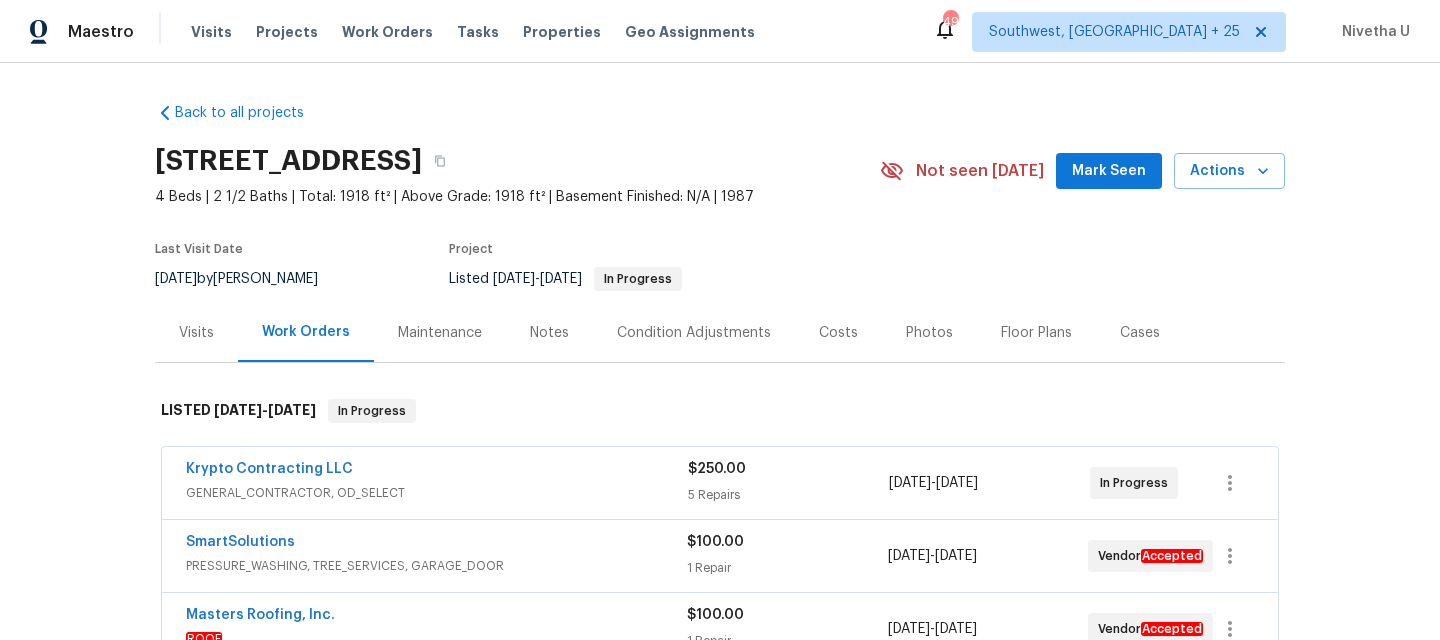 scroll, scrollTop: 172, scrollLeft: 0, axis: vertical 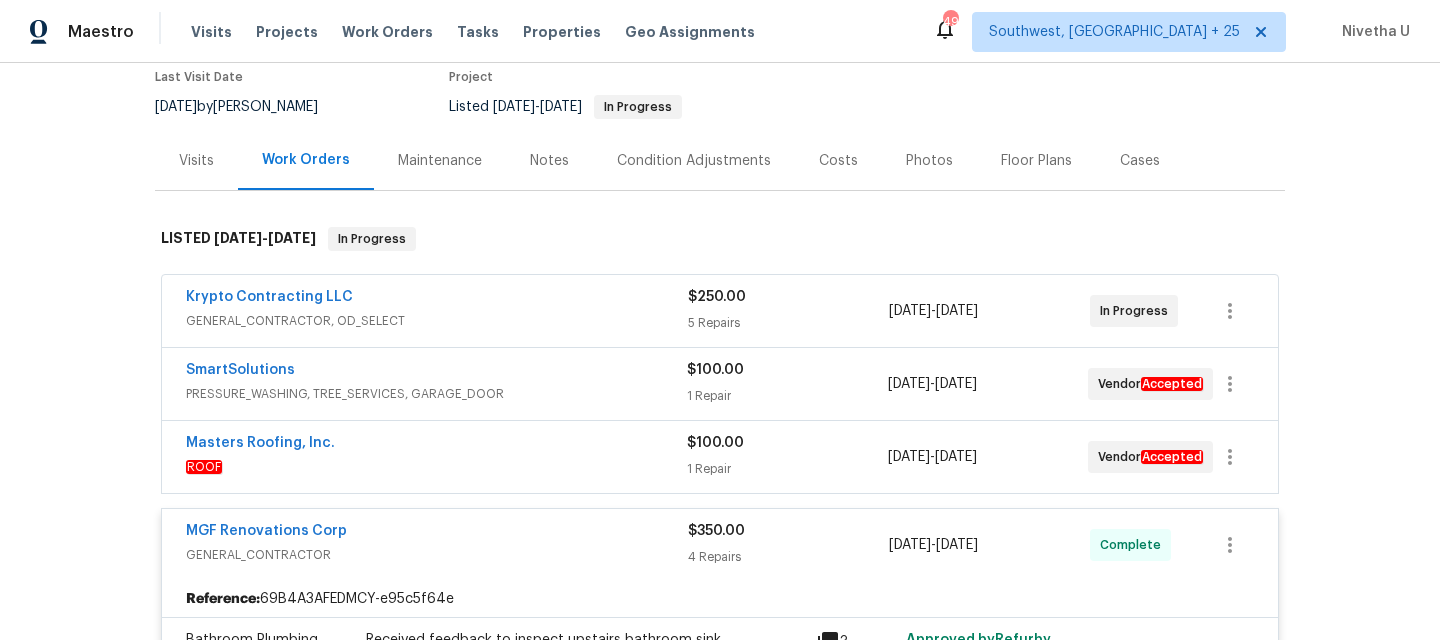 click on "SmartSolutions" at bounding box center (436, 372) 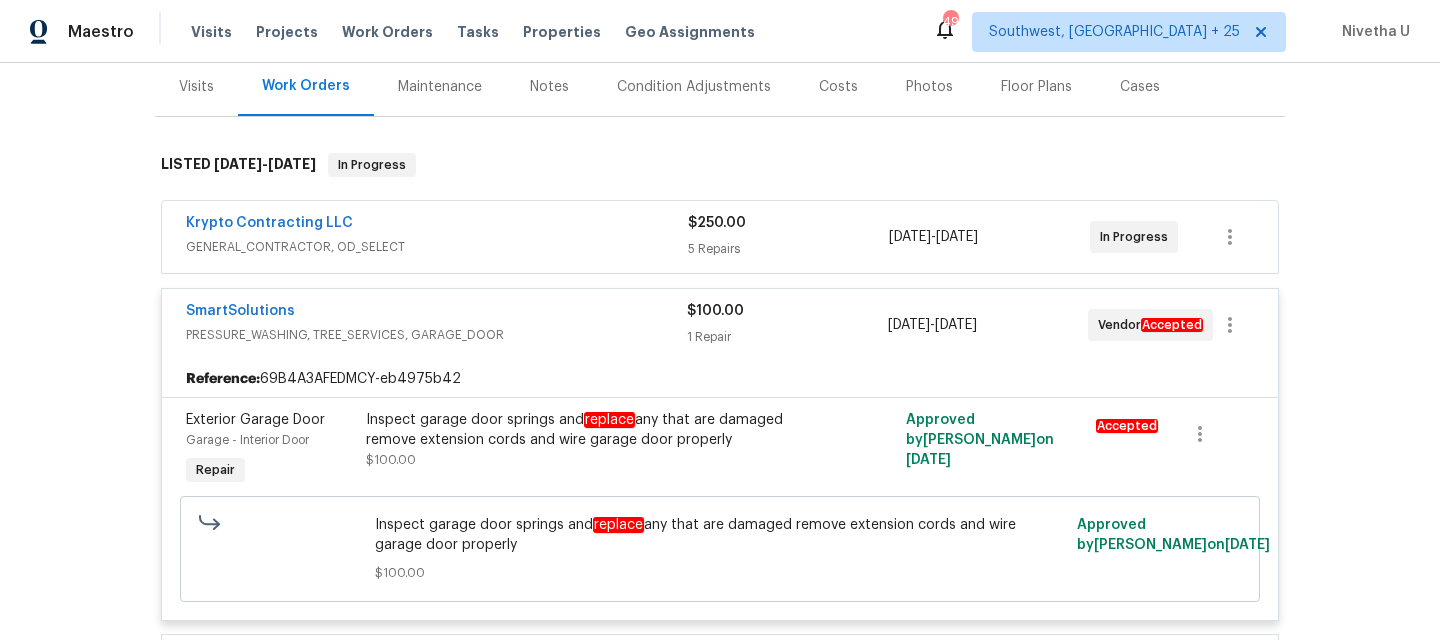 scroll, scrollTop: 235, scrollLeft: 0, axis: vertical 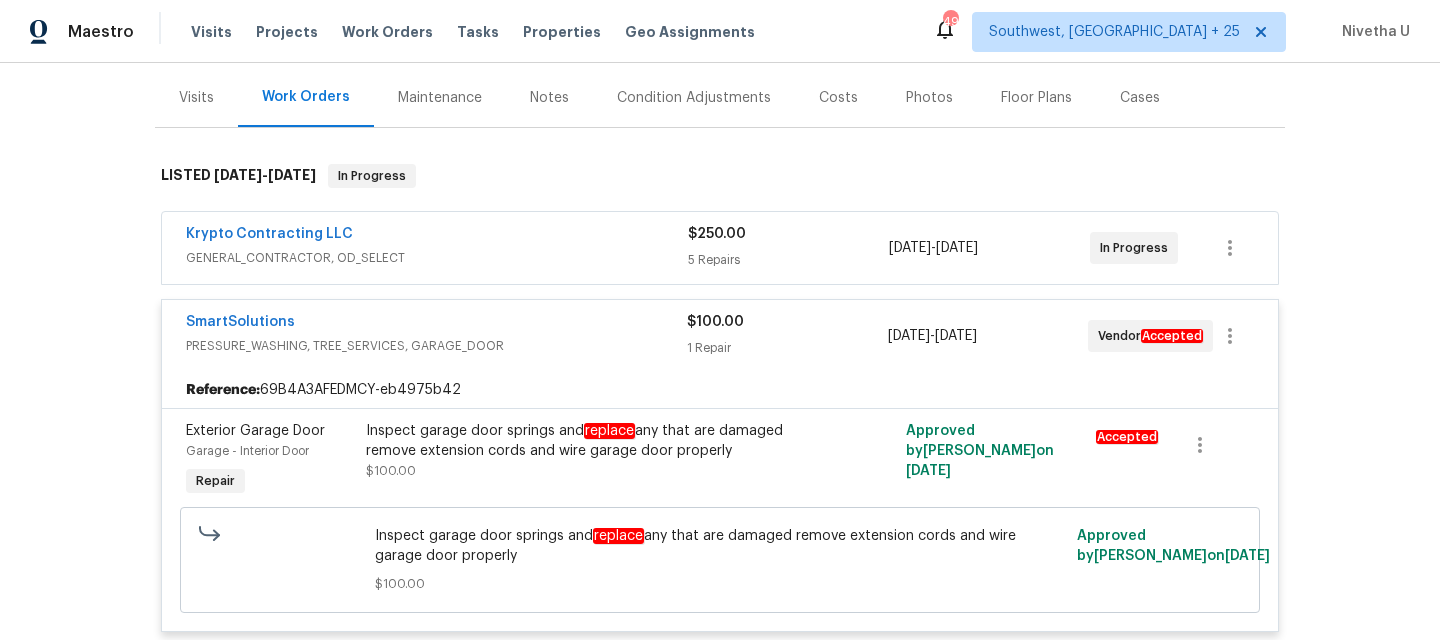 click on "PRESSURE_WASHING, TREE_SERVICES, GARAGE_DOOR" at bounding box center [436, 346] 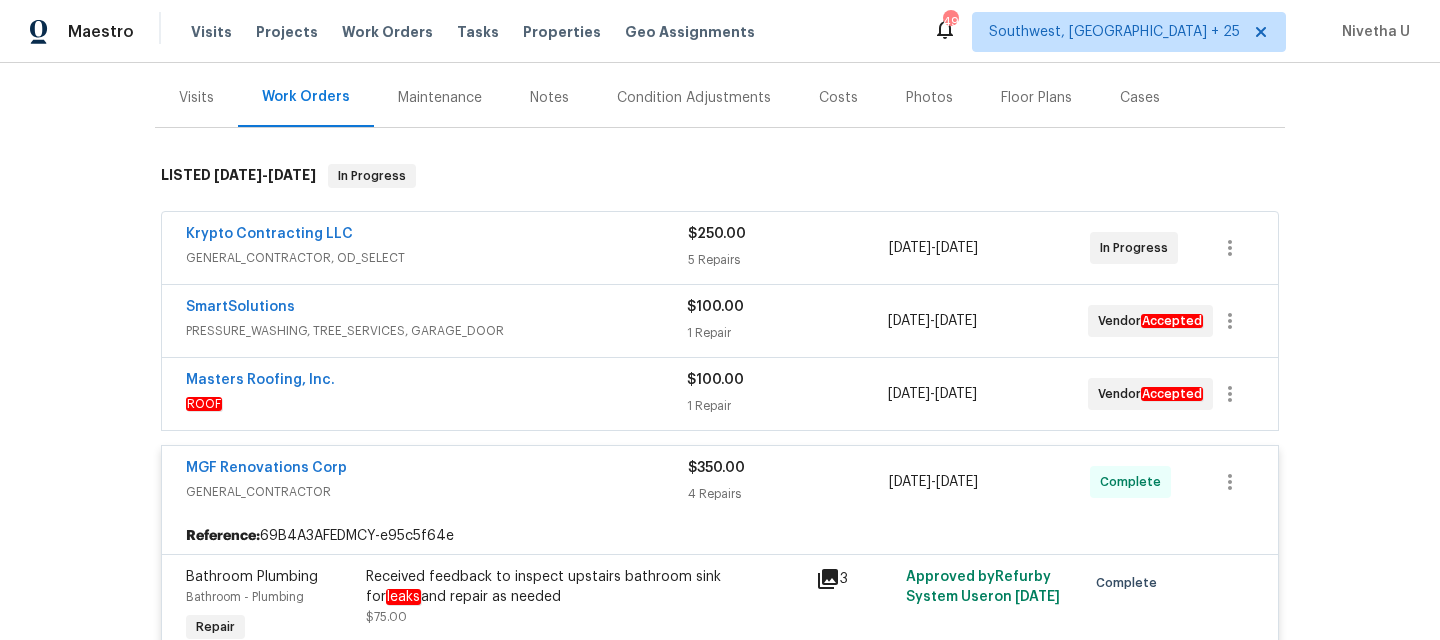 click on "ROOF" at bounding box center [436, 404] 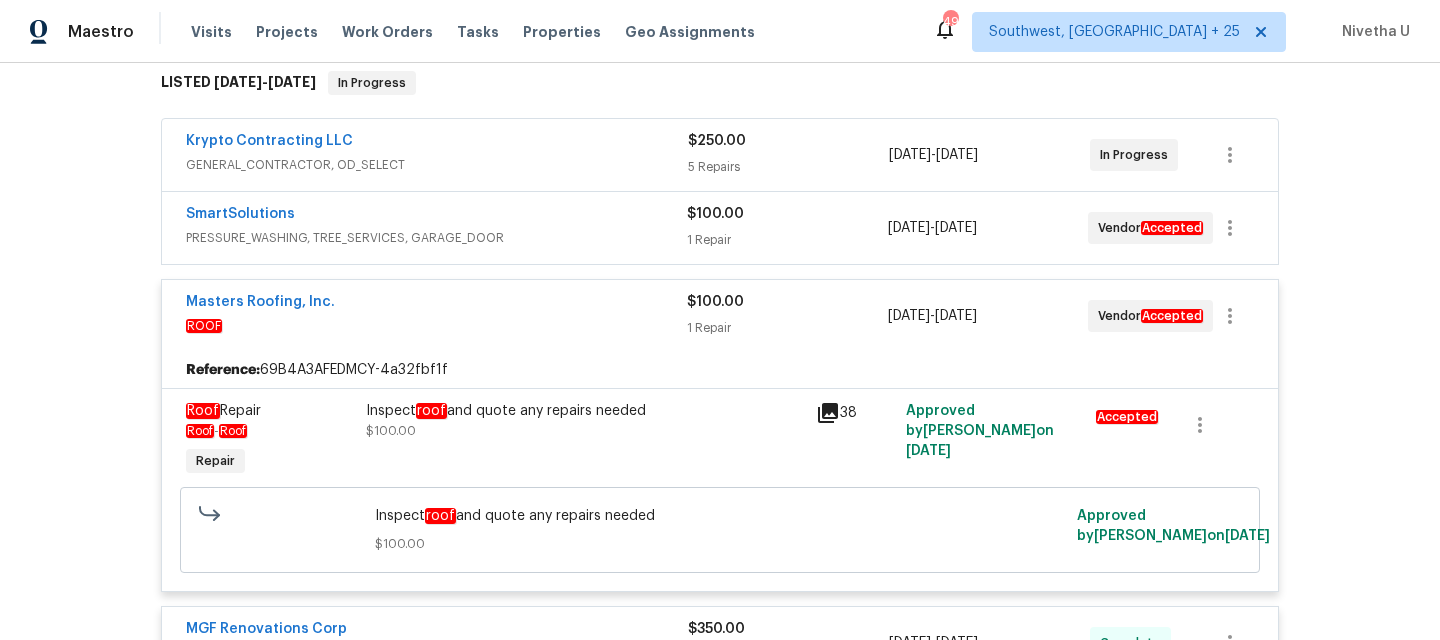 click on "Masters Roofing, Inc. ROOF" at bounding box center (436, 316) 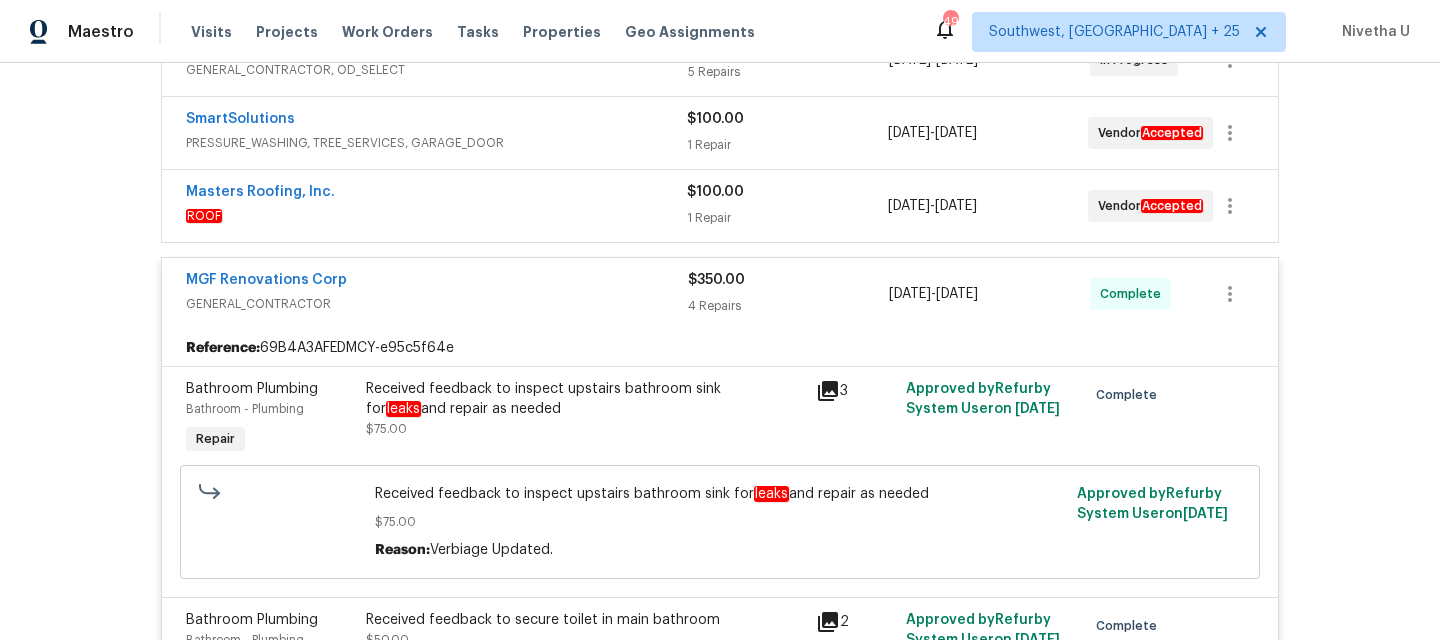 scroll, scrollTop: 410, scrollLeft: 0, axis: vertical 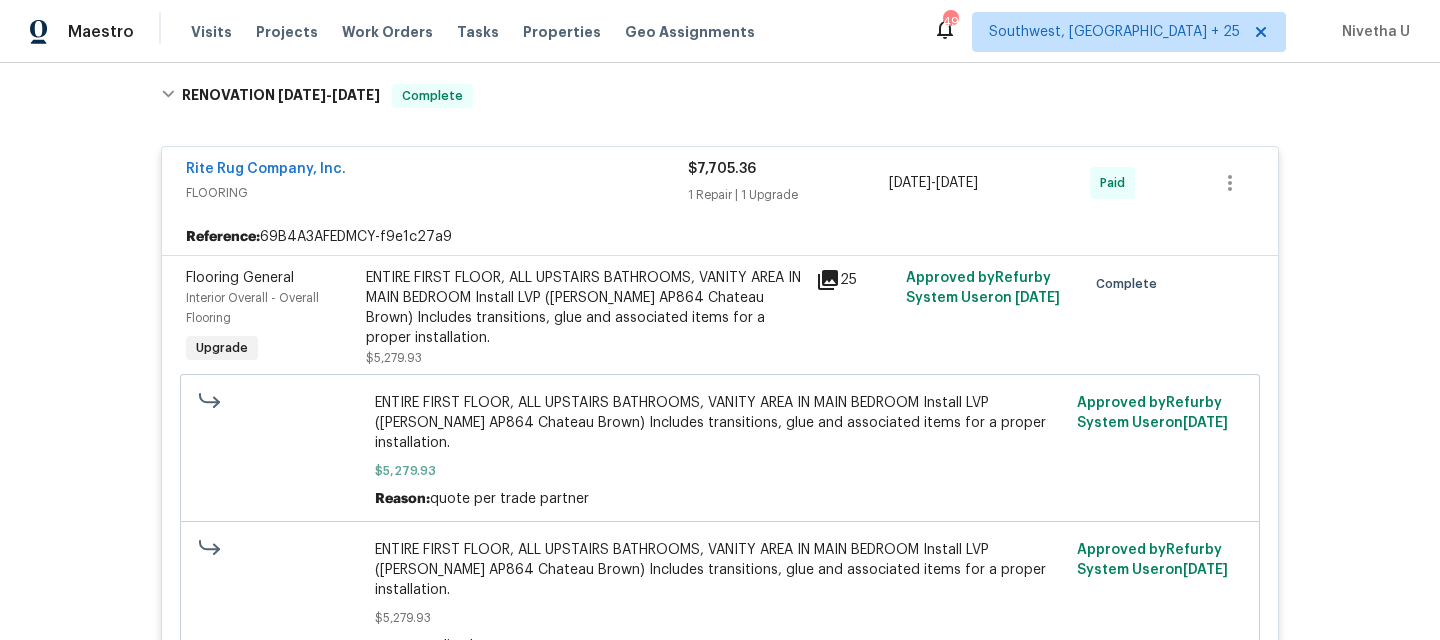 click on "FLOORING" at bounding box center (437, 193) 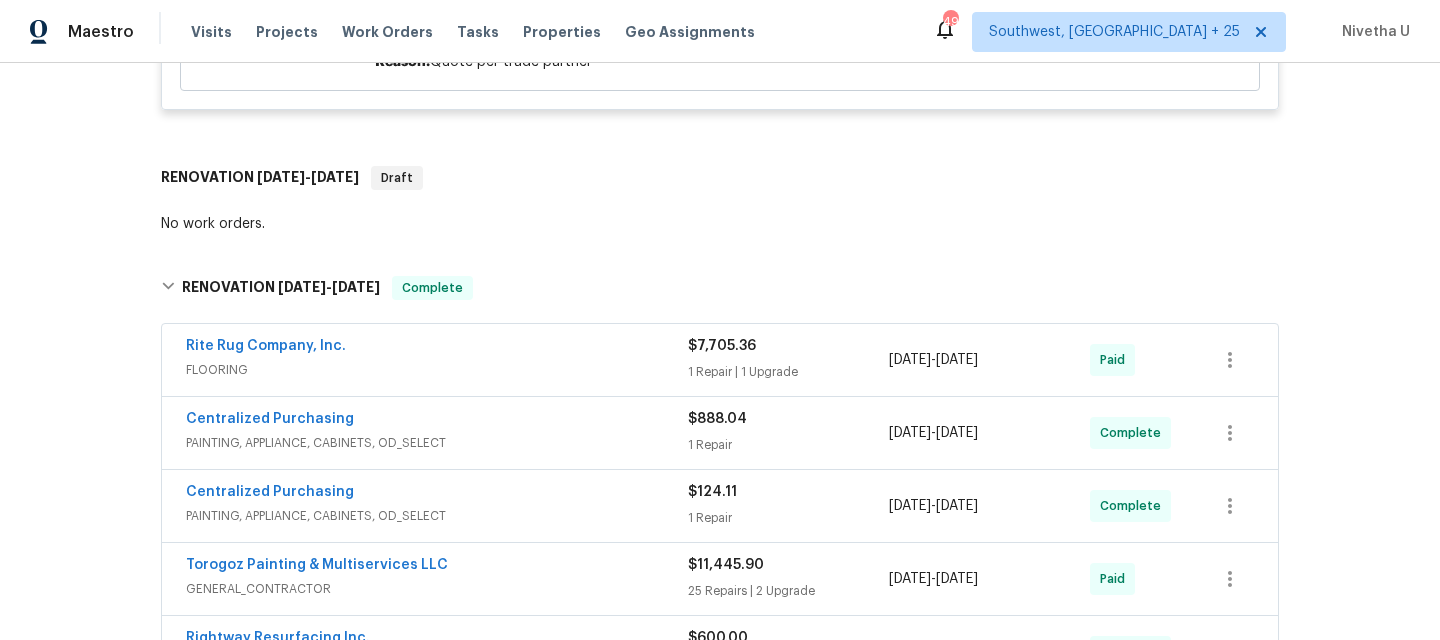 scroll, scrollTop: 2041, scrollLeft: 0, axis: vertical 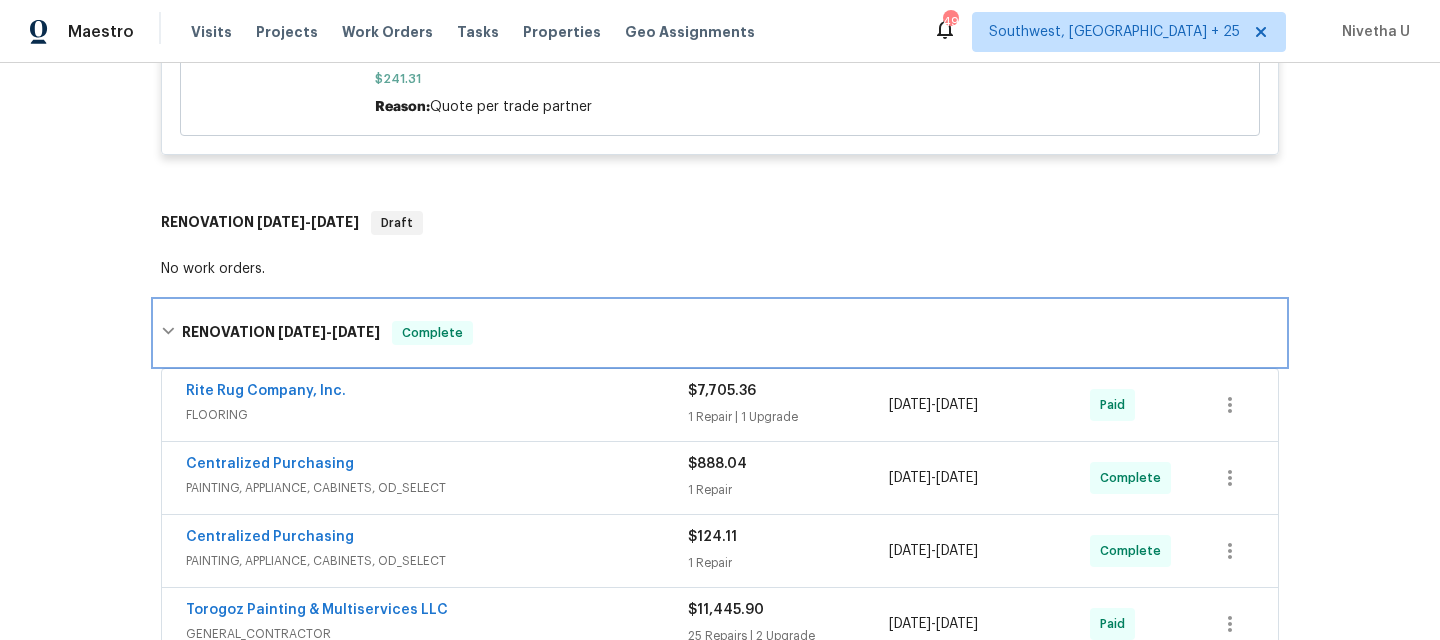 click on "RENOVATION   [DATE]  -  [DATE] Complete" at bounding box center (720, 333) 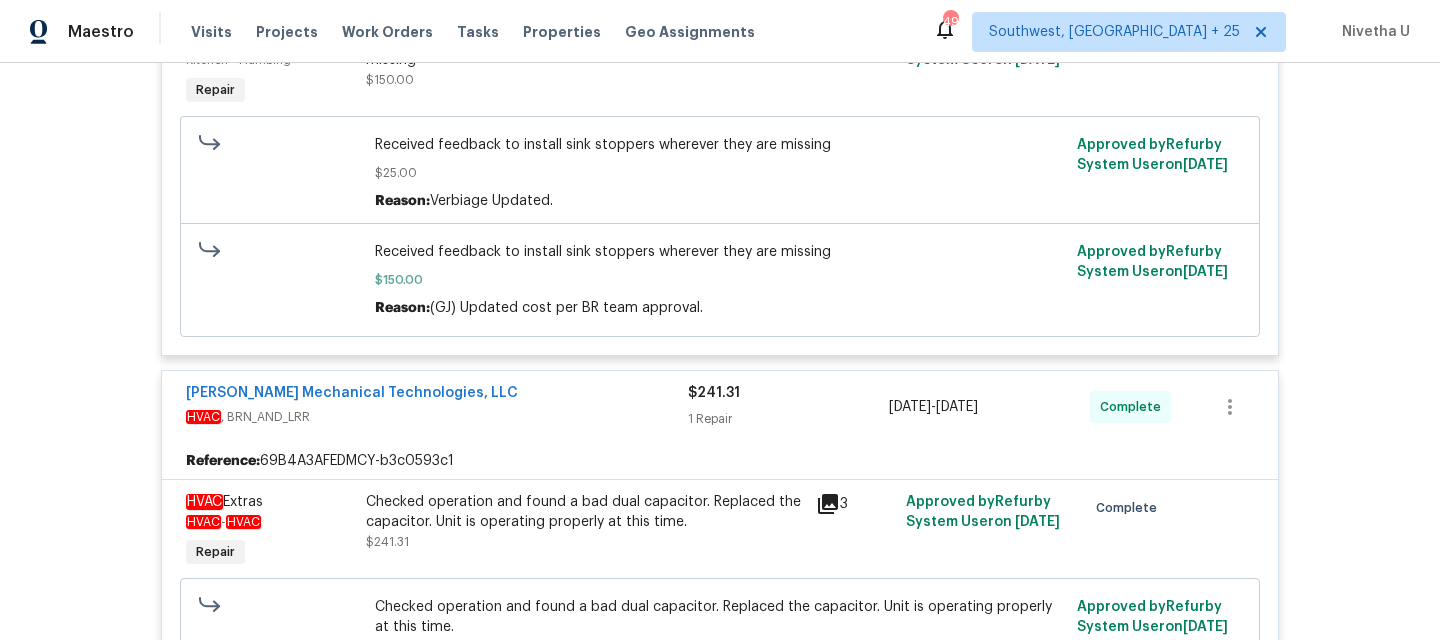 scroll, scrollTop: 1463, scrollLeft: 0, axis: vertical 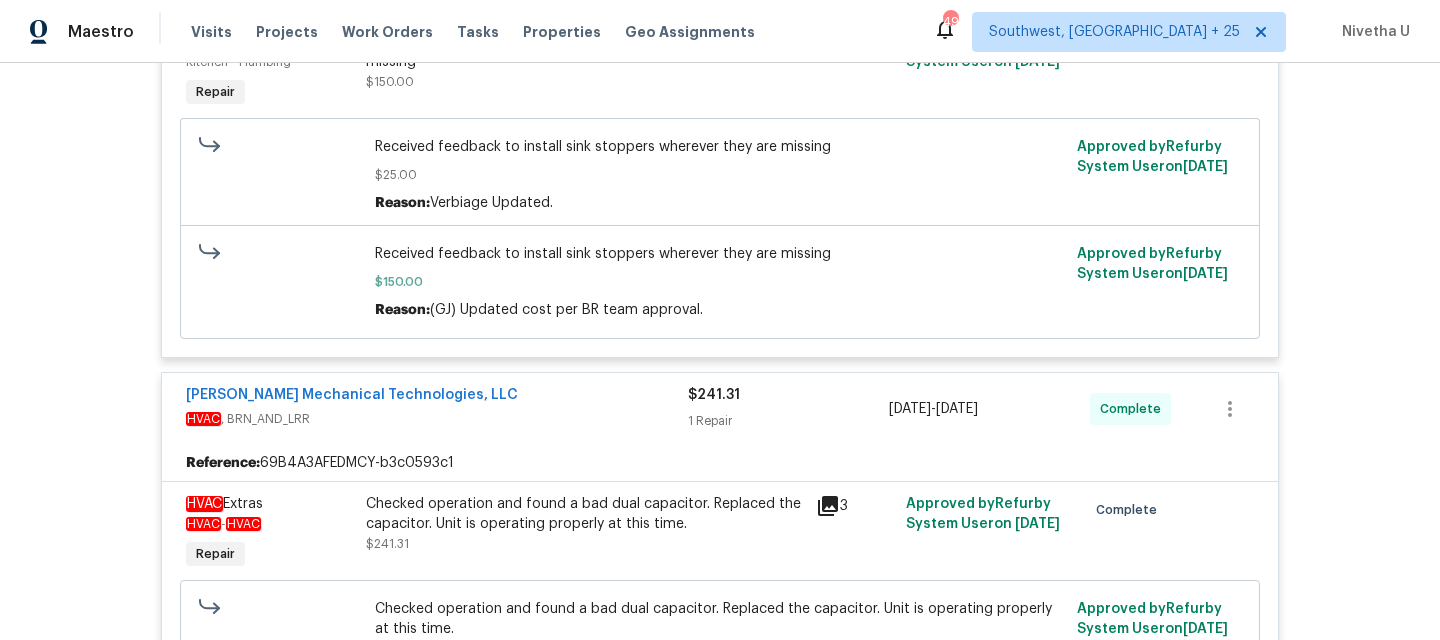 click on "HVAC , BRN_AND_LRR" at bounding box center [437, 419] 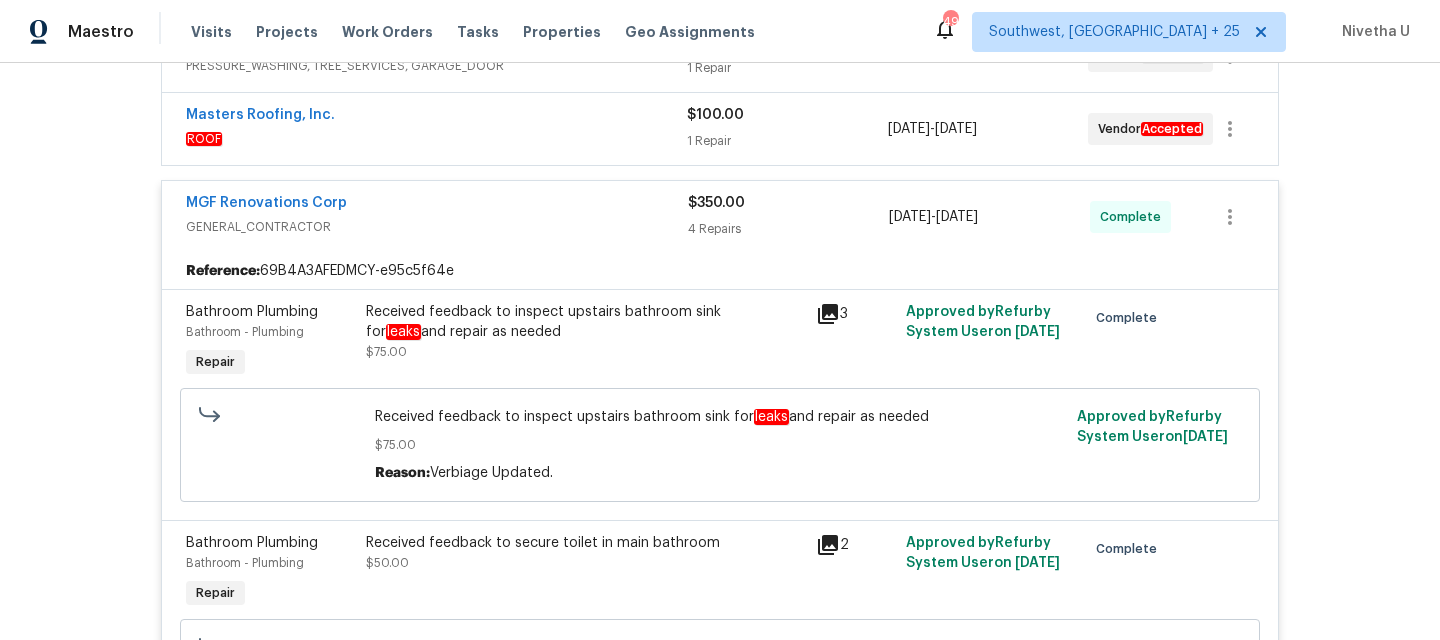 scroll, scrollTop: 448, scrollLeft: 0, axis: vertical 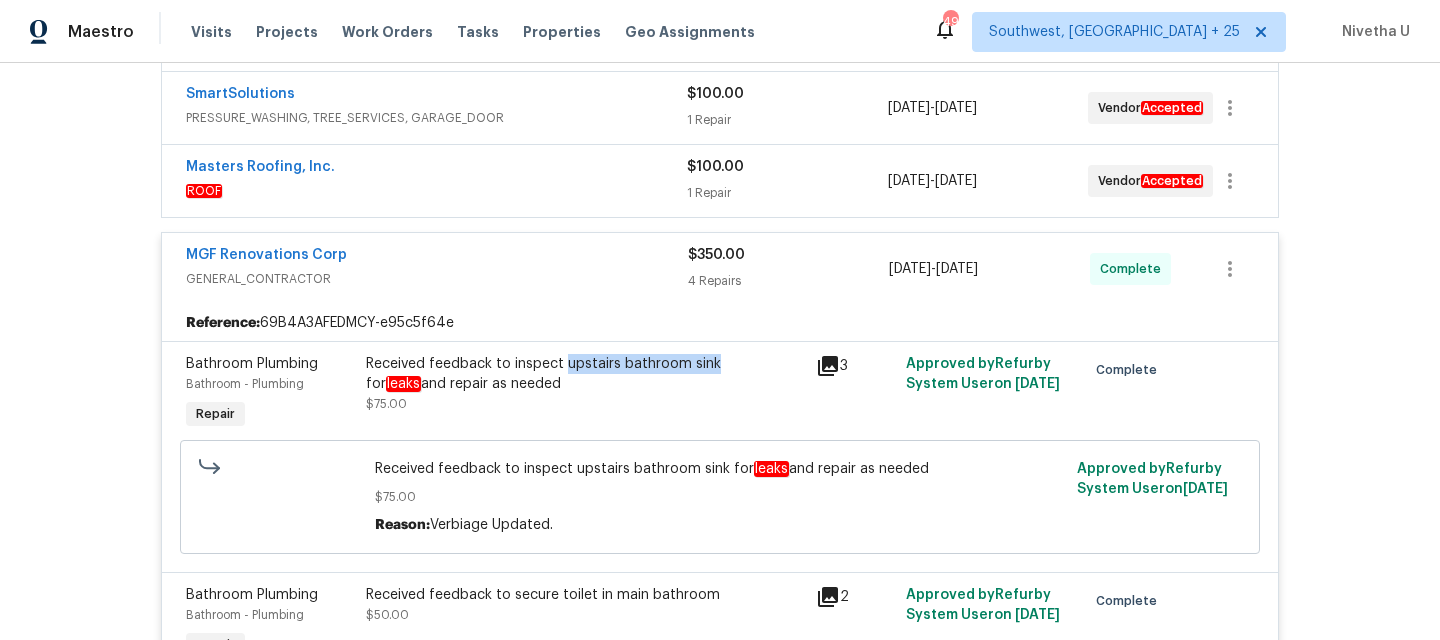 drag, startPoint x: 557, startPoint y: 368, endPoint x: 704, endPoint y: 368, distance: 147 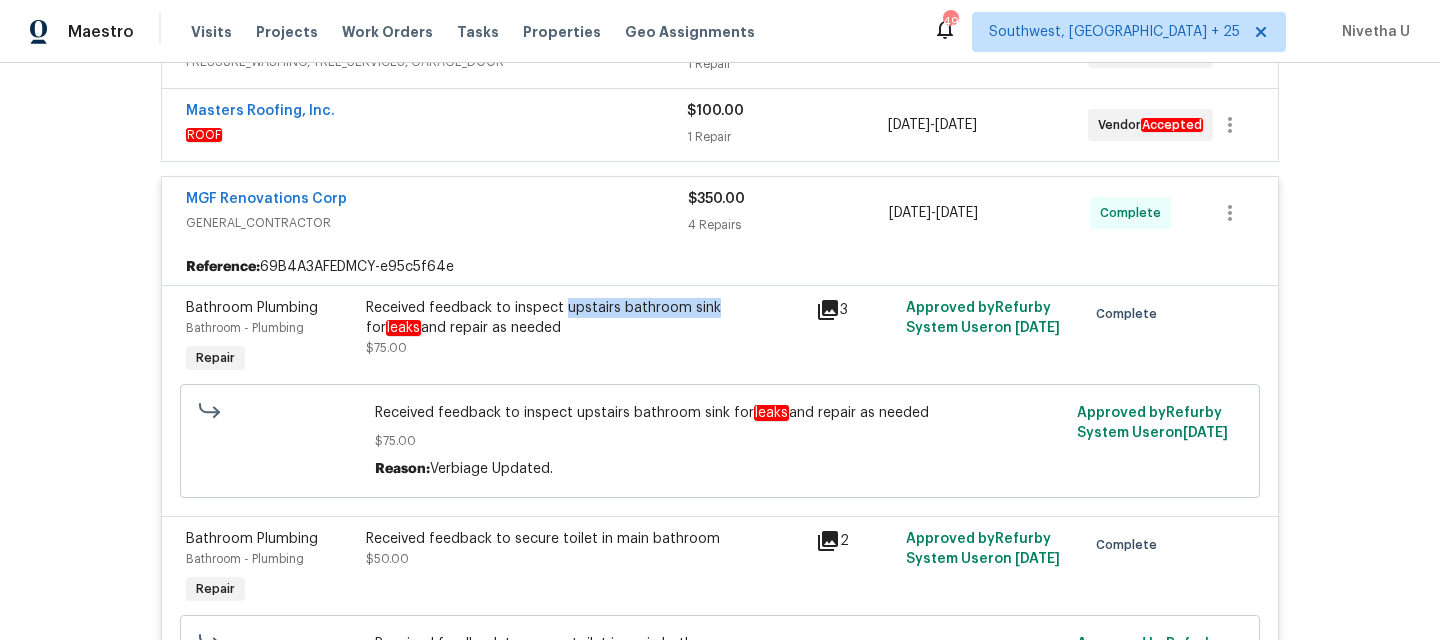 scroll, scrollTop: 502, scrollLeft: 0, axis: vertical 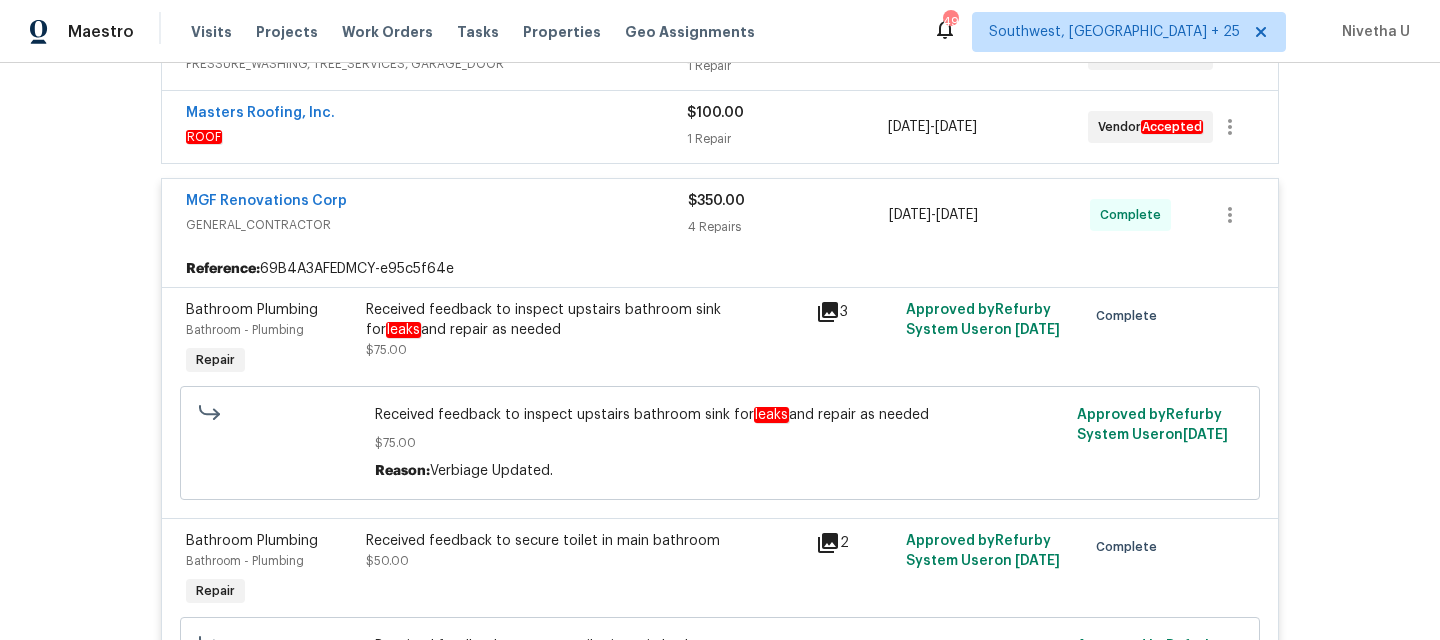 click on "GENERAL_CONTRACTOR" at bounding box center (437, 225) 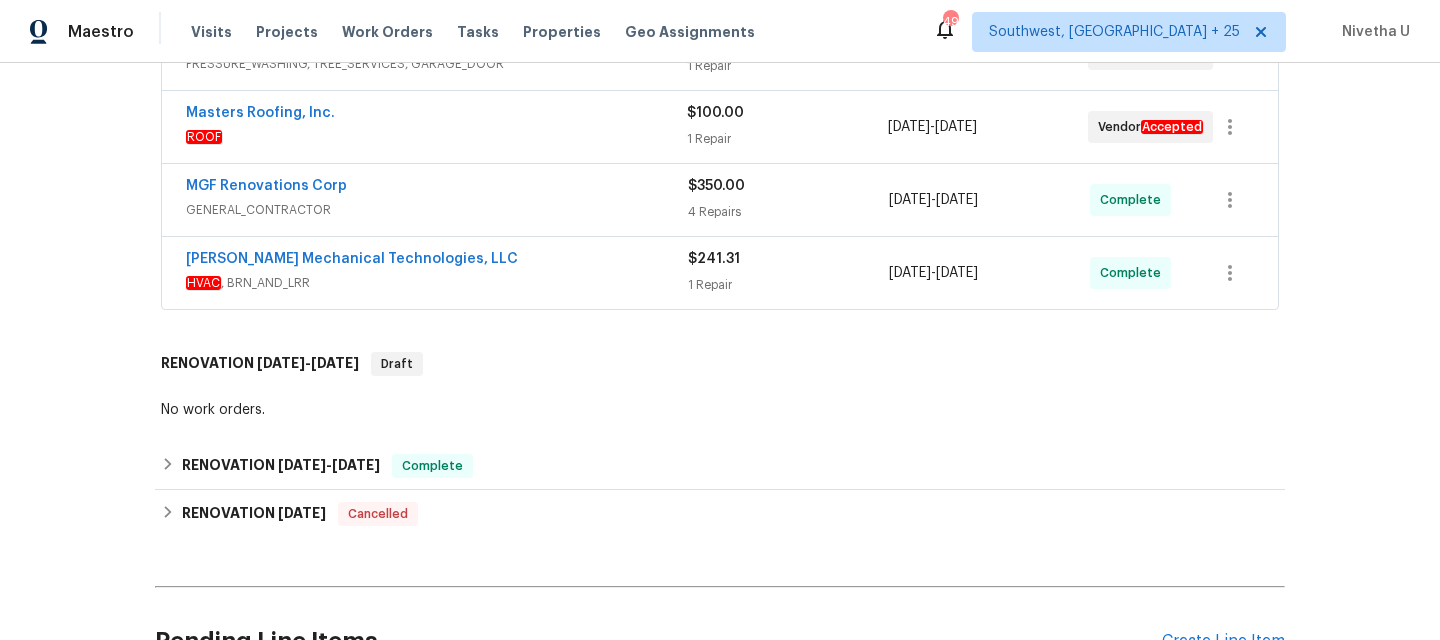 scroll, scrollTop: 0, scrollLeft: 0, axis: both 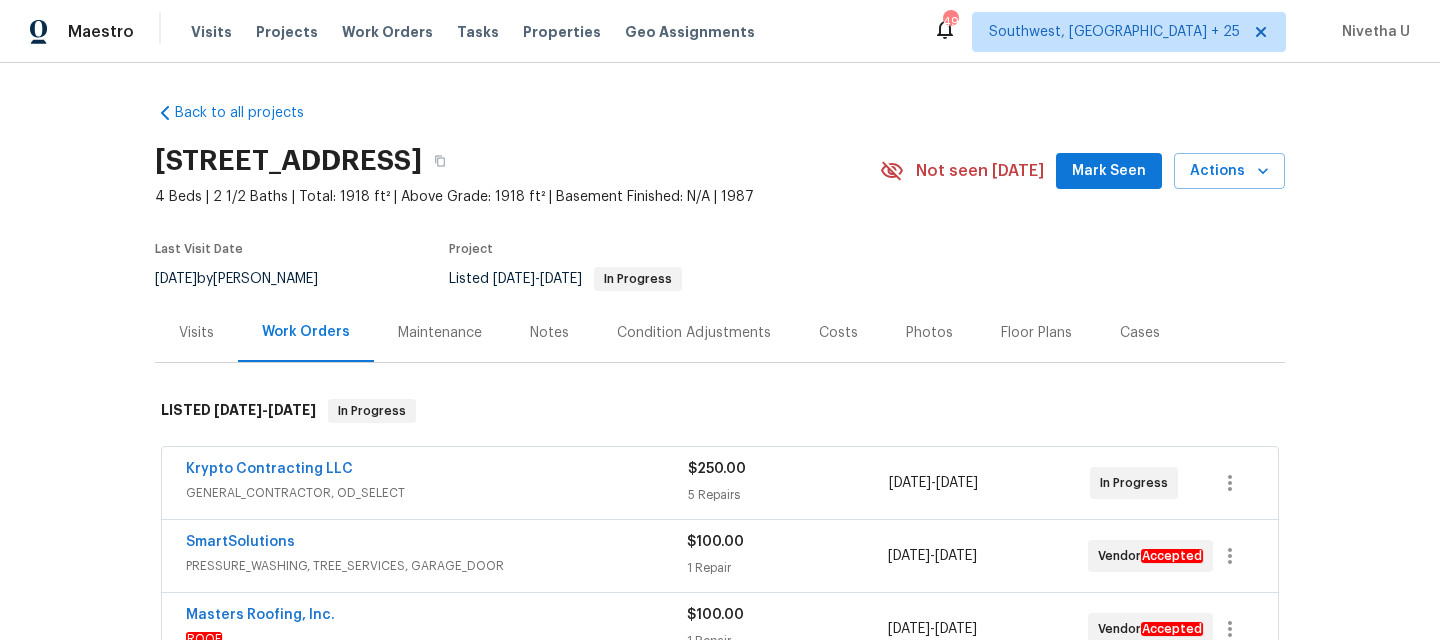drag, startPoint x: 372, startPoint y: 37, endPoint x: 848, endPoint y: 53, distance: 476.26883 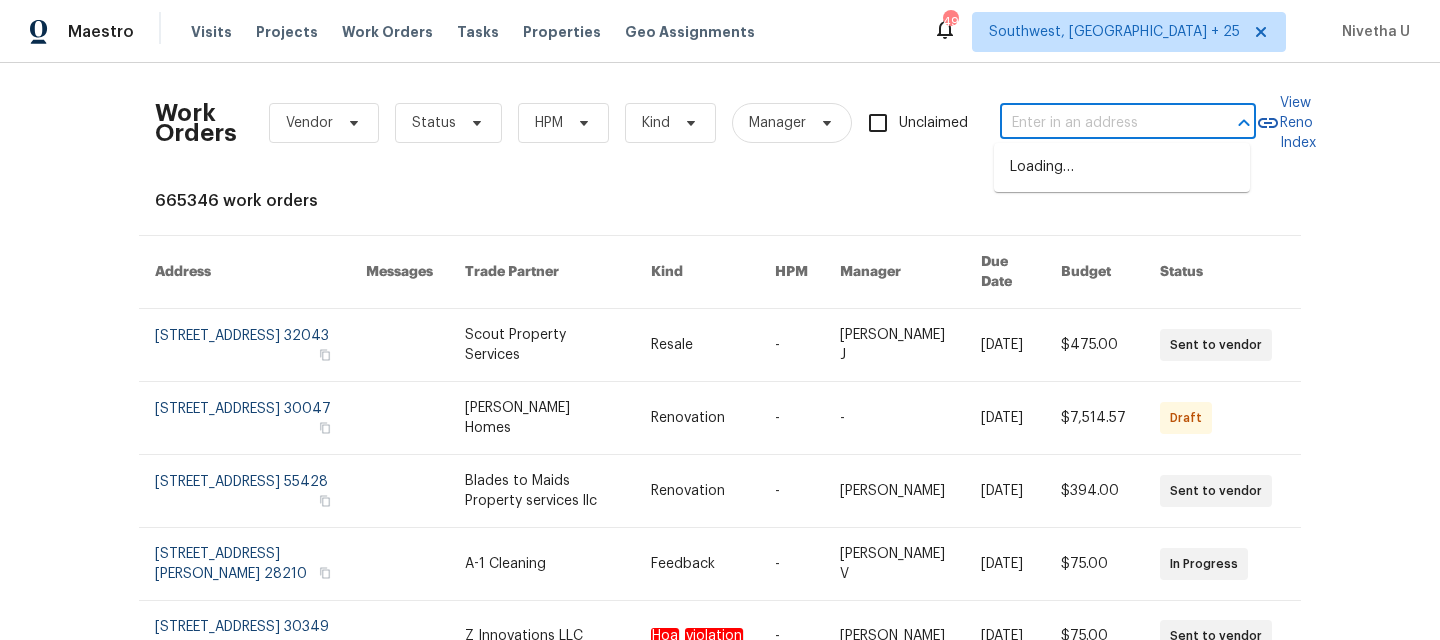 click at bounding box center [1100, 123] 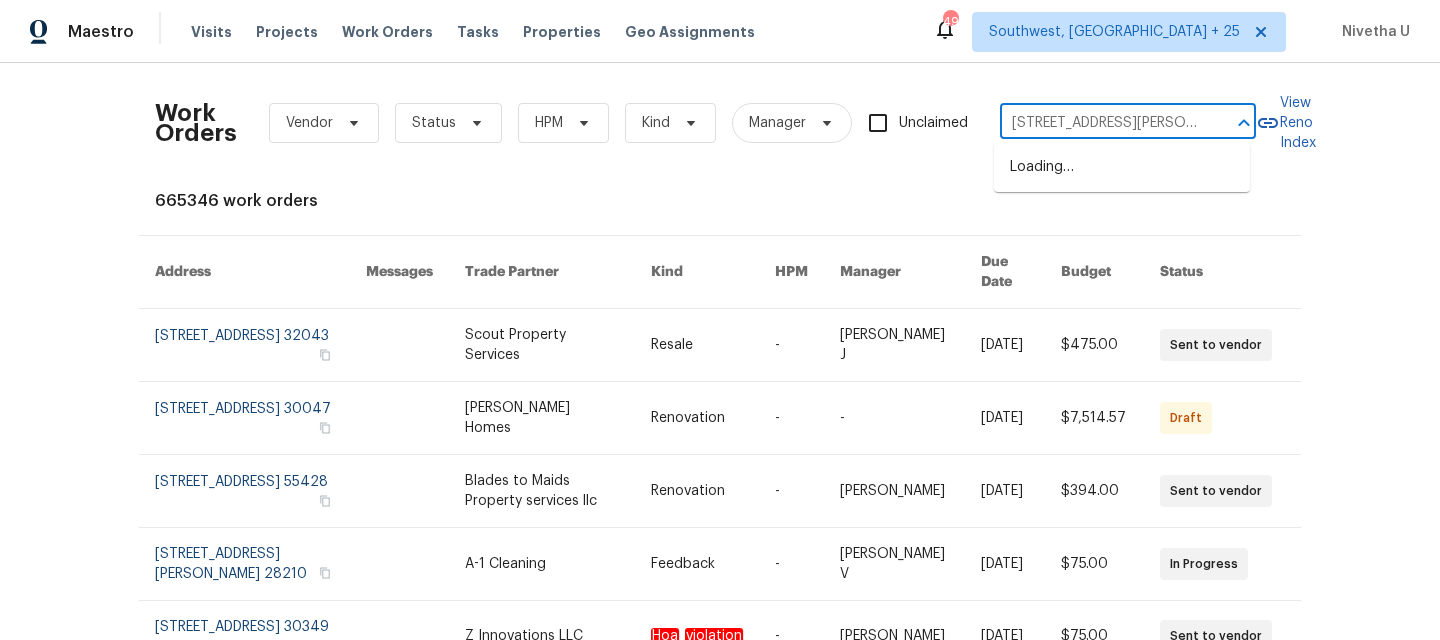 scroll, scrollTop: 0, scrollLeft: 28, axis: horizontal 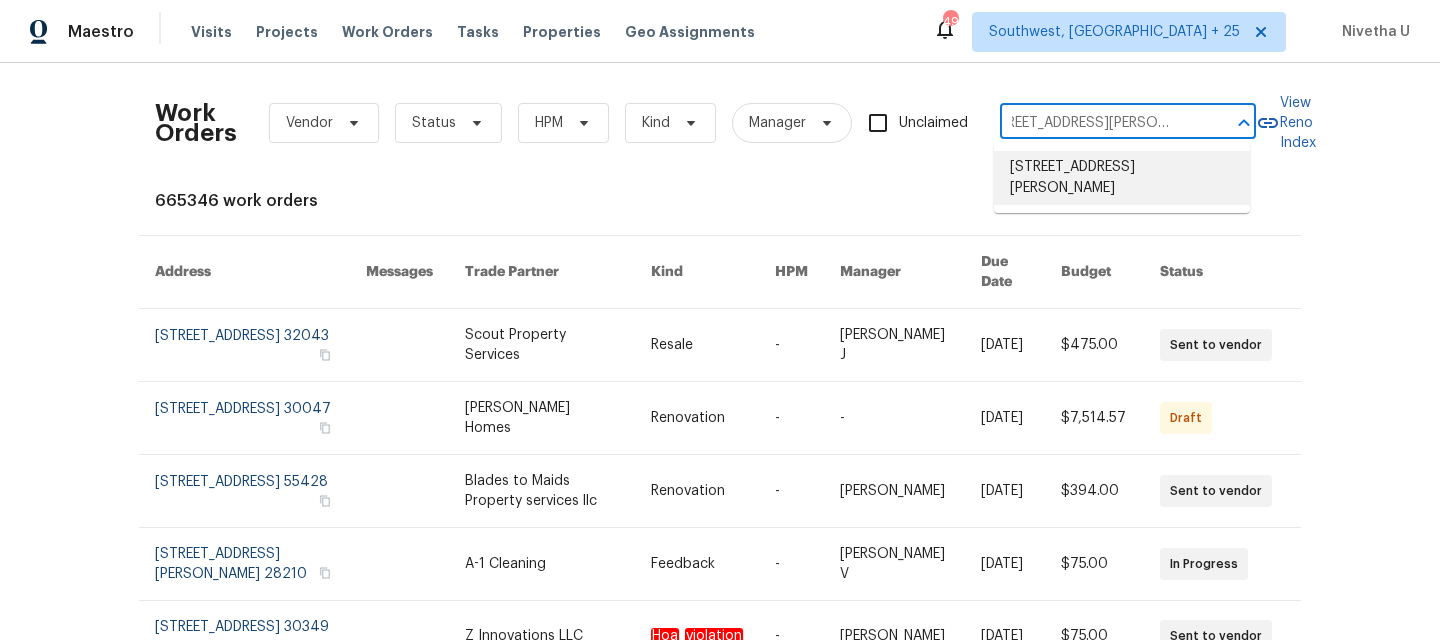 click on "[STREET_ADDRESS][PERSON_NAME]" at bounding box center [1122, 178] 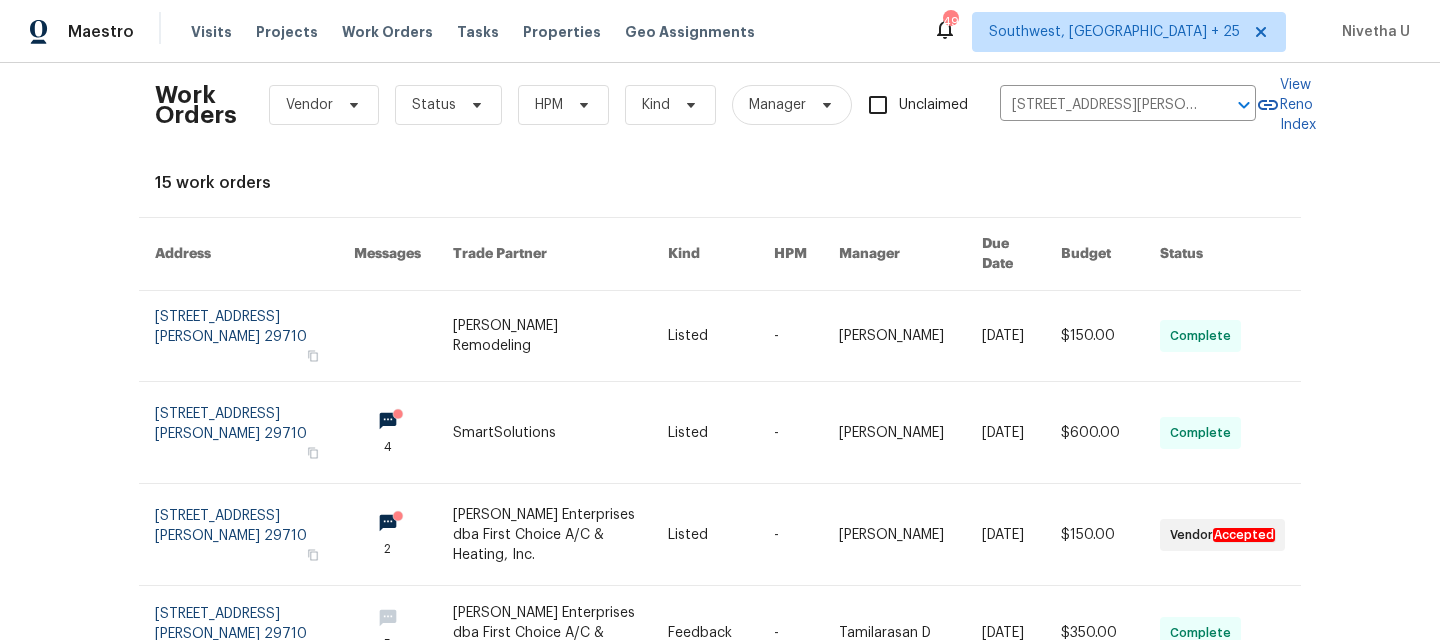 scroll, scrollTop: 0, scrollLeft: 0, axis: both 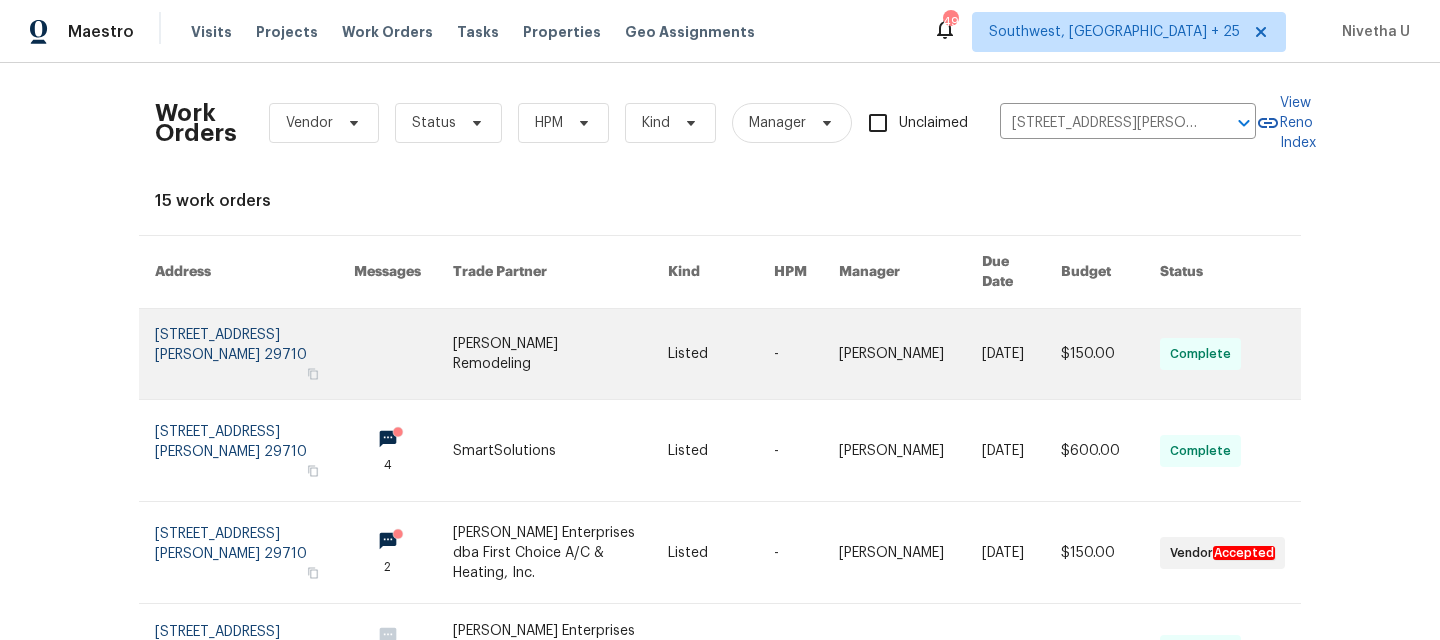 click at bounding box center [254, 354] 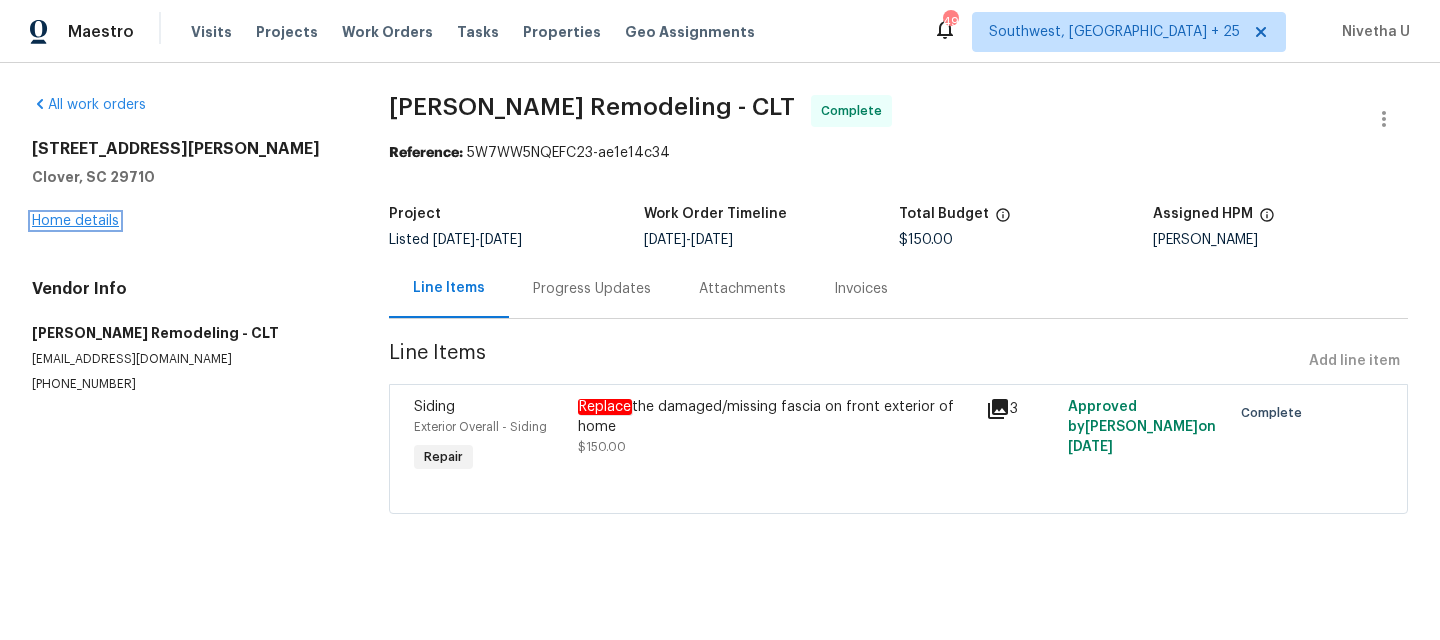 click on "Home details" at bounding box center (75, 221) 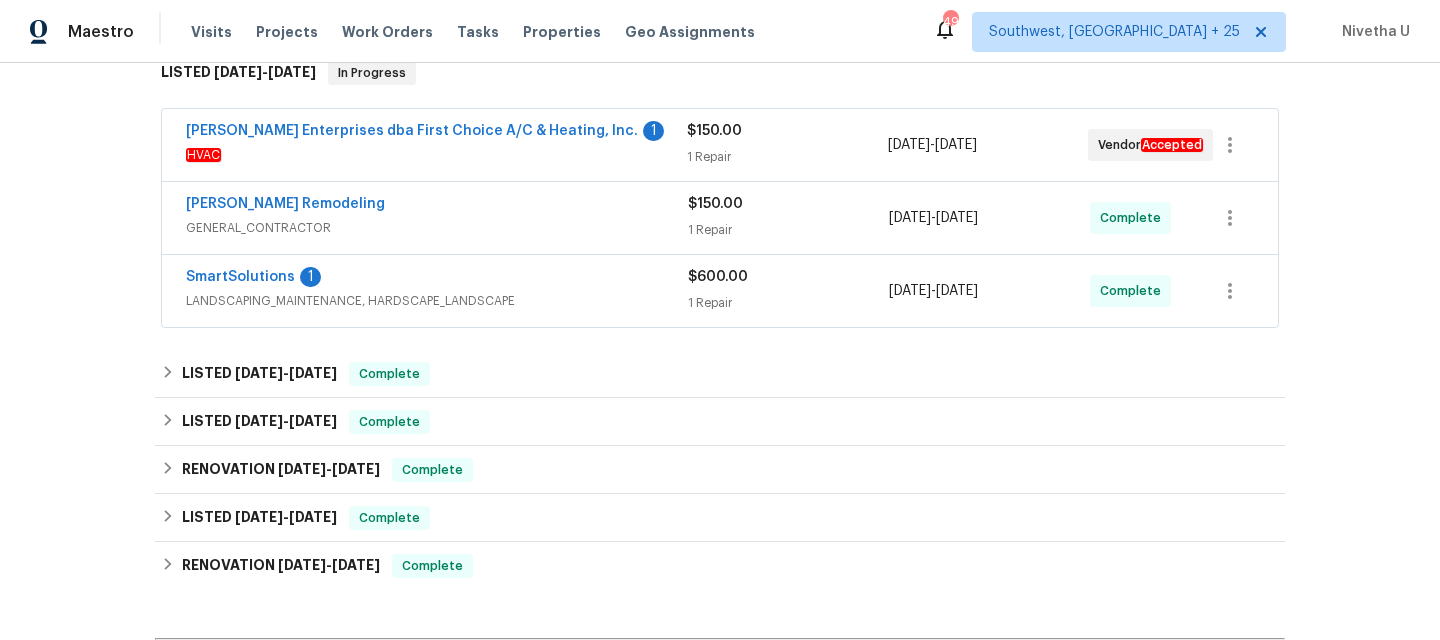 scroll, scrollTop: 457, scrollLeft: 0, axis: vertical 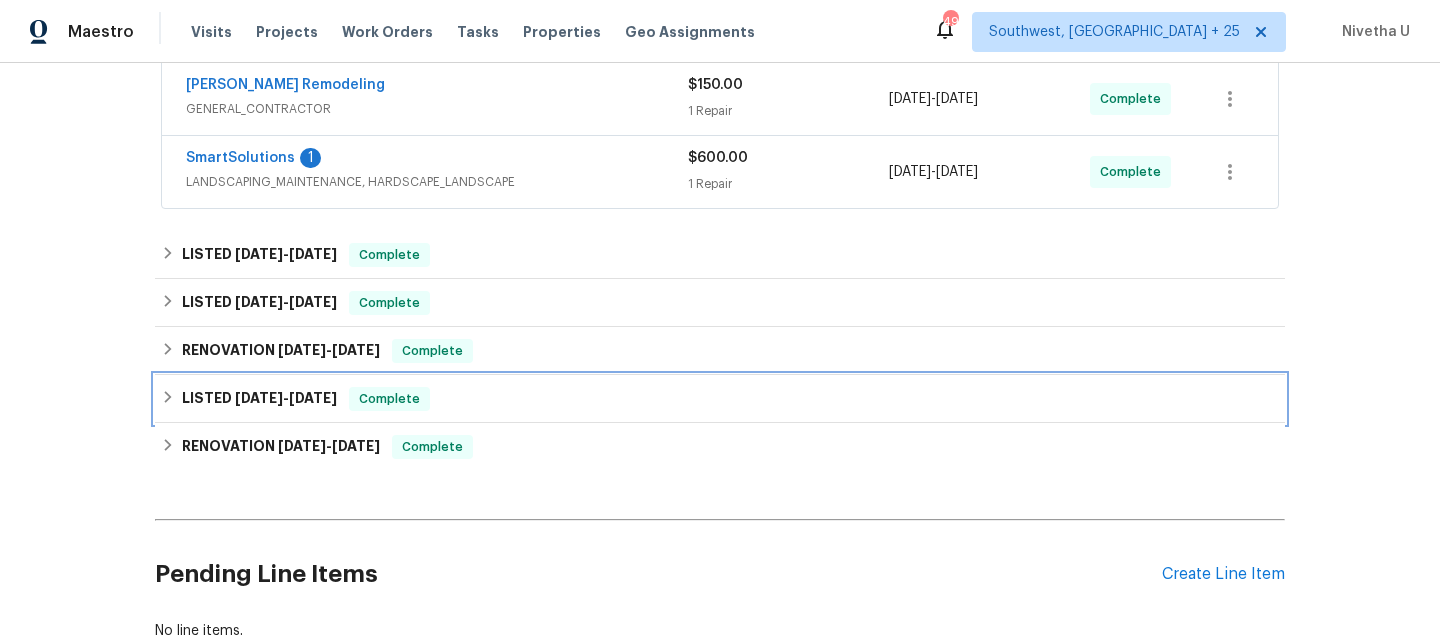 click on "LISTED   [DATE]  -  [DATE] Complete" at bounding box center [720, 399] 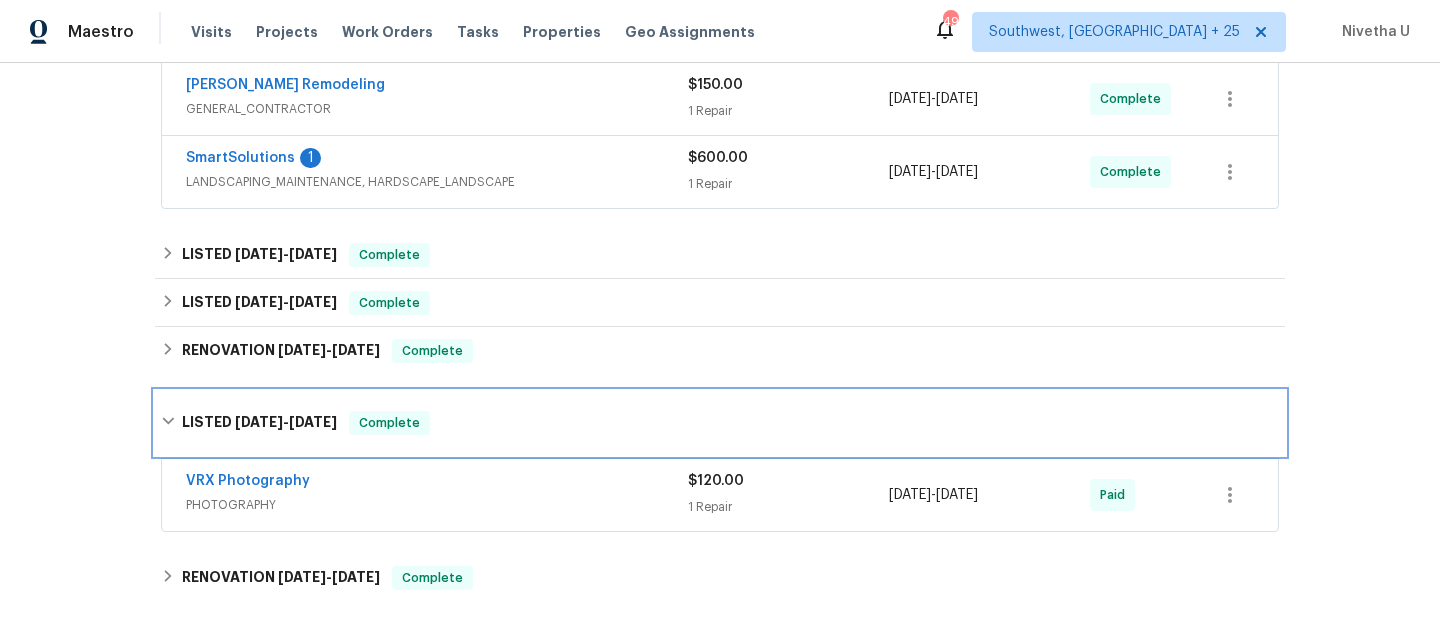 scroll, scrollTop: 629, scrollLeft: 0, axis: vertical 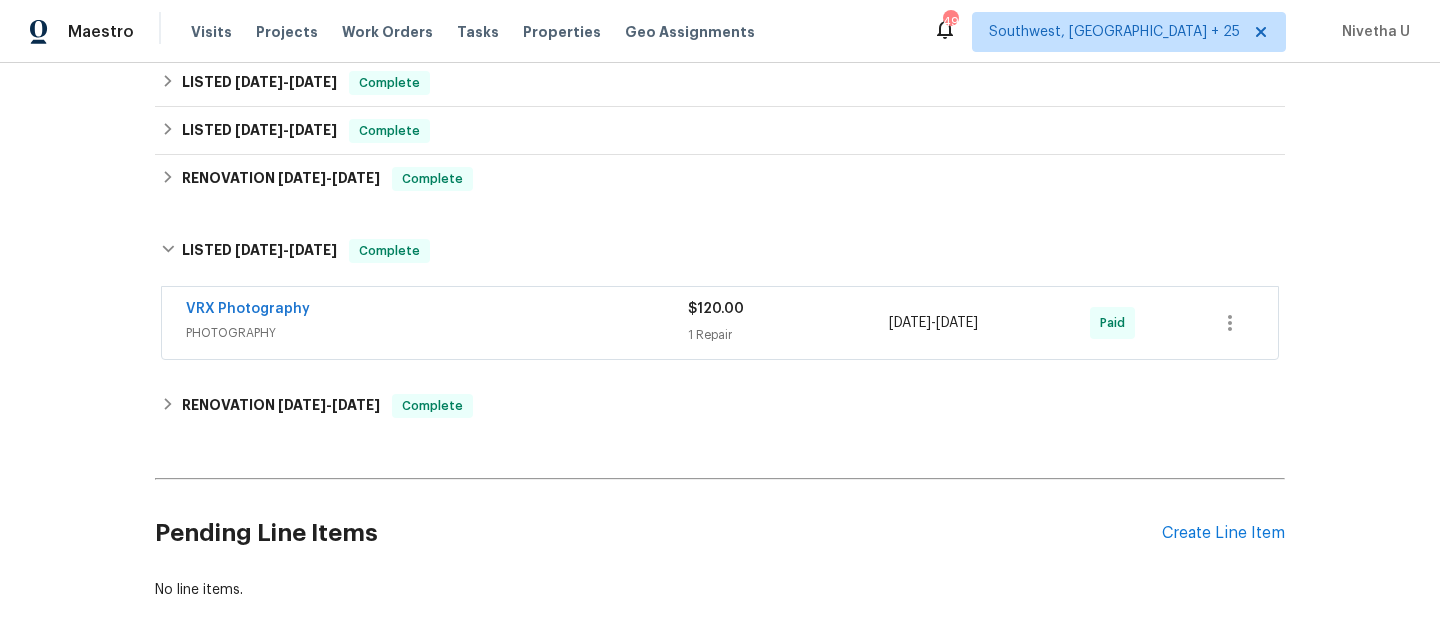 click on "Back to all projects [STREET_ADDRESS][PERSON_NAME] 4 Beds | 2 Baths | Total: 2056 ft² | Above Grade: 2056 ft² | Basement Finished: N/A | 2002 Not seen [DATE] Mark Seen Actions Last Visit Date [DATE]  by  [PERSON_NAME]   Project Listed   [DATE]  -  [DATE] In Progress Visits Work Orders Maintenance Notes Condition Adjustments Costs Photos Floor Plans Cases LISTED   [DATE]  -  [DATE] In Progress [PERSON_NAME] Enterprises dba First Choice A/C & Heating, Inc. 1 HVAC $150.00 1 Repair [DATE]  -  [DATE] Vendor  Accepted [PERSON_NAME] Remodeling GENERAL_CONTRACTOR $150.00 1 Repair [DATE]  -  [DATE] Complete SmartSolutions 1 LANDSCAPING_MAINTENANCE, HARDSCAPE_LANDSCAPE $600.00 1 Repair [DATE]  -  [DATE] Complete LISTED   [DATE]  -  [DATE] Complete [PERSON_NAME] Enterprises dba First Choice A/C & Heating, Inc. HVAC $350.00 1 Repair [DATE]  -  [DATE] Complete LISTED   [DATE]  -  [DATE] Complete SmartSolutions LANDSCAPING_MAINTENANCE, HARDSCAPE_LANDSCAPE $75.00 1 Repair [DATE]  -  [DATE] Paid    -" at bounding box center [720, 37] 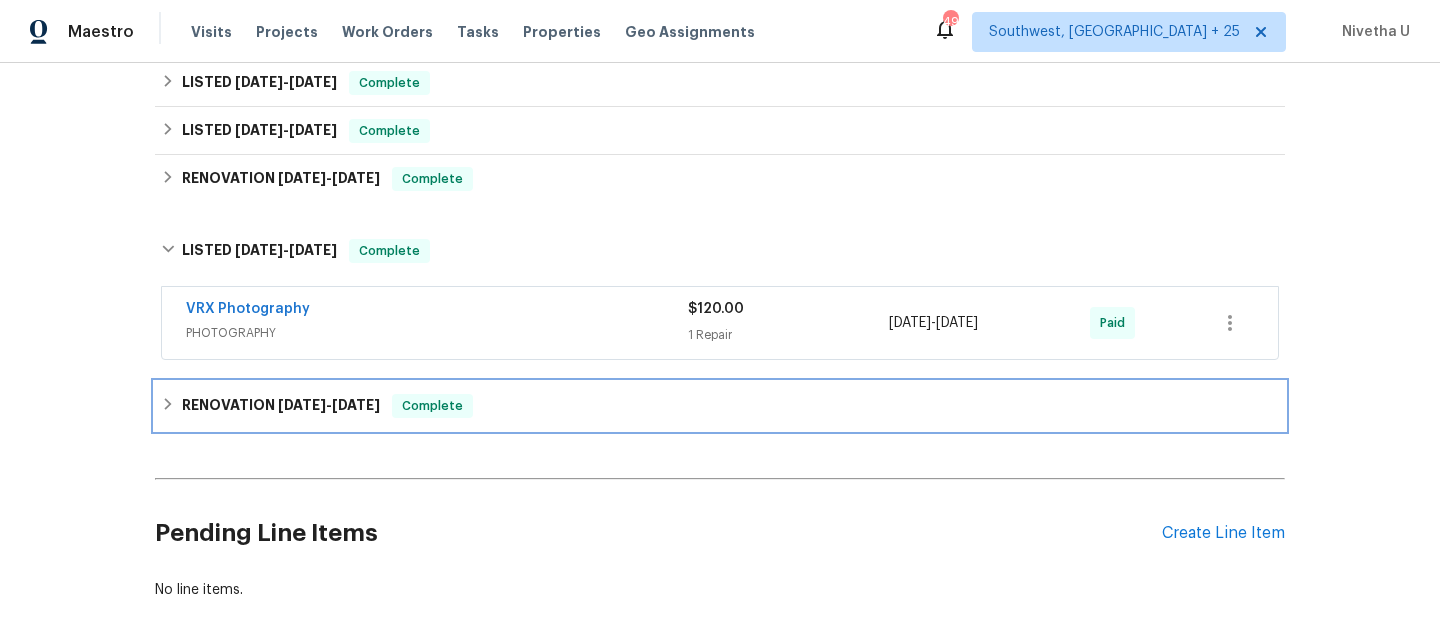 click on "RENOVATION   [DATE]  -  [DATE] Complete" at bounding box center (720, 406) 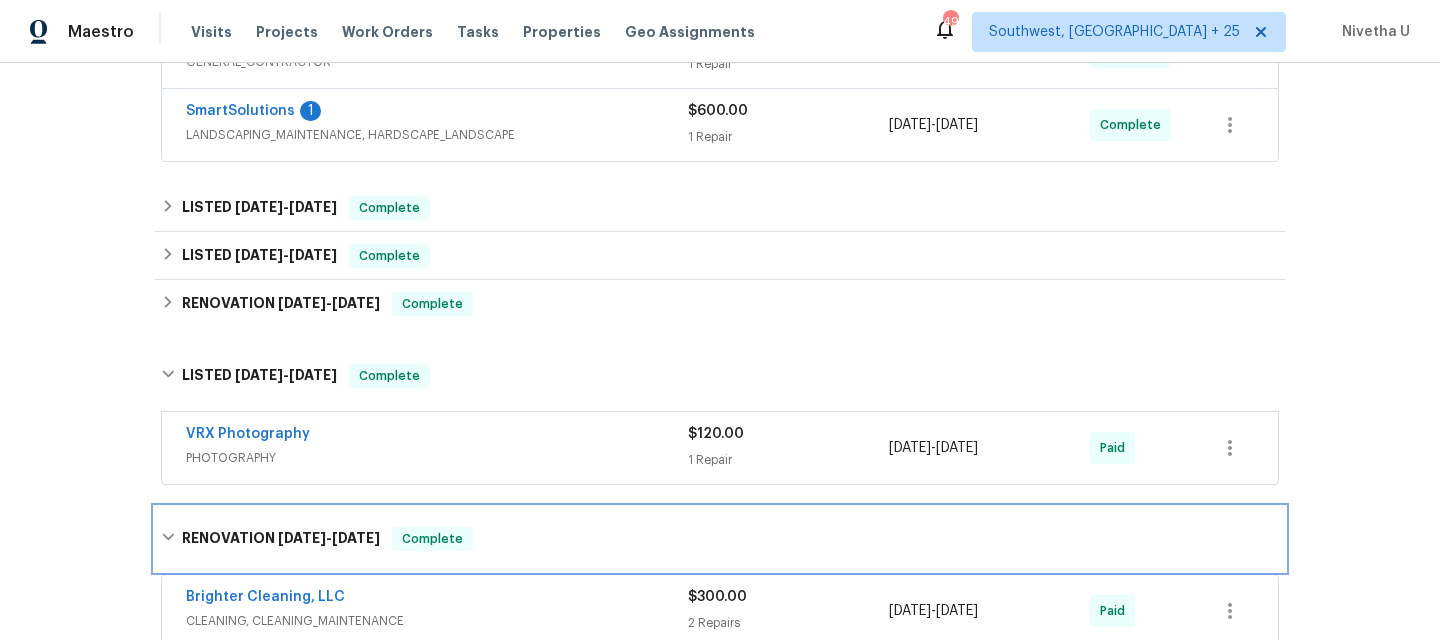 scroll, scrollTop: 507, scrollLeft: 0, axis: vertical 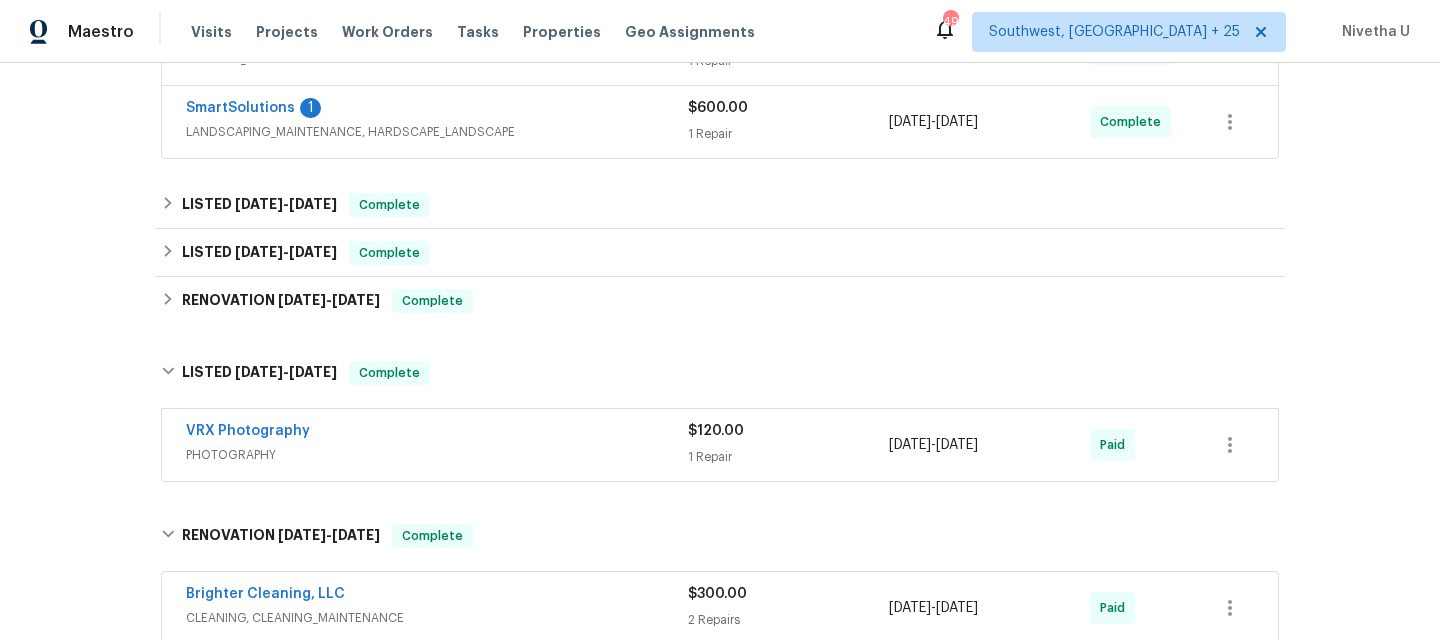 click on "Back to all projects [STREET_ADDRESS][PERSON_NAME] 4 Beds | 2 Baths | Total: 2056 ft² | Above Grade: 2056 ft² | Basement Finished: N/A | 2002 Not seen [DATE] Mark Seen Actions Last Visit Date [DATE]  by  [PERSON_NAME]   Project Listed   [DATE]  -  [DATE] In Progress Visits Work Orders Maintenance Notes Condition Adjustments Costs Photos Floor Plans Cases LISTED   [DATE]  -  [DATE] In Progress [PERSON_NAME] Enterprises dba First Choice A/C & Heating, Inc. 1 HVAC $150.00 1 Repair [DATE]  -  [DATE] Vendor  Accepted [PERSON_NAME] Remodeling GENERAL_CONTRACTOR $150.00 1 Repair [DATE]  -  [DATE] Complete SmartSolutions 1 LANDSCAPING_MAINTENANCE, HARDSCAPE_LANDSCAPE $600.00 1 Repair [DATE]  -  [DATE] Complete LISTED   [DATE]  -  [DATE] Complete [PERSON_NAME] Enterprises dba First Choice A/C & Heating, Inc. HVAC $350.00 1 Repair [DATE]  -  [DATE] Complete LISTED   [DATE]  -  [DATE] Complete SmartSolutions LANDSCAPING_MAINTENANCE, HARDSCAPE_LANDSCAPE $75.00 1 Repair [DATE]  -  [DATE] Paid    -" at bounding box center [720, 427] 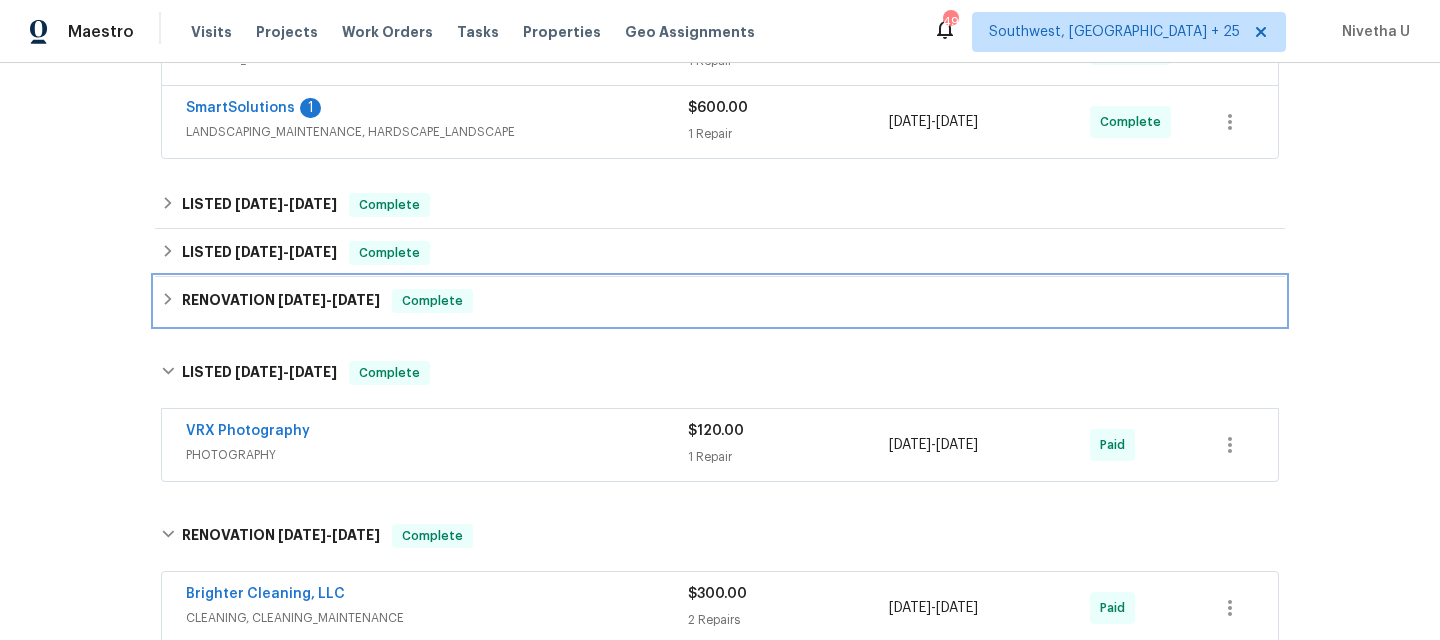 click on "RENOVATION   [DATE]  -  [DATE] Complete" at bounding box center [720, 301] 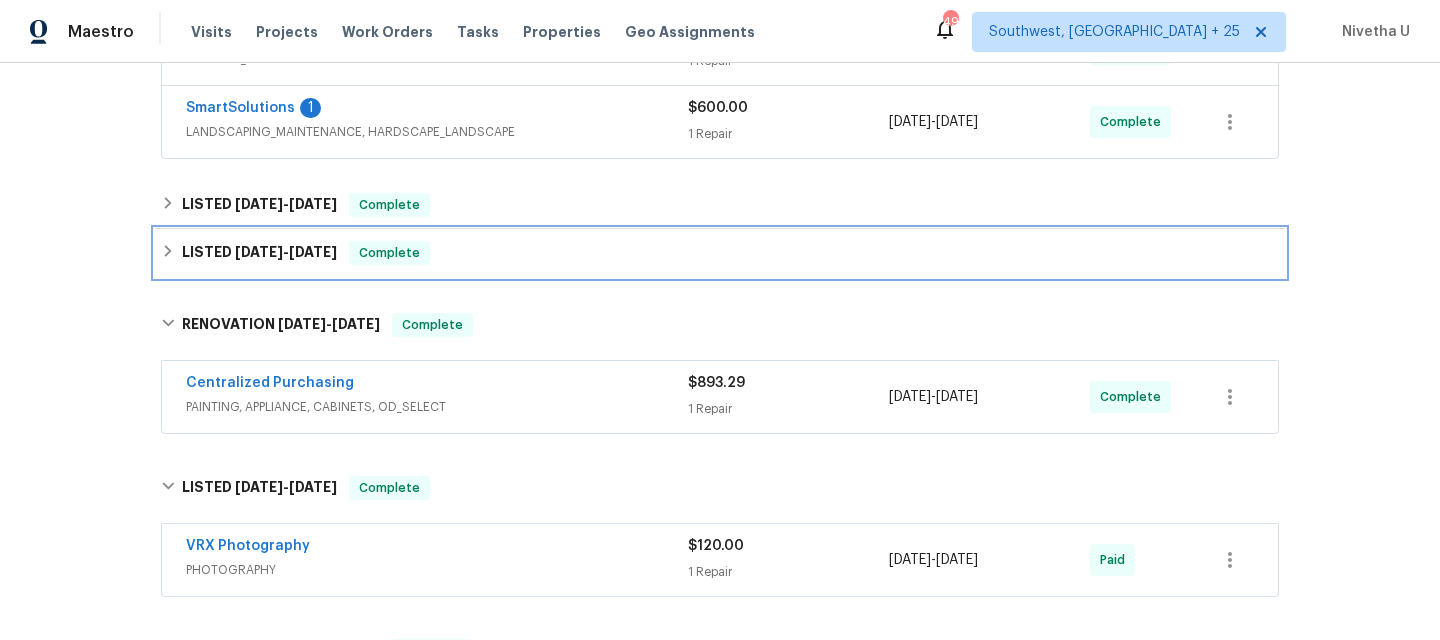 click on "LISTED   [DATE]  -  [DATE] Complete" at bounding box center (720, 253) 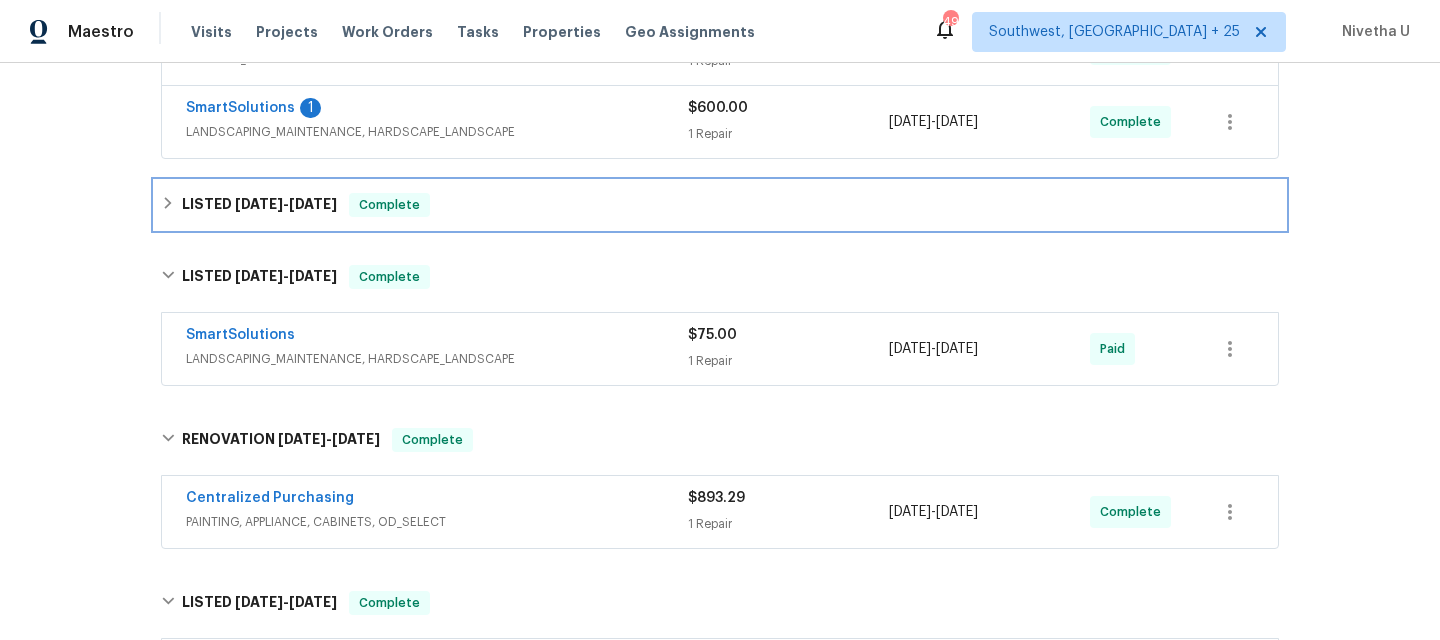click on "LISTED   [DATE]  -  [DATE] Complete" at bounding box center (720, 205) 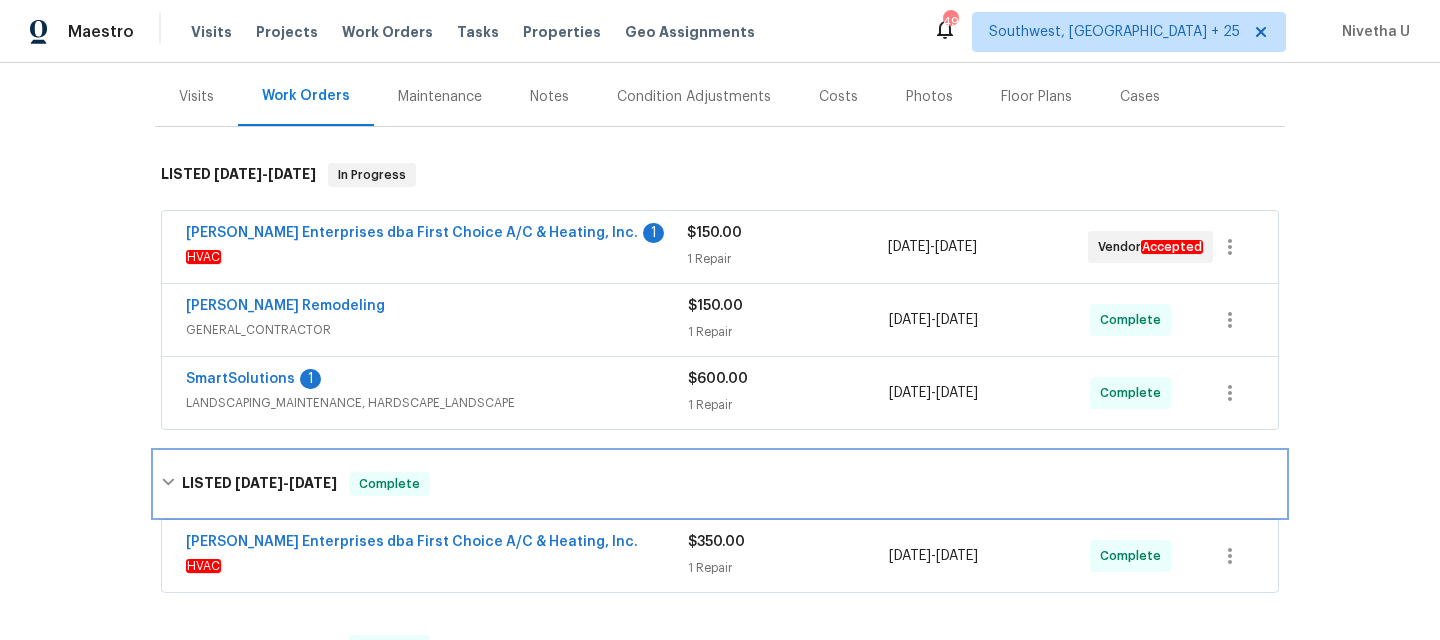 scroll, scrollTop: 234, scrollLeft: 0, axis: vertical 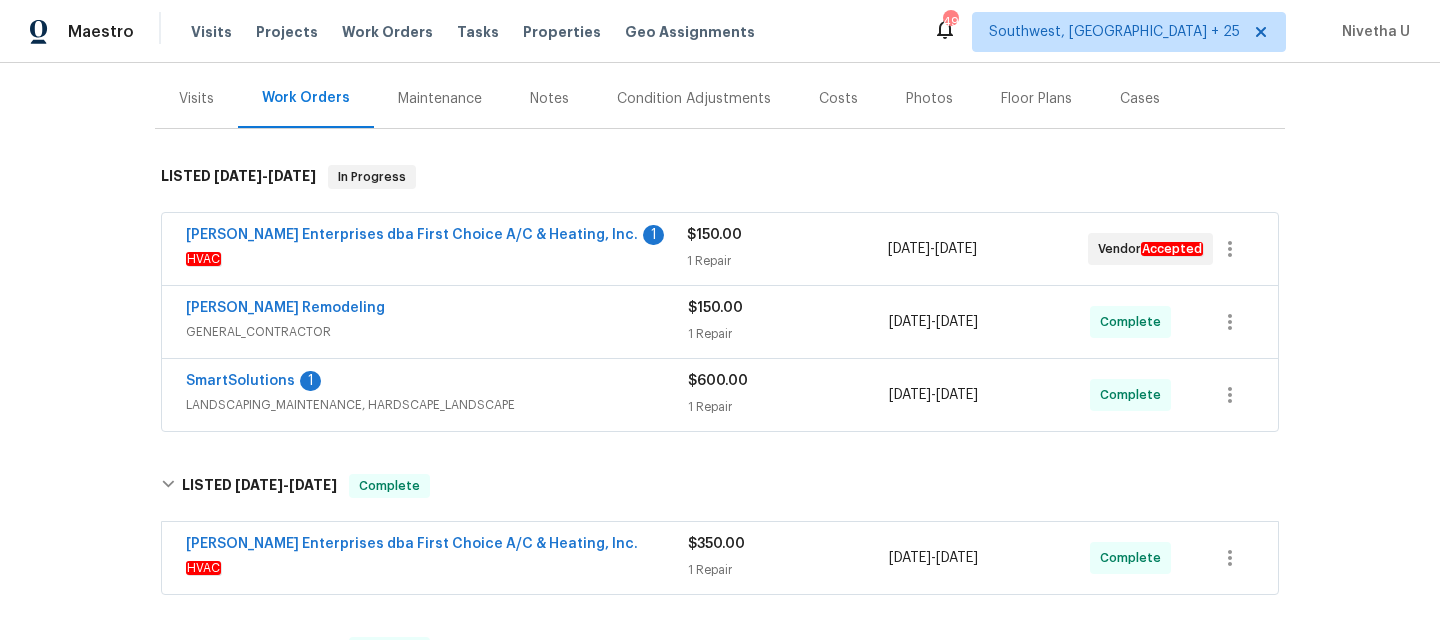 click on "SmartSolutions 1 LANDSCAPING_MAINTENANCE, HARDSCAPE_LANDSCAPE $600.00 1 Repair [DATE]  -  [DATE] Complete" at bounding box center (720, 395) 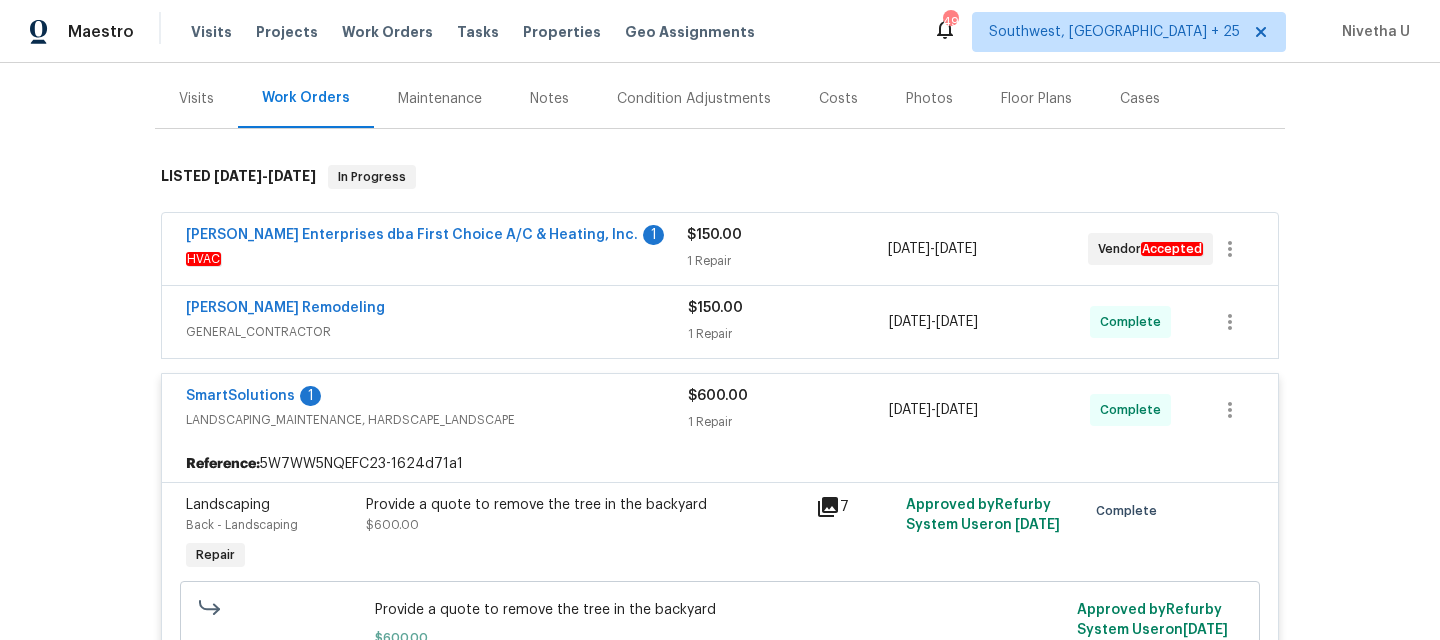 click on "GENERAL_CONTRACTOR" at bounding box center [437, 332] 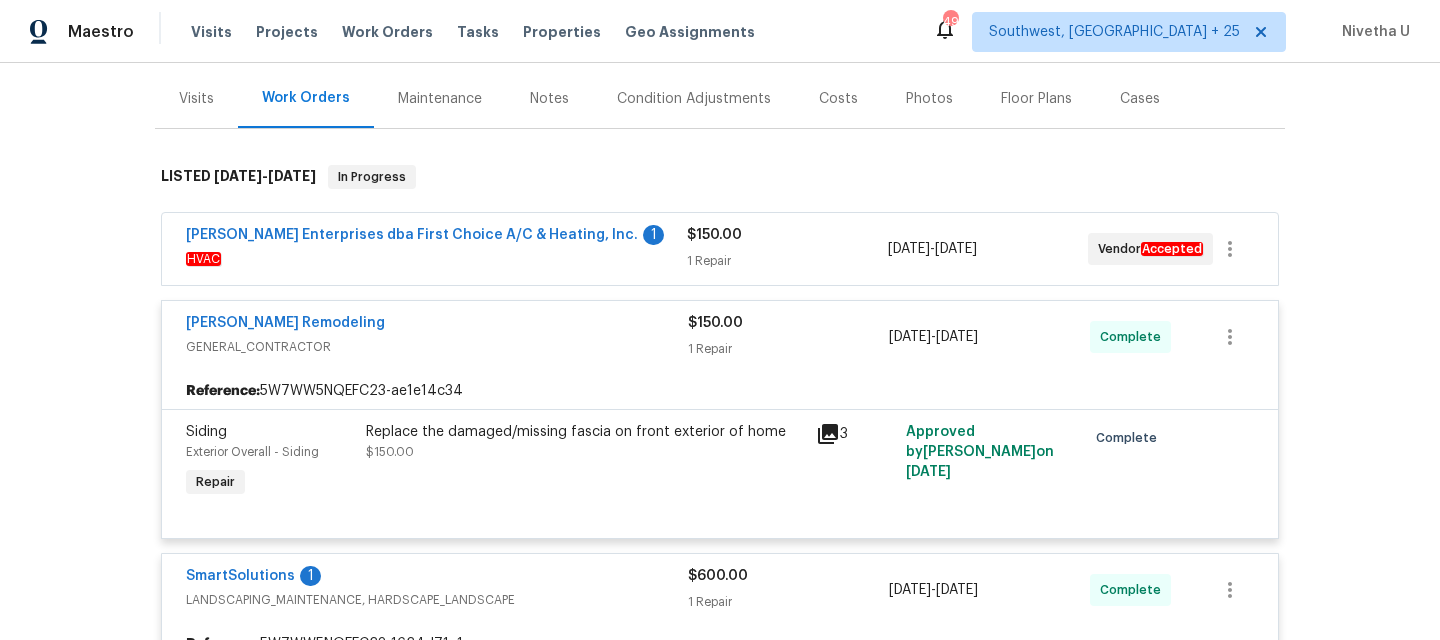 click on "HVAC" at bounding box center [436, 259] 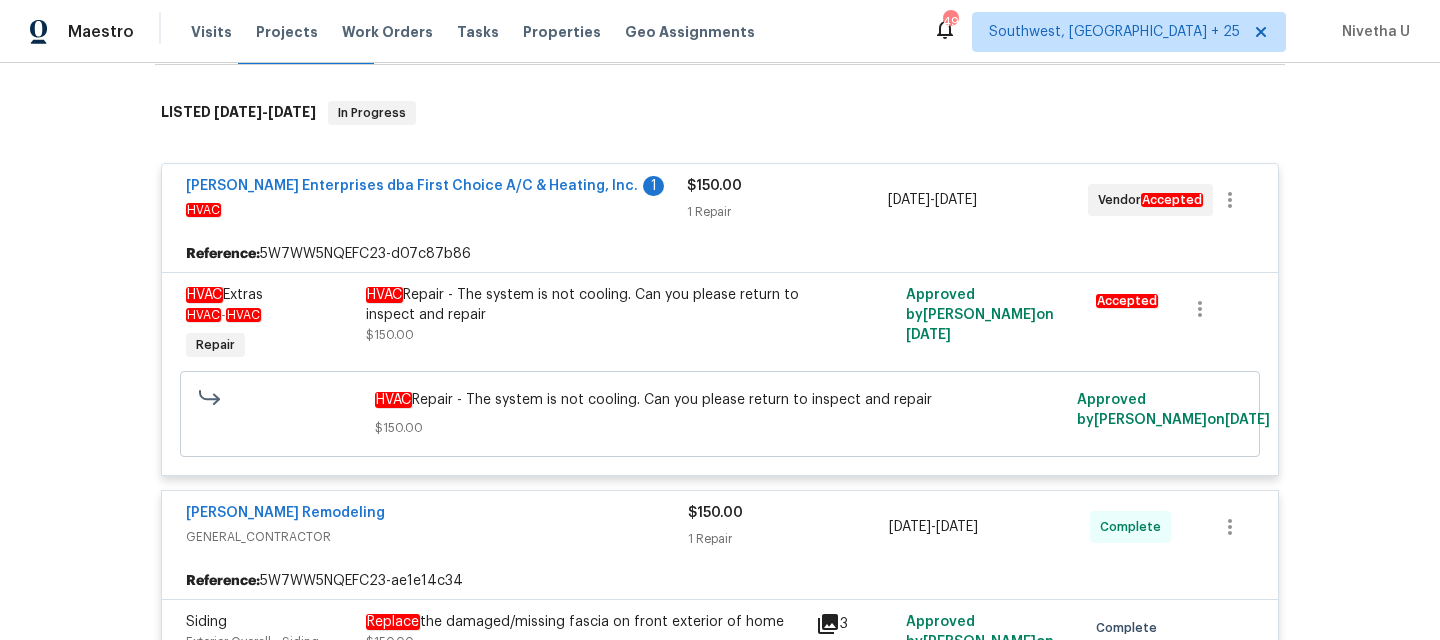 scroll, scrollTop: 134, scrollLeft: 0, axis: vertical 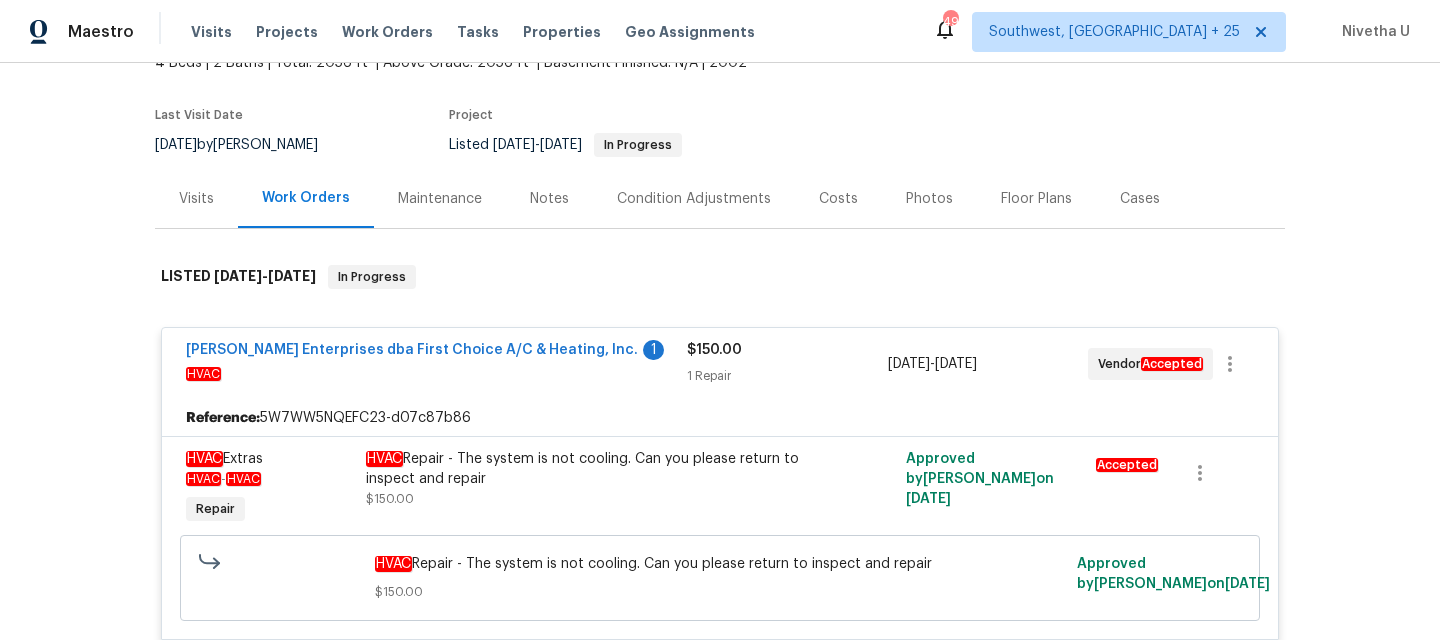 click on "[PERSON_NAME] Enterprises dba First Choice A/C & Heating, Inc. 1" at bounding box center (436, 352) 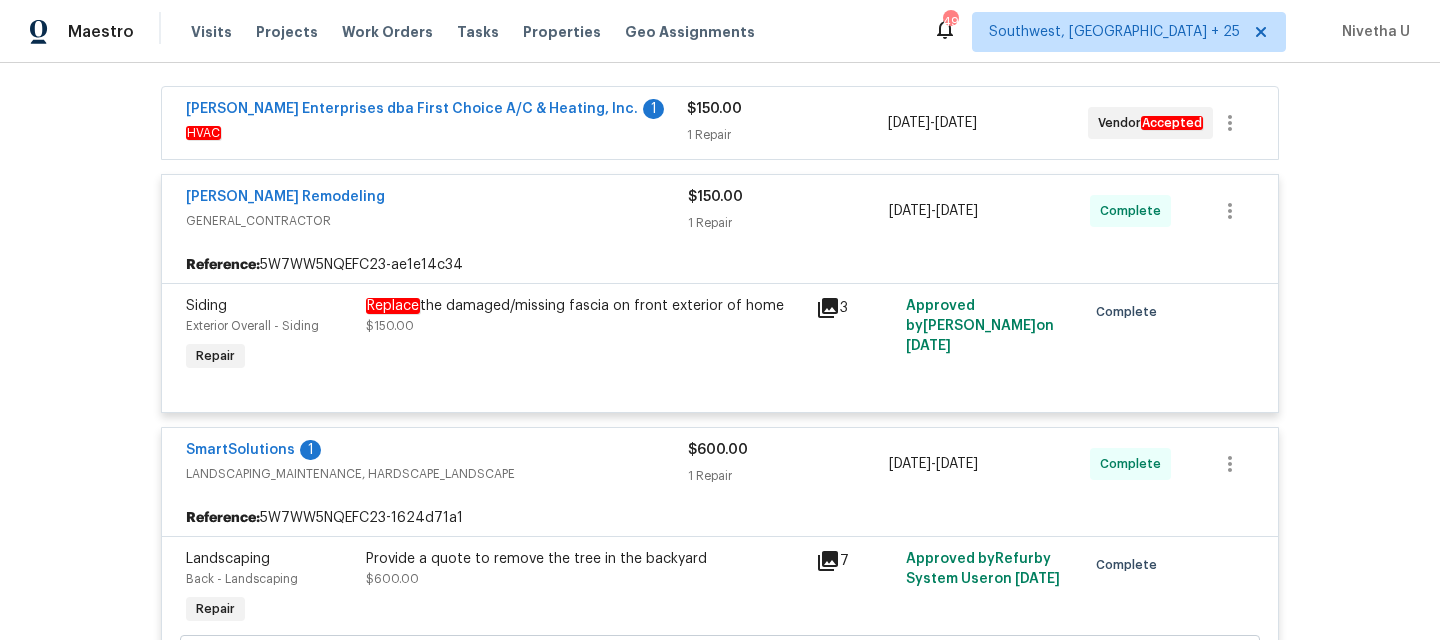 scroll, scrollTop: 363, scrollLeft: 0, axis: vertical 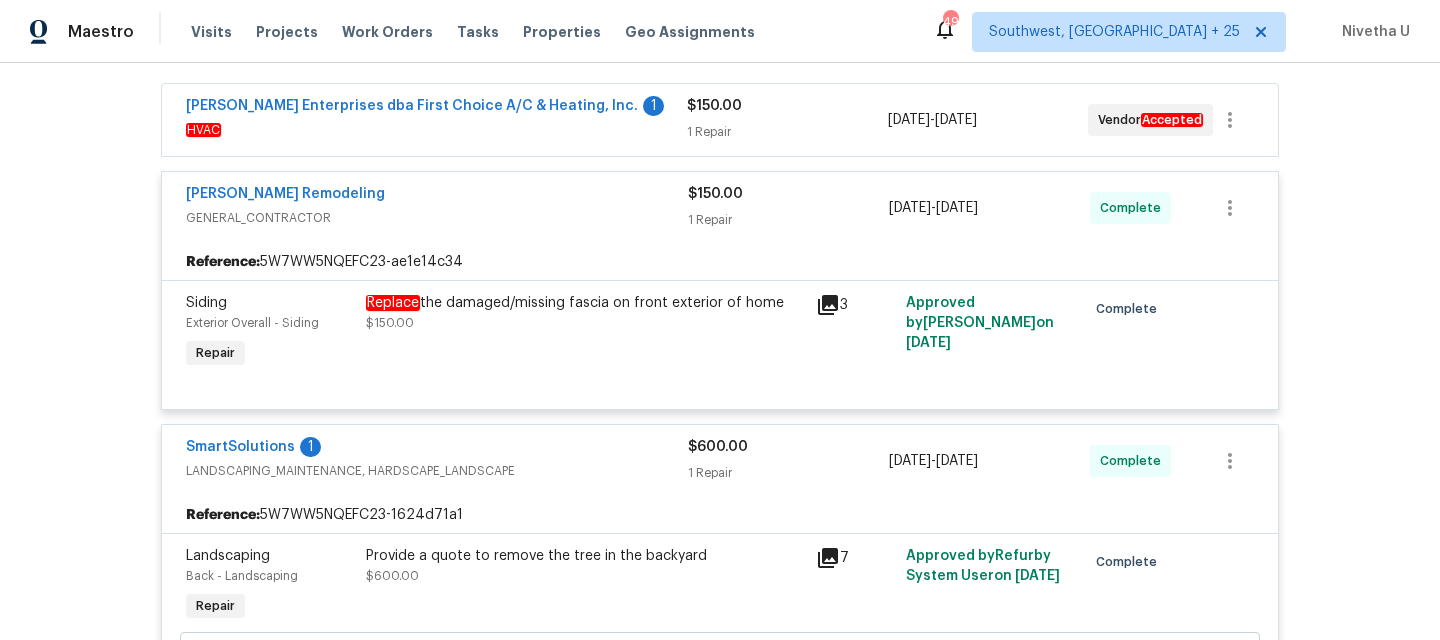 click on "GENERAL_CONTRACTOR" at bounding box center [437, 218] 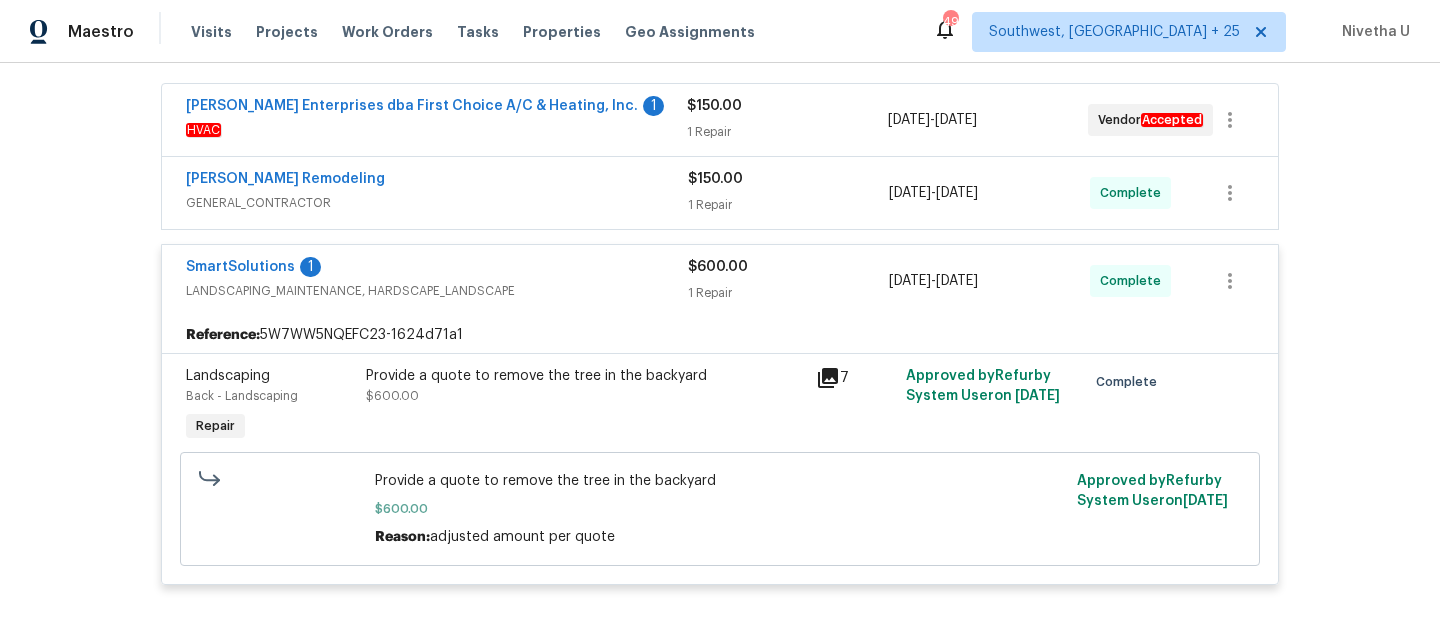 scroll, scrollTop: 457, scrollLeft: 0, axis: vertical 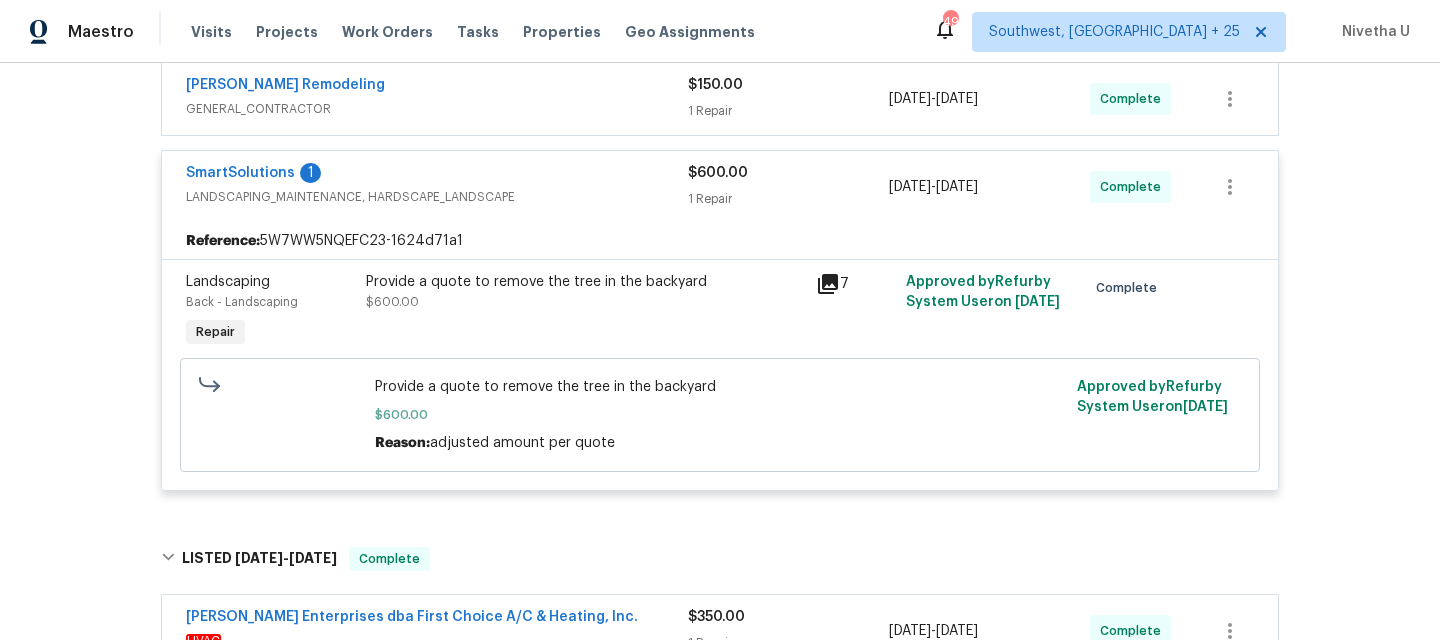 click on "LANDSCAPING_MAINTENANCE, HARDSCAPE_LANDSCAPE" at bounding box center (437, 197) 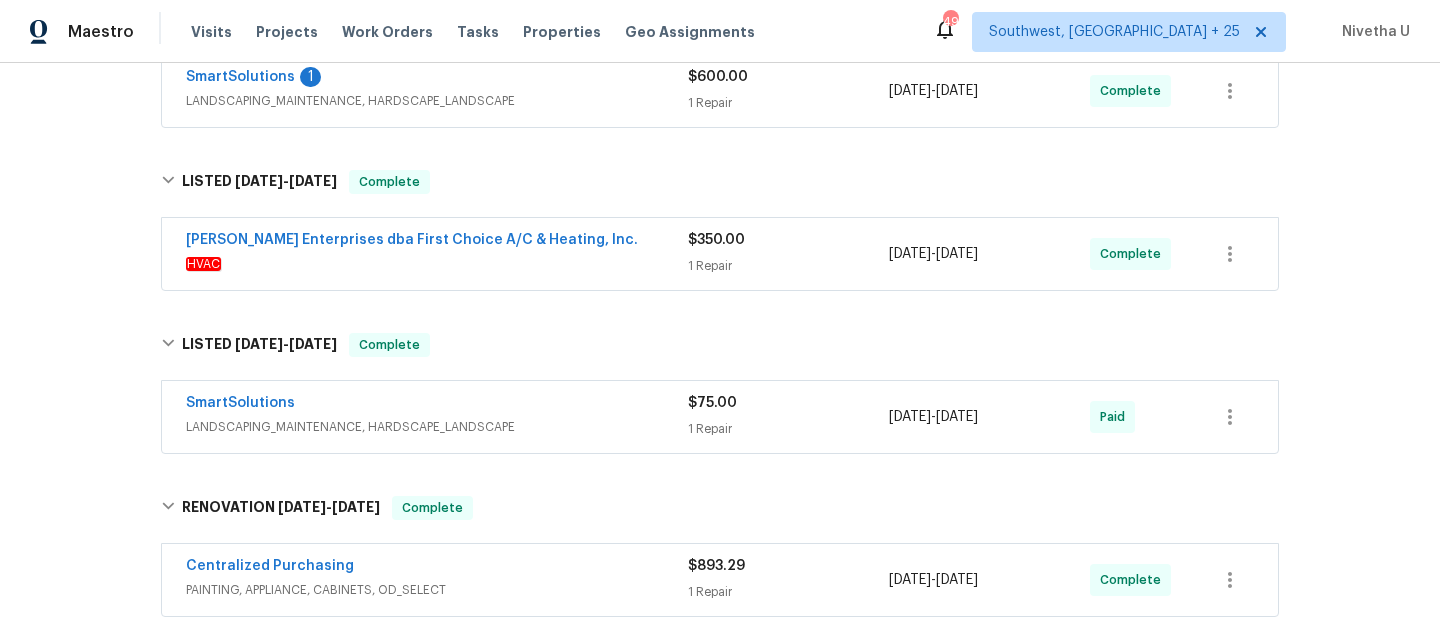 click on "HVAC" at bounding box center (437, 264) 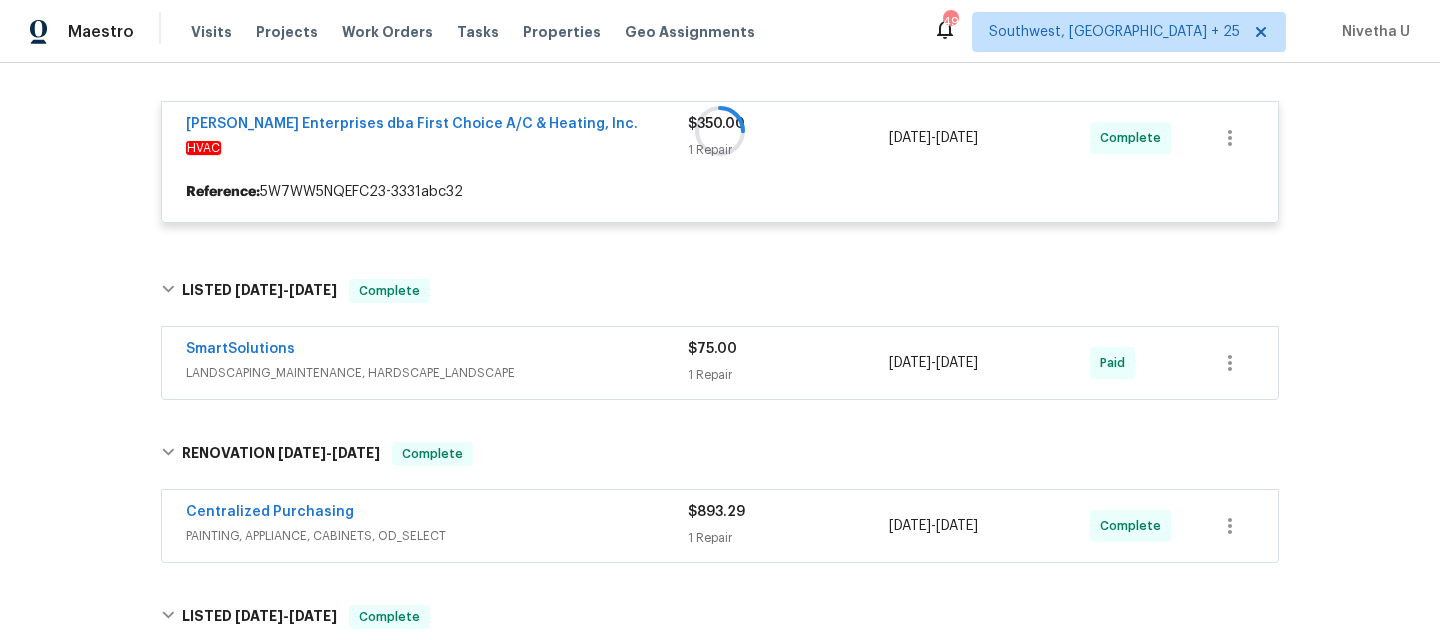 scroll, scrollTop: 670, scrollLeft: 0, axis: vertical 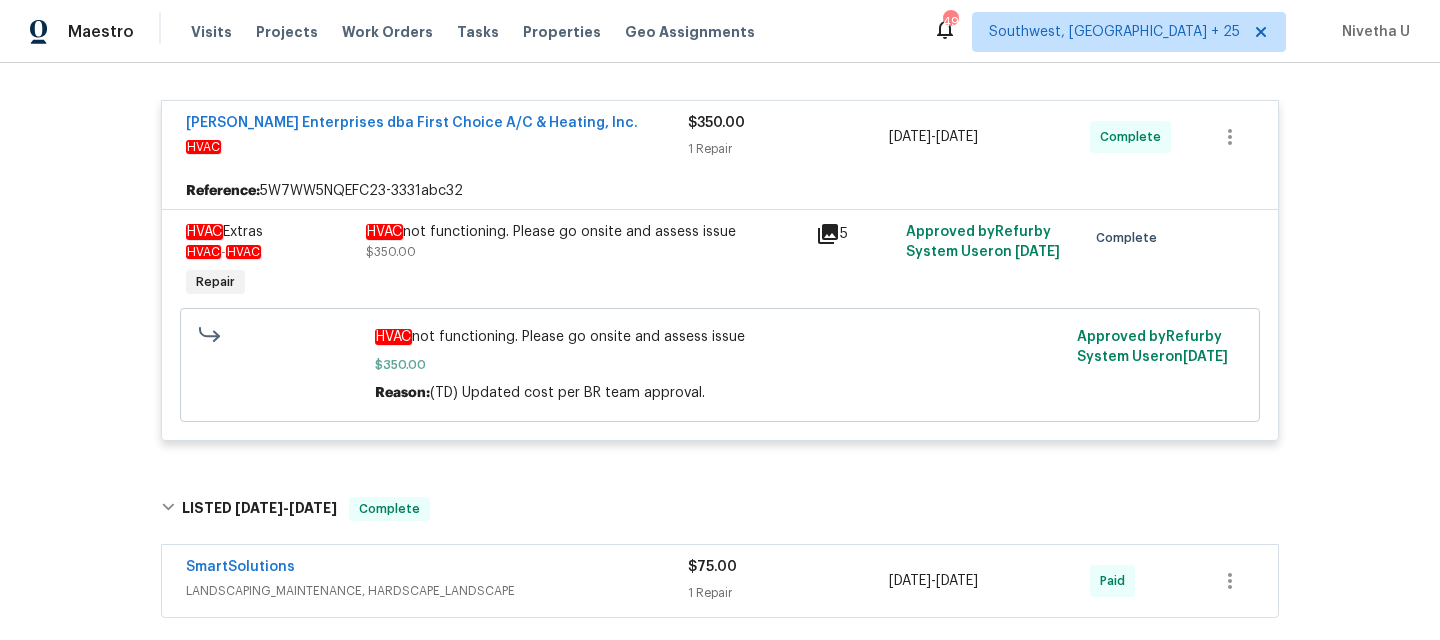 click on "HVAC" at bounding box center (437, 147) 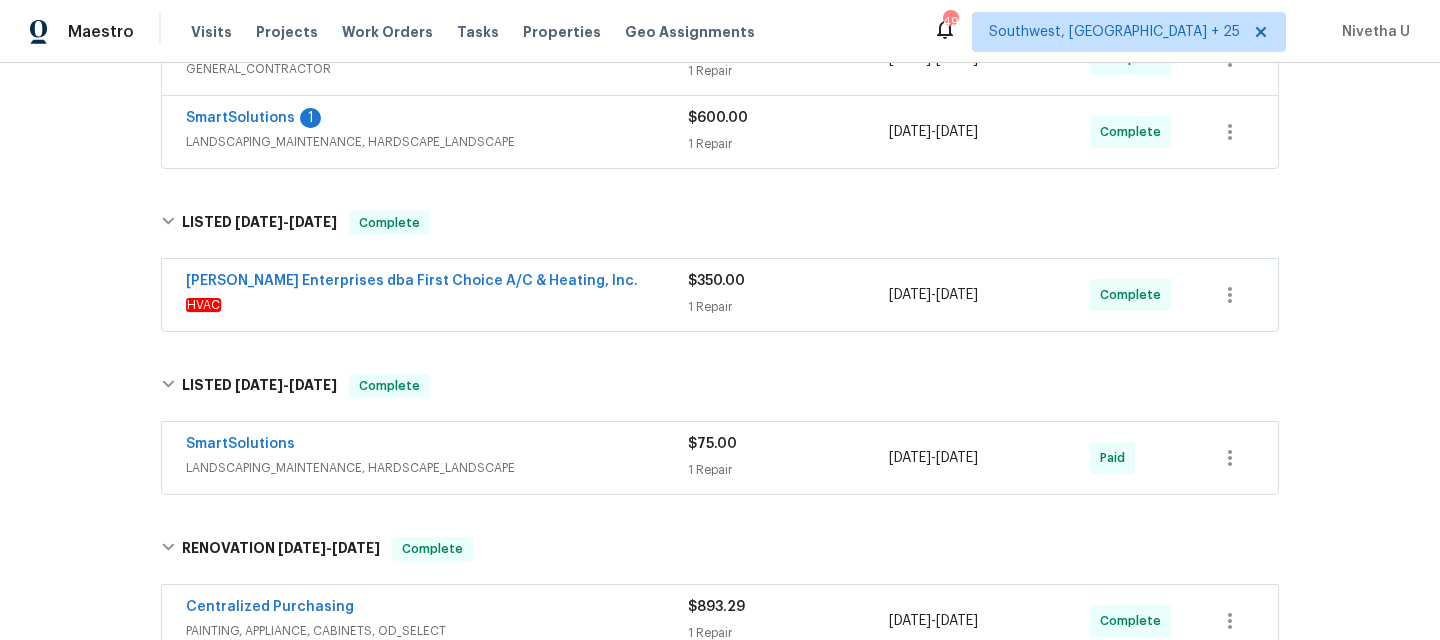 scroll, scrollTop: 496, scrollLeft: 0, axis: vertical 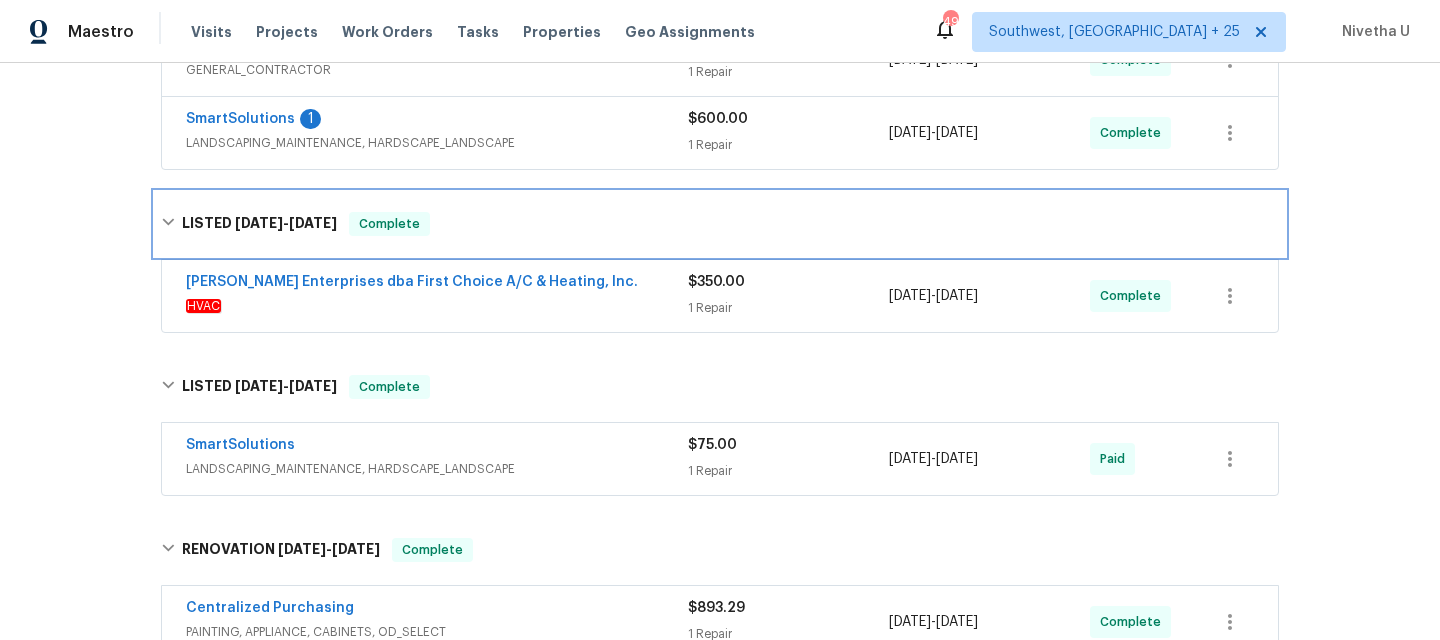 click on "LISTED   [DATE]  -  [DATE] Complete" at bounding box center [720, 224] 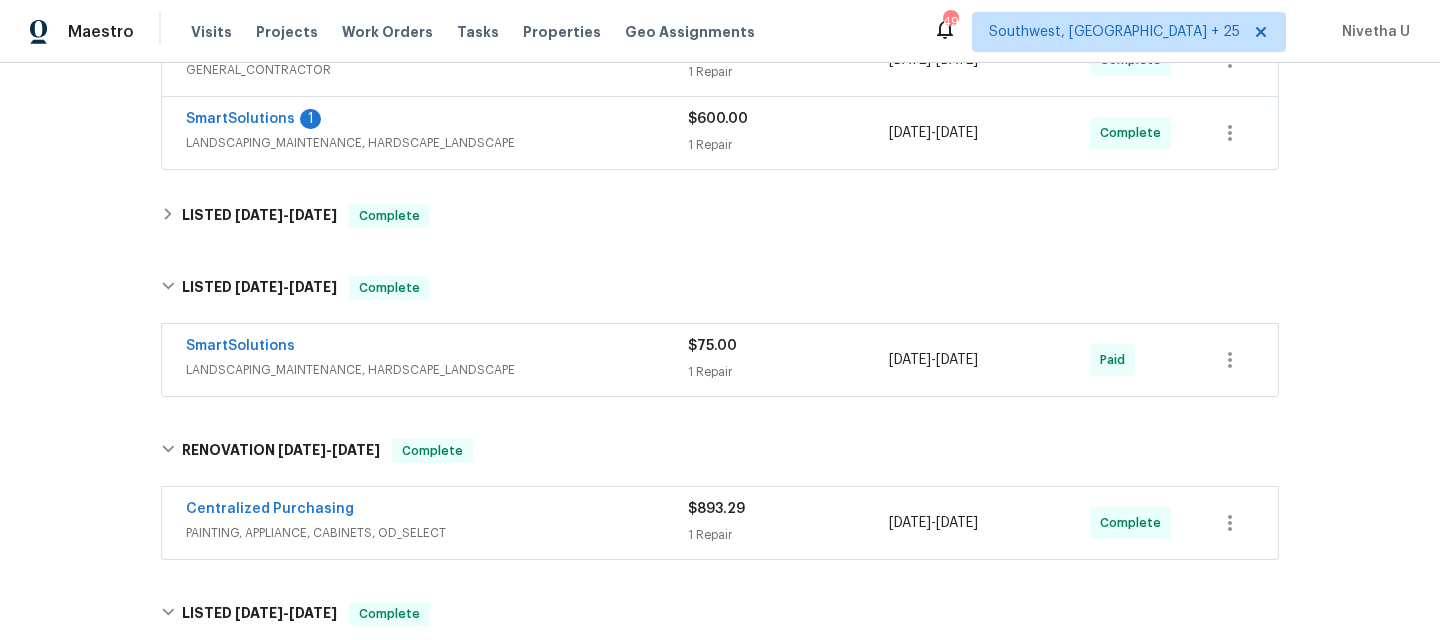 click on "SmartSolutions" at bounding box center [437, 348] 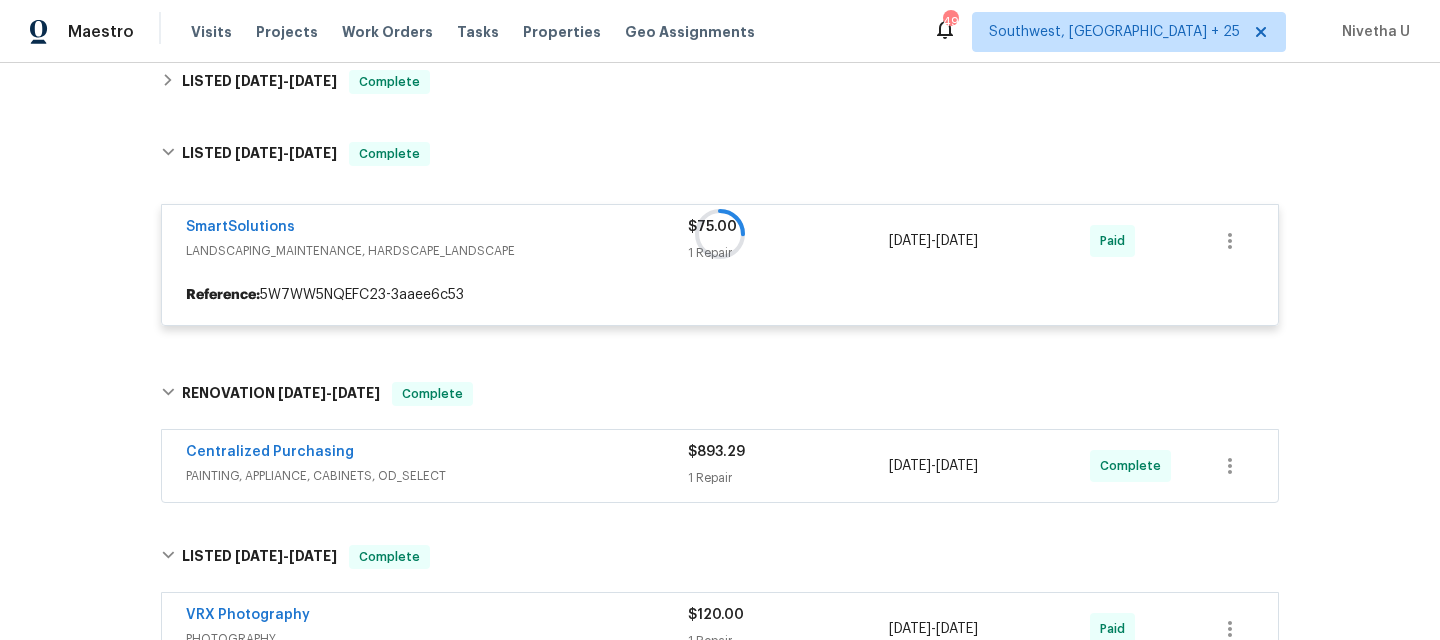 scroll, scrollTop: 632, scrollLeft: 0, axis: vertical 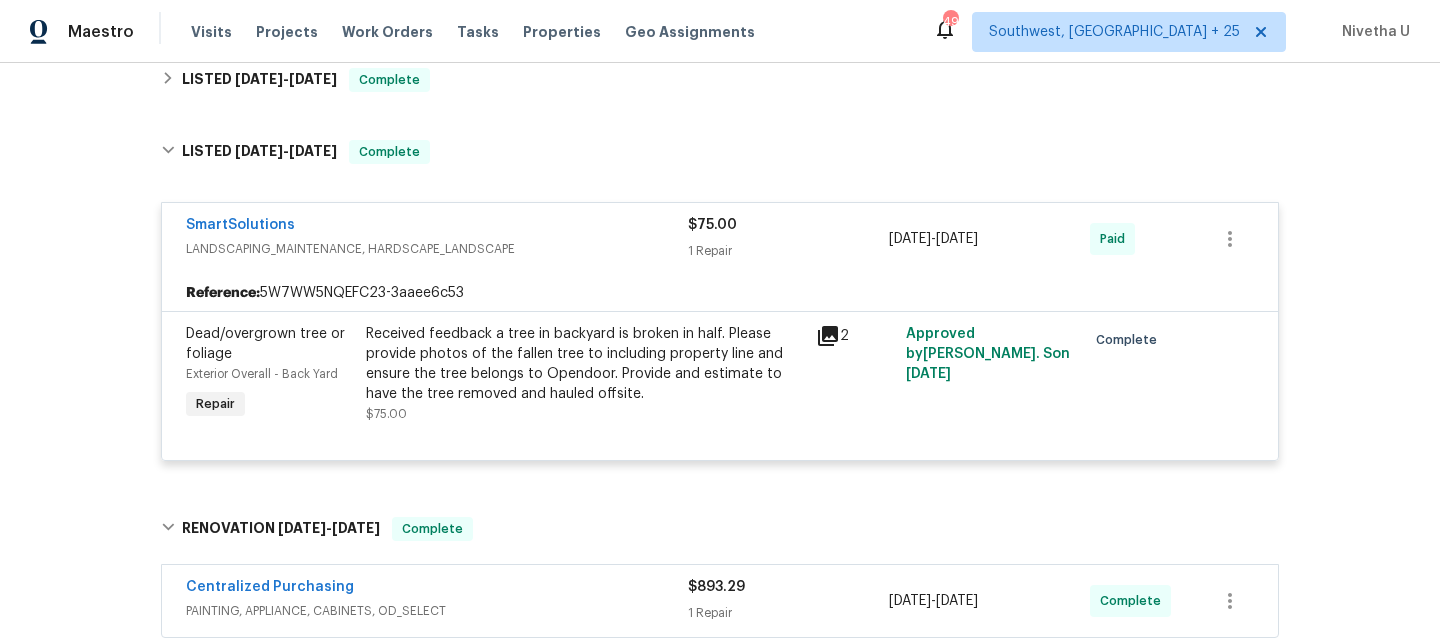 click on "LANDSCAPING_MAINTENANCE, HARDSCAPE_LANDSCAPE" at bounding box center (437, 249) 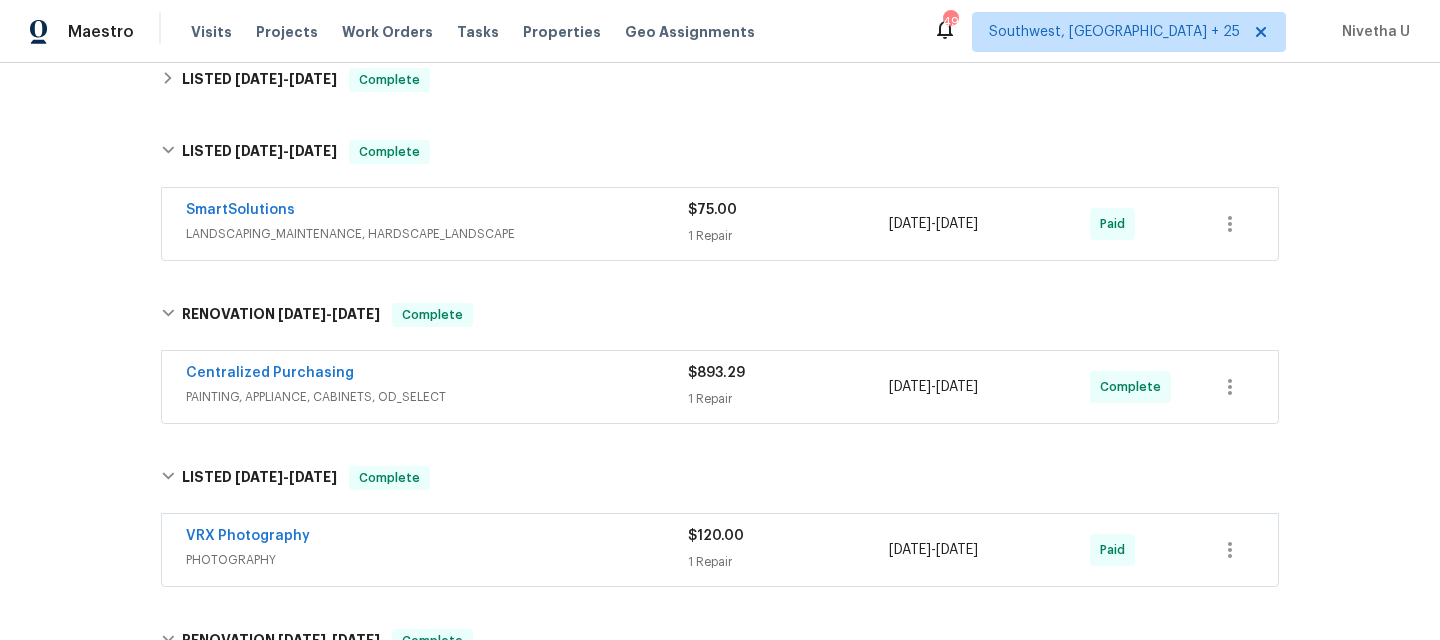 click on "SmartSolutions LANDSCAPING_MAINTENANCE, HARDSCAPE_LANDSCAPE $75.00 1 Repair [DATE]  -  [DATE] Paid" at bounding box center (720, 224) 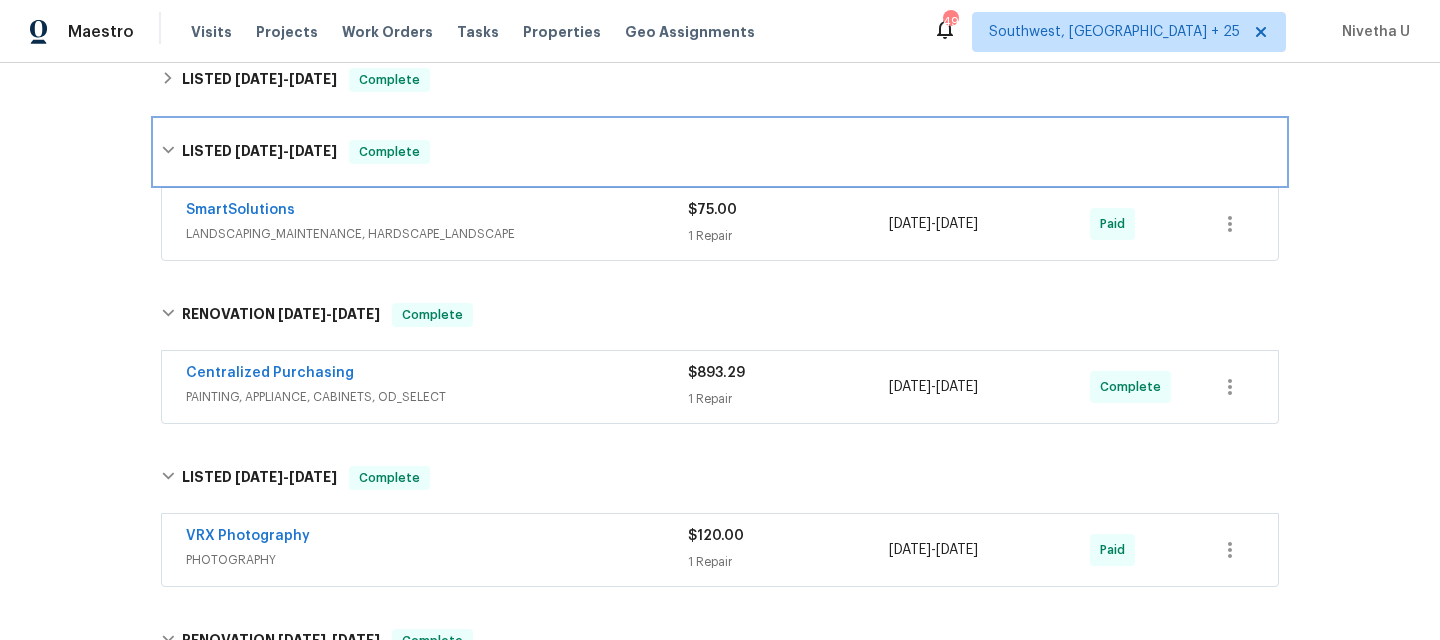 click on "LISTED   [DATE]  -  [DATE] Complete" at bounding box center [720, 152] 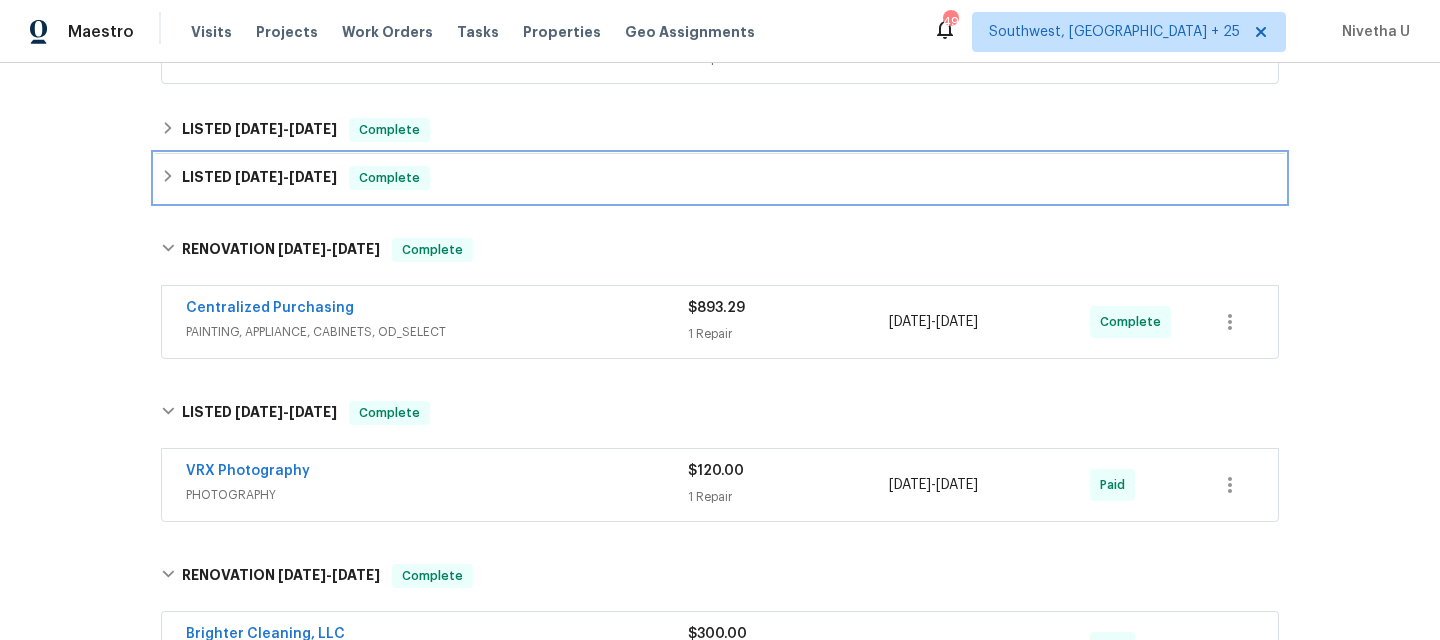 scroll, scrollTop: 591, scrollLeft: 0, axis: vertical 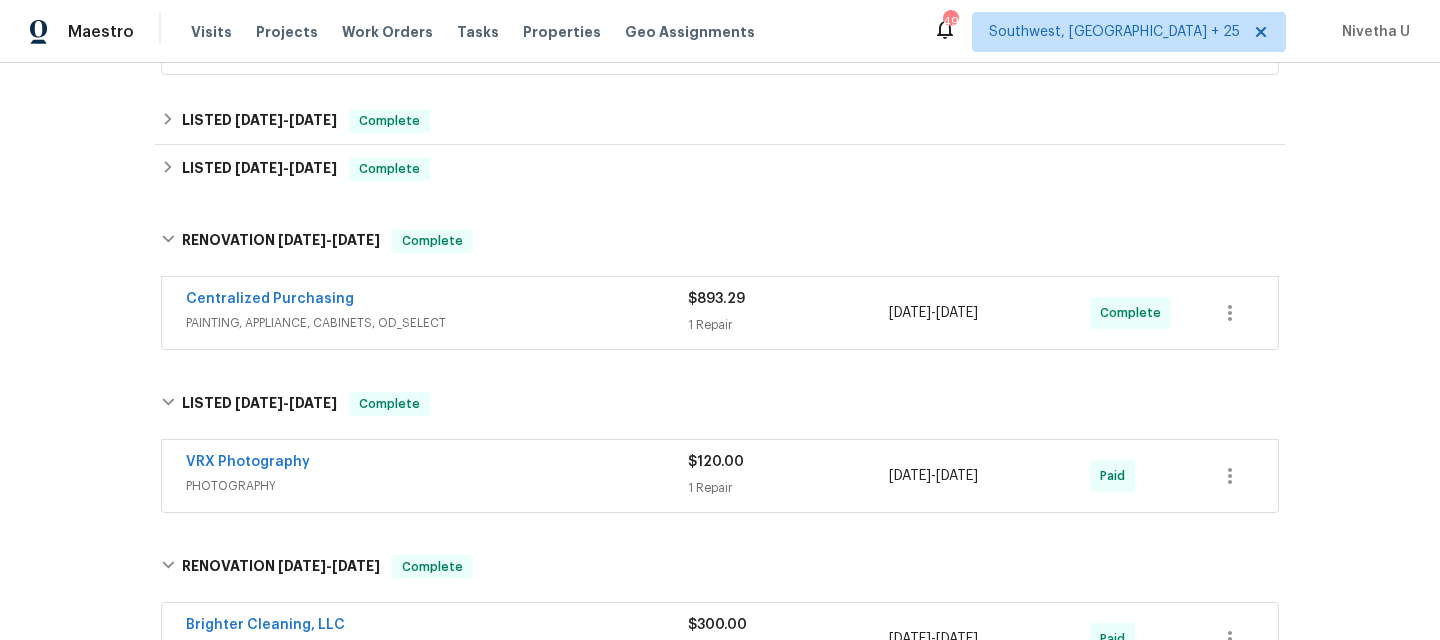 click on "PAINTING, APPLIANCE, CABINETS, OD_SELECT" at bounding box center [437, 323] 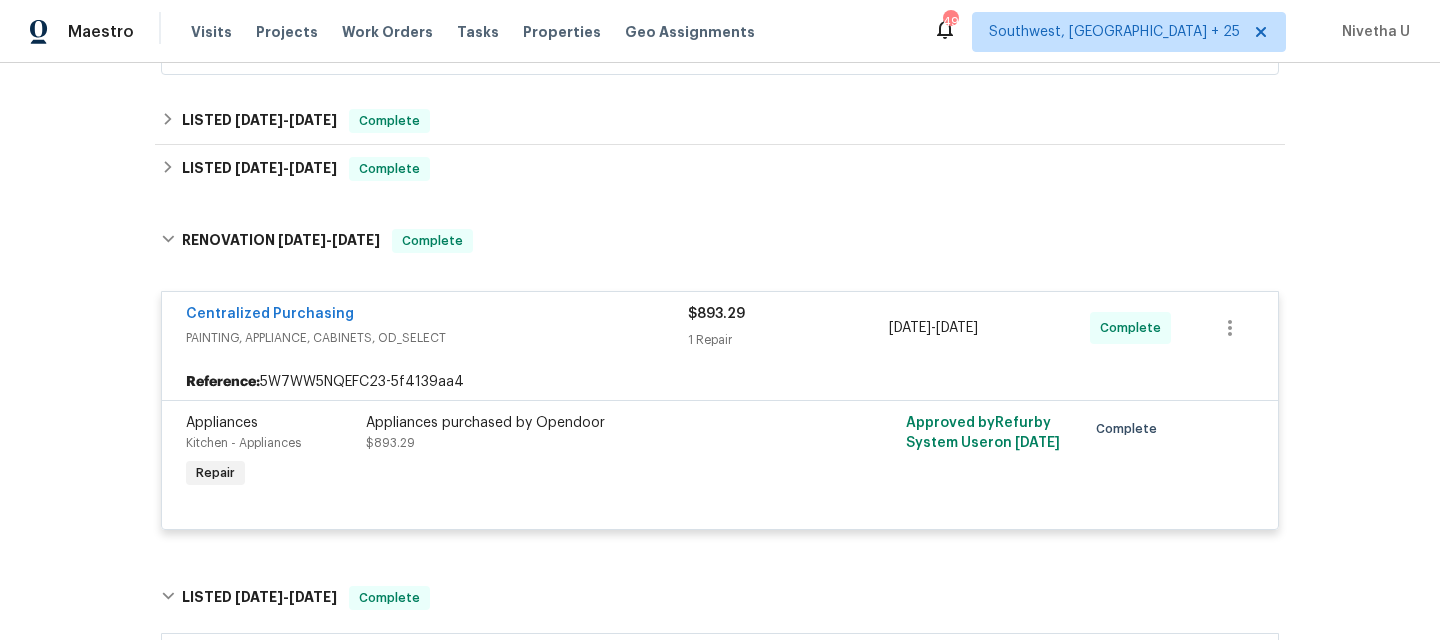 click on "PAINTING, APPLIANCE, CABINETS, OD_SELECT" at bounding box center [437, 338] 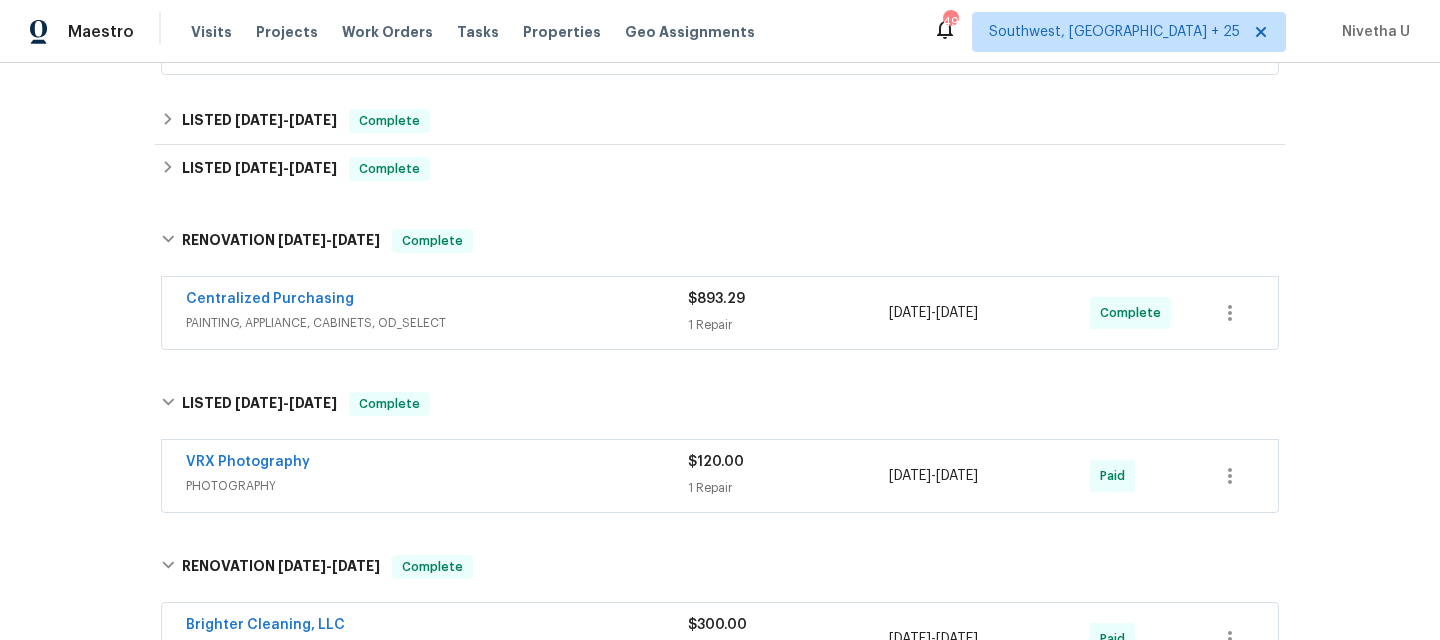click on "Centralized Purchasing PAINTING, APPLIANCE, CABINETS, OD_SELECT $893.29 1 Repair [DATE]  -  [DATE] Complete" at bounding box center (720, 314) 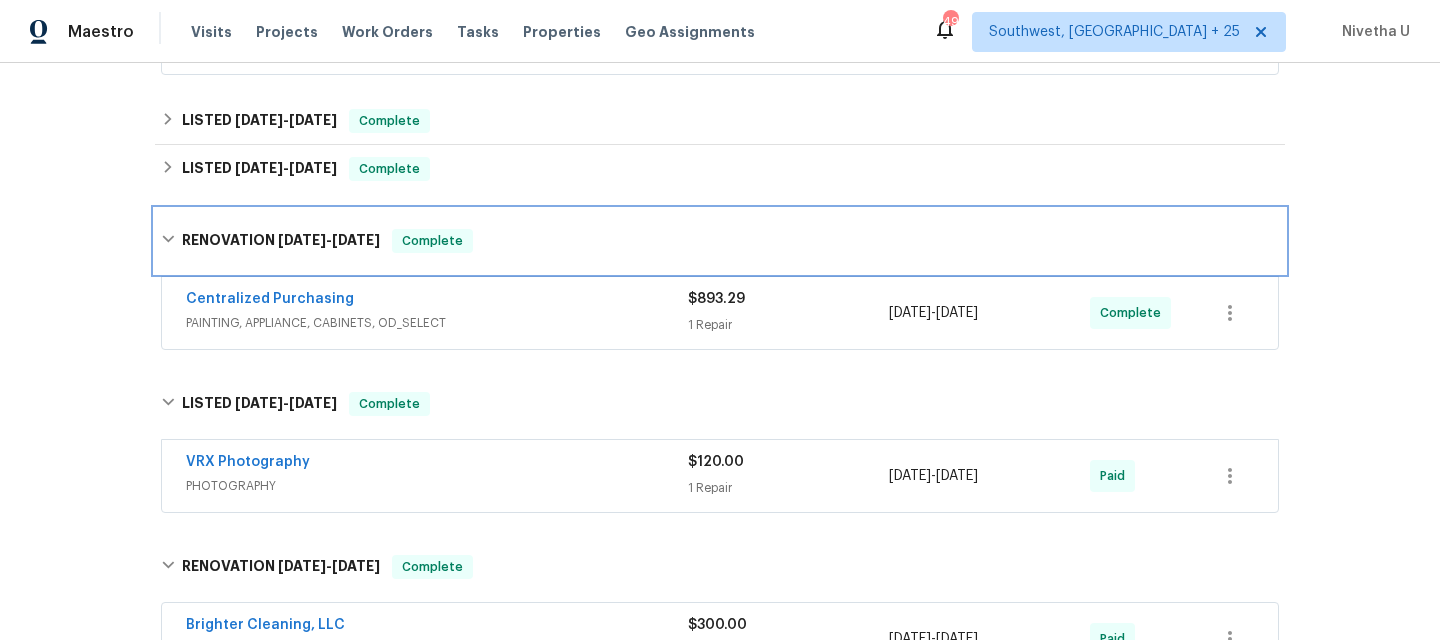 click on "RENOVATION   [DATE]  -  [DATE] Complete" at bounding box center (720, 241) 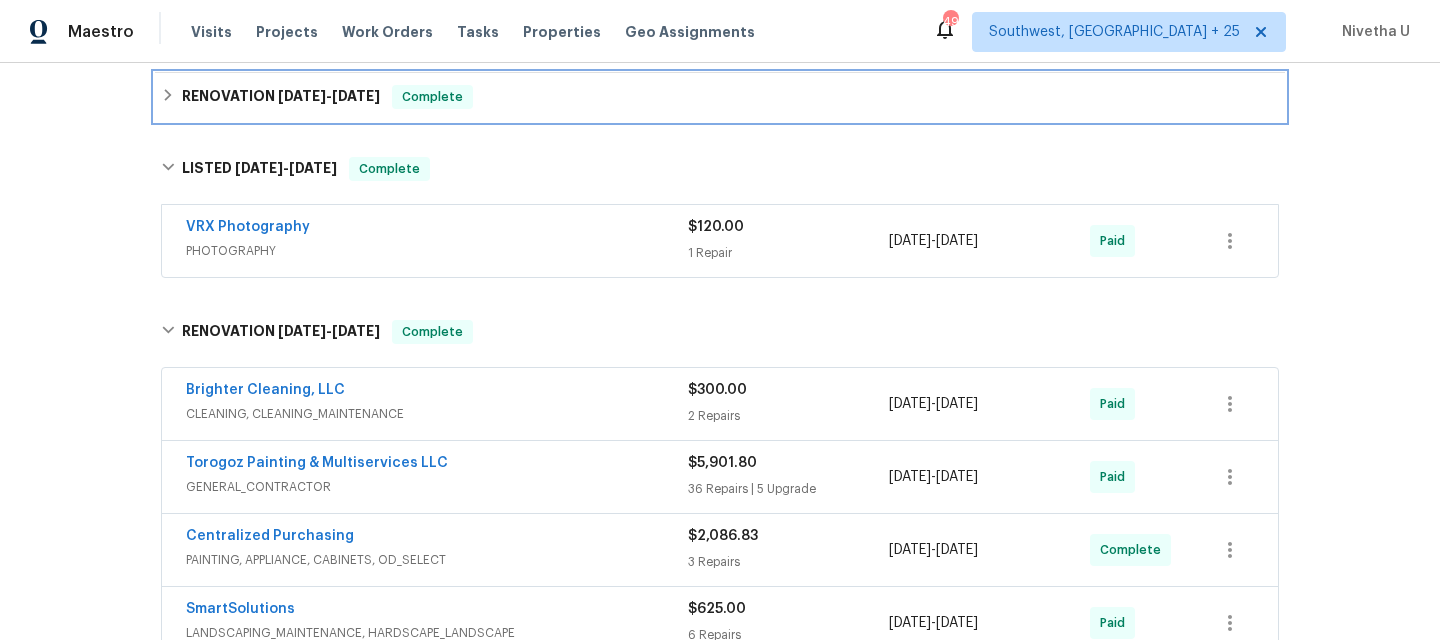 scroll, scrollTop: 713, scrollLeft: 0, axis: vertical 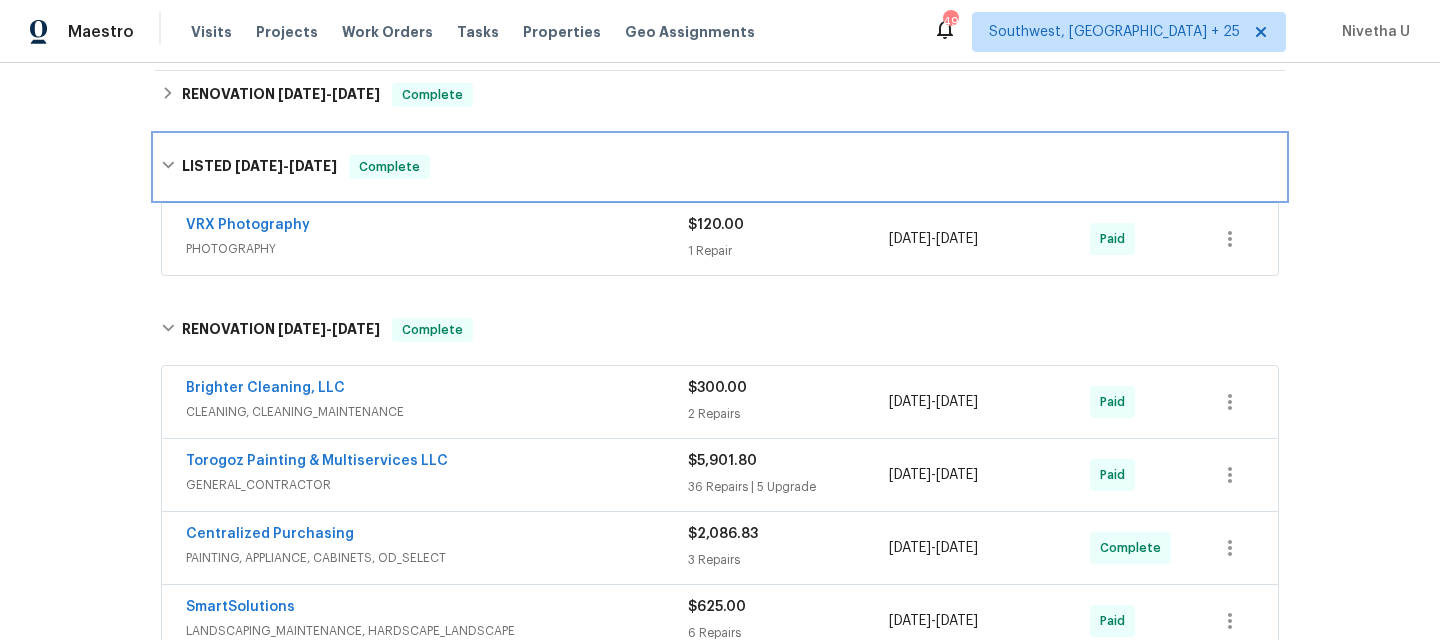 click on "LISTED   [DATE]  -  [DATE] Complete" at bounding box center [720, 167] 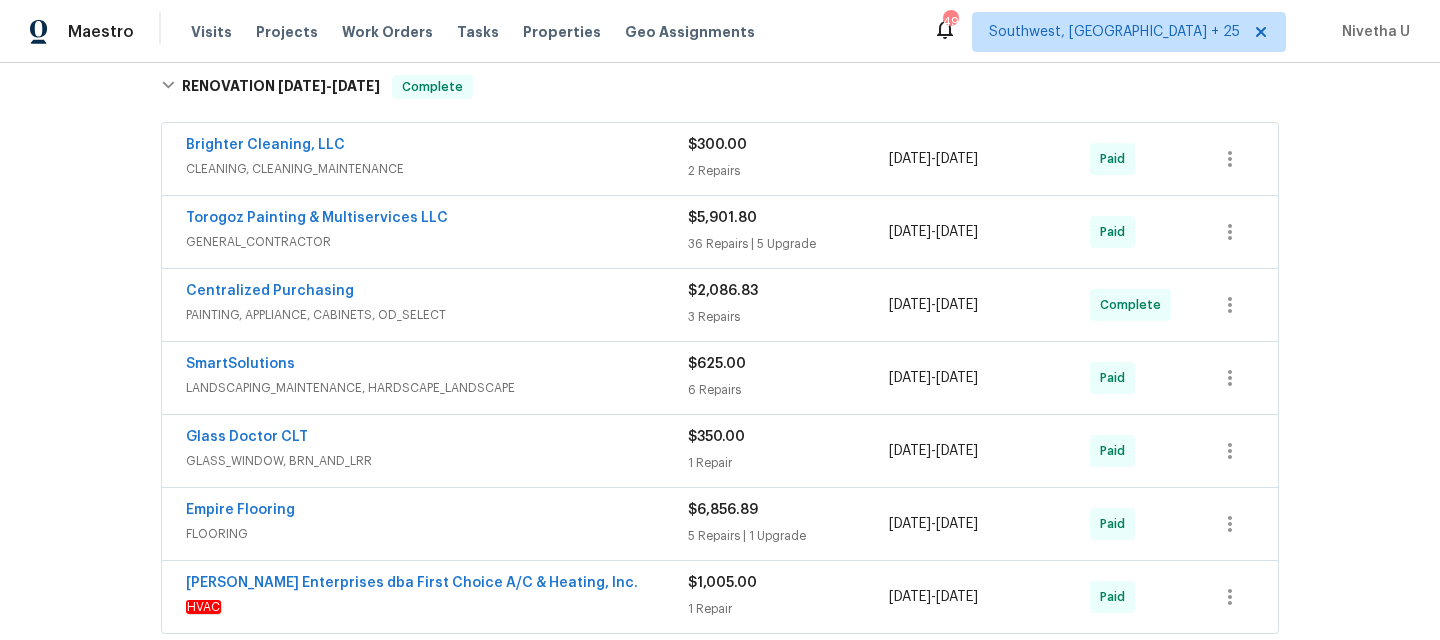 scroll, scrollTop: 805, scrollLeft: 0, axis: vertical 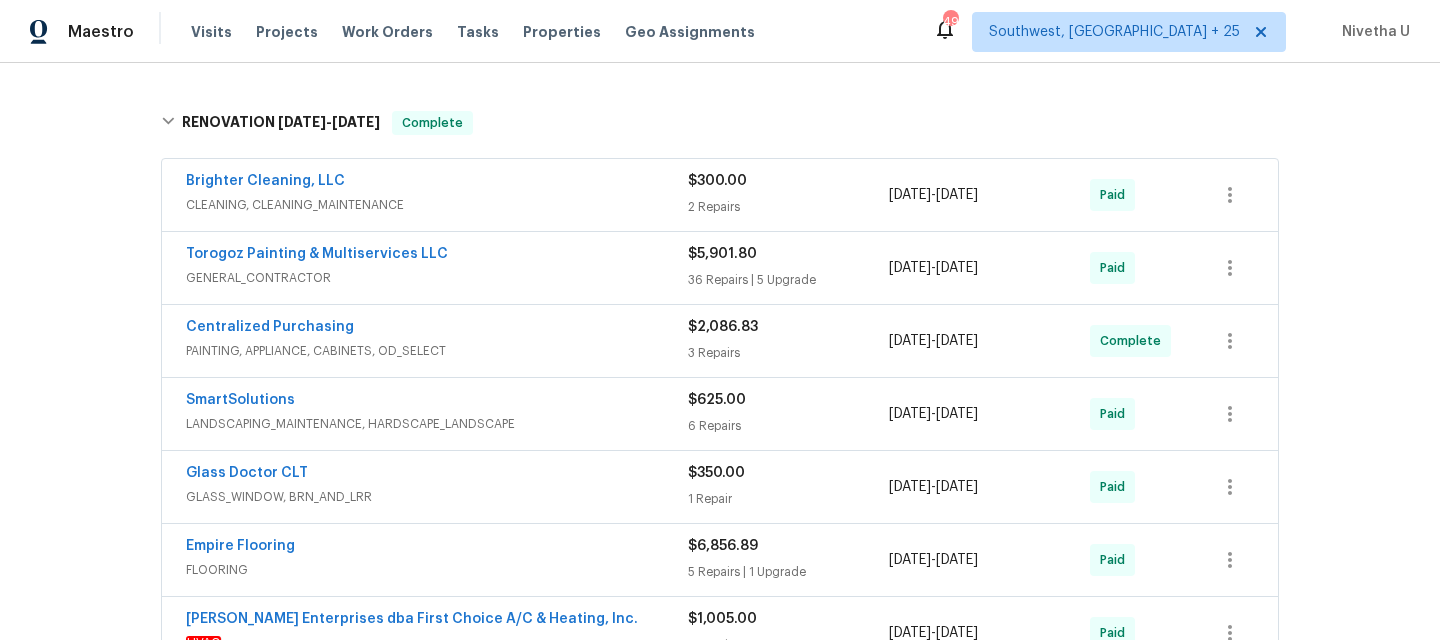 click on "CLEANING, CLEANING_MAINTENANCE" at bounding box center (437, 205) 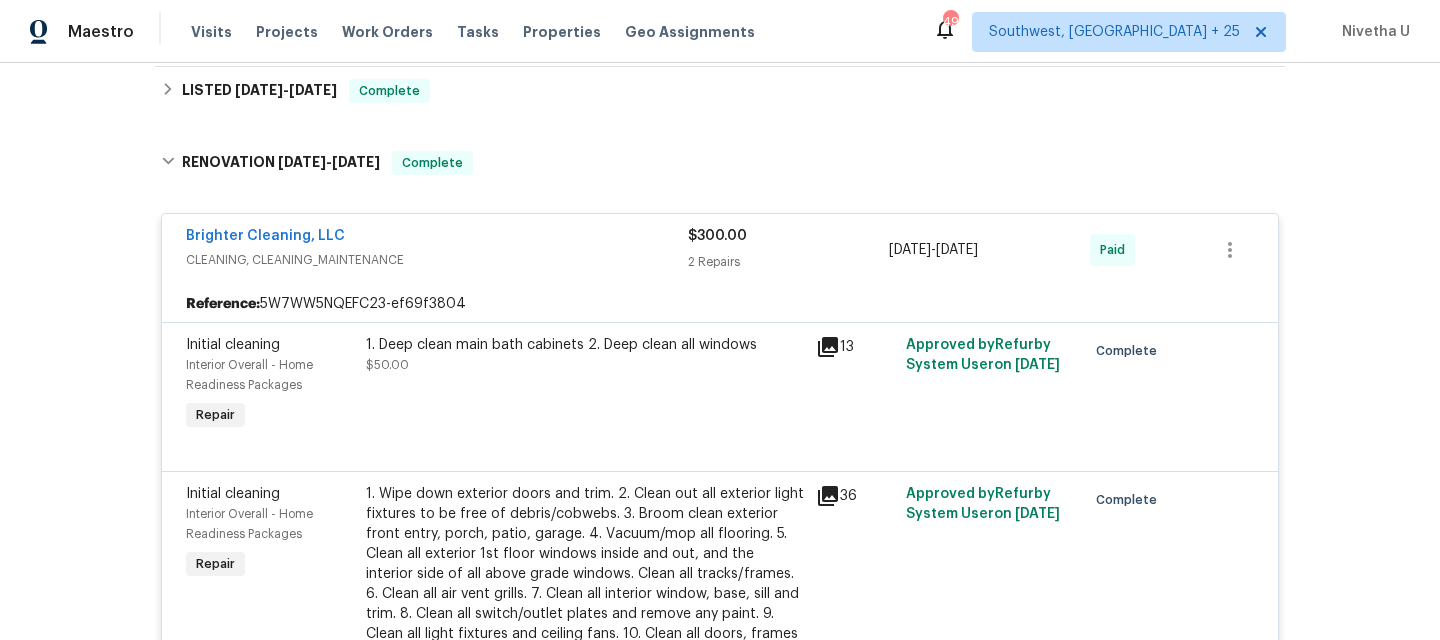 scroll, scrollTop: 770, scrollLeft: 0, axis: vertical 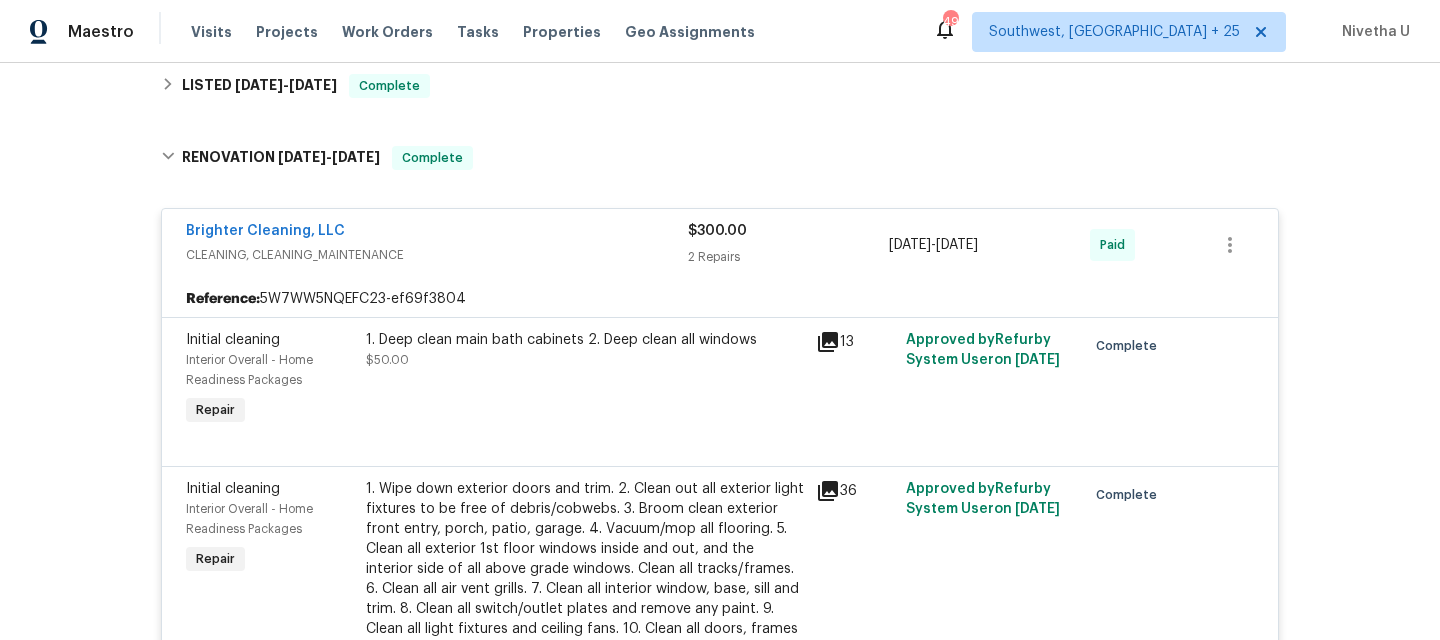 click on "Brighter Cleaning, LLC" at bounding box center [437, 233] 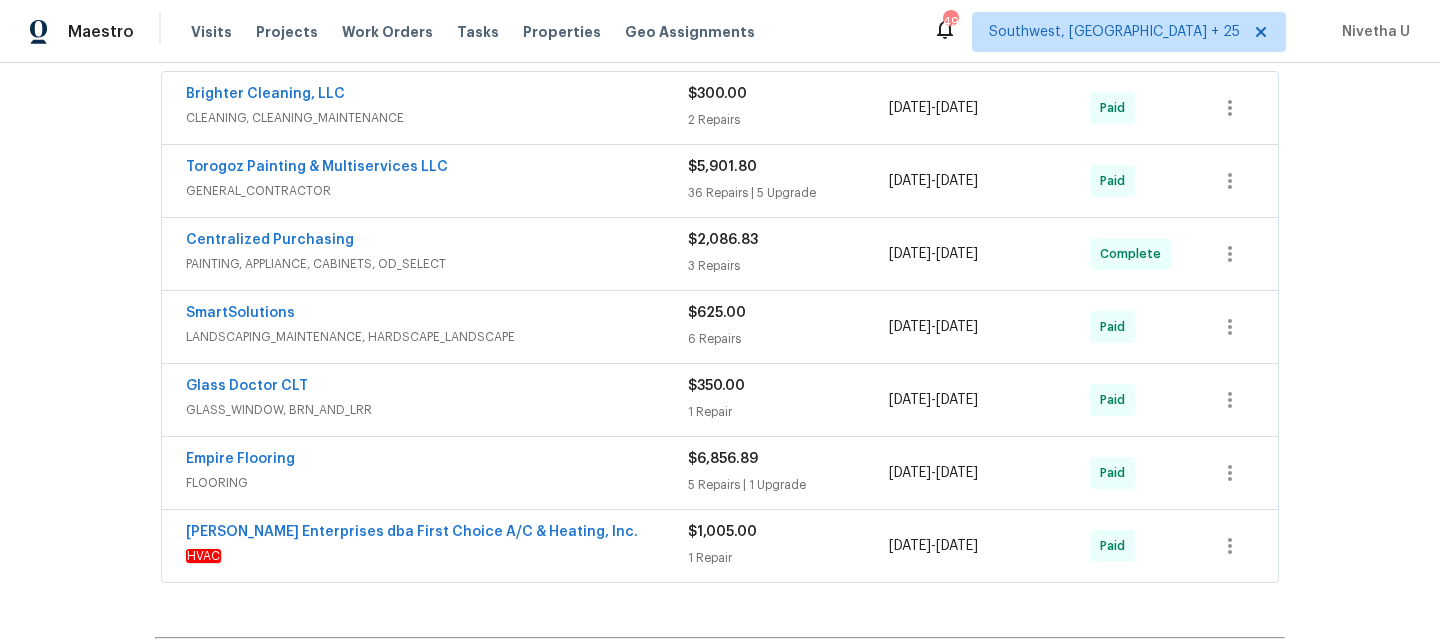 scroll, scrollTop: 893, scrollLeft: 0, axis: vertical 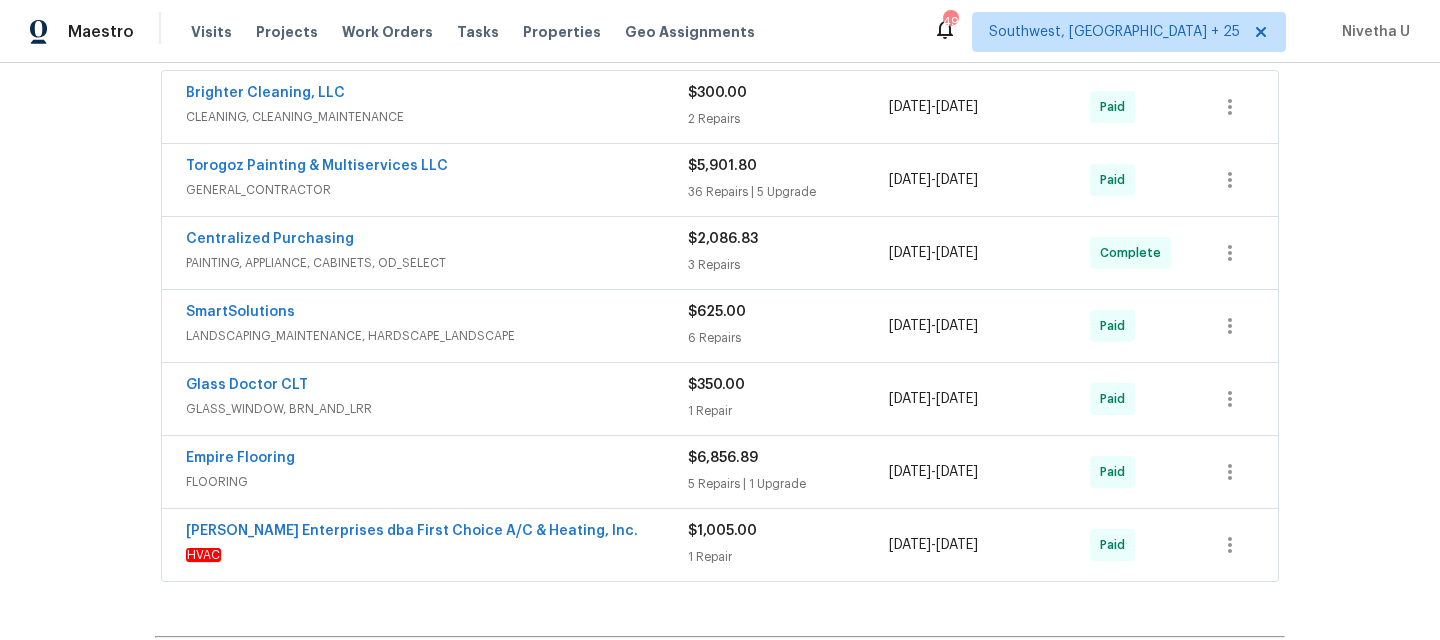 click on "LANDSCAPING_MAINTENANCE, HARDSCAPE_LANDSCAPE" at bounding box center (437, 336) 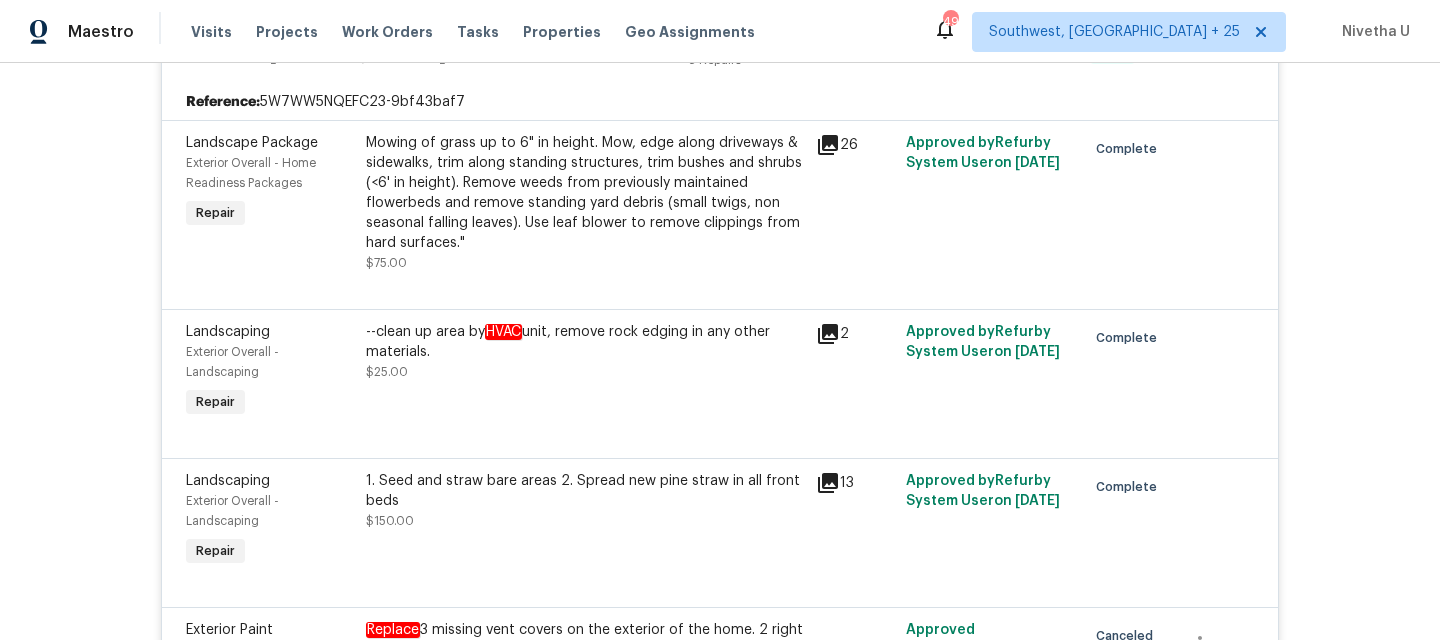scroll, scrollTop: 932, scrollLeft: 0, axis: vertical 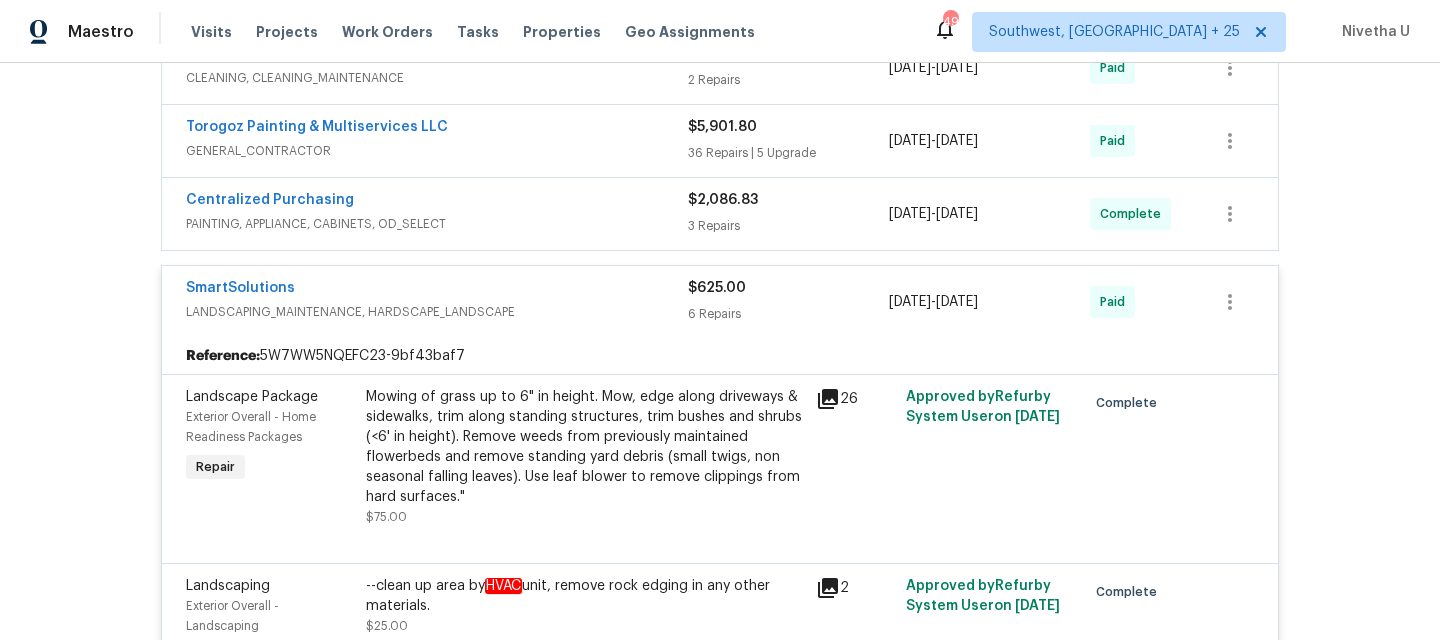 click on "LANDSCAPING_MAINTENANCE, HARDSCAPE_LANDSCAPE" at bounding box center [437, 312] 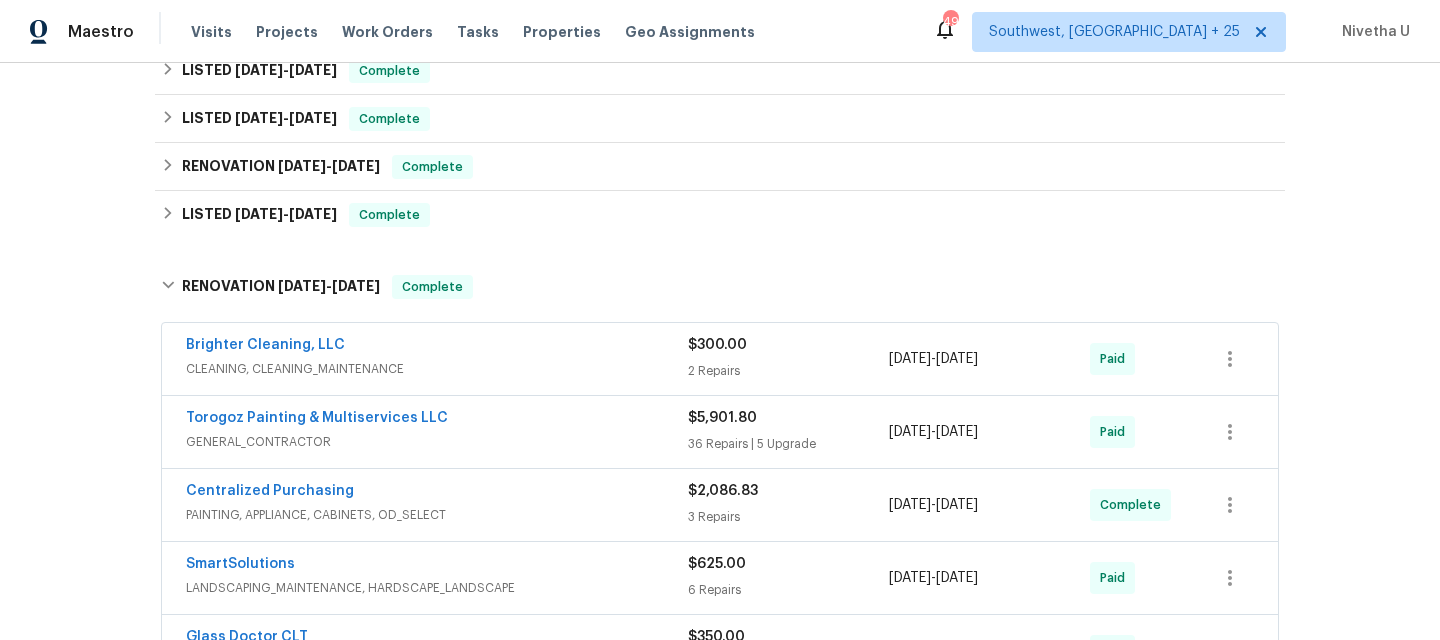 scroll, scrollTop: 638, scrollLeft: 0, axis: vertical 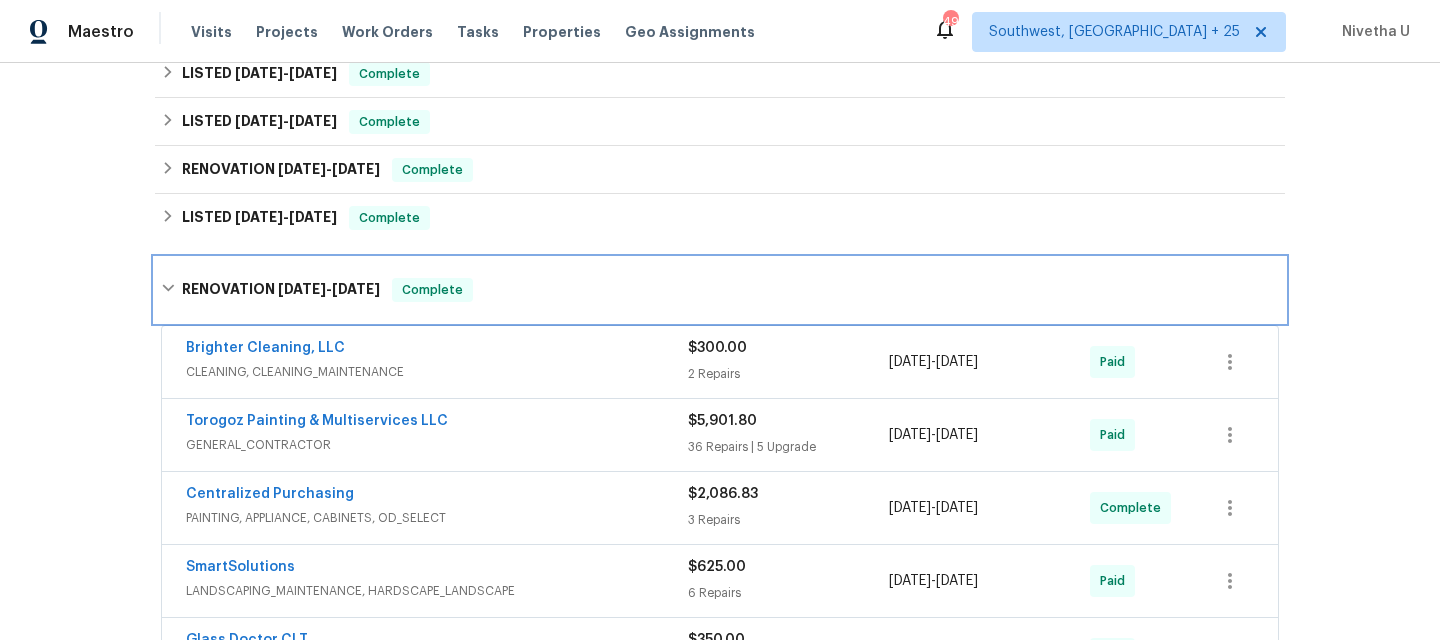 click on "RENOVATION   [DATE]  -  [DATE] Complete" at bounding box center (720, 290) 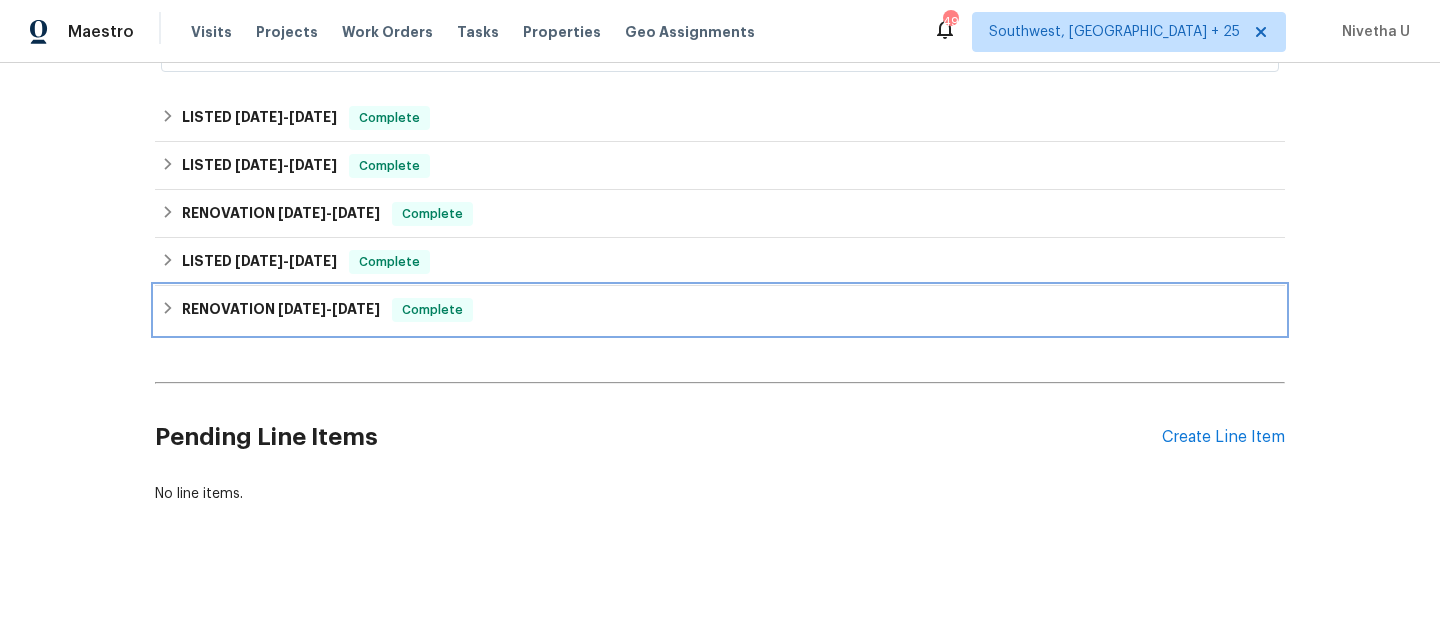 scroll, scrollTop: 609, scrollLeft: 0, axis: vertical 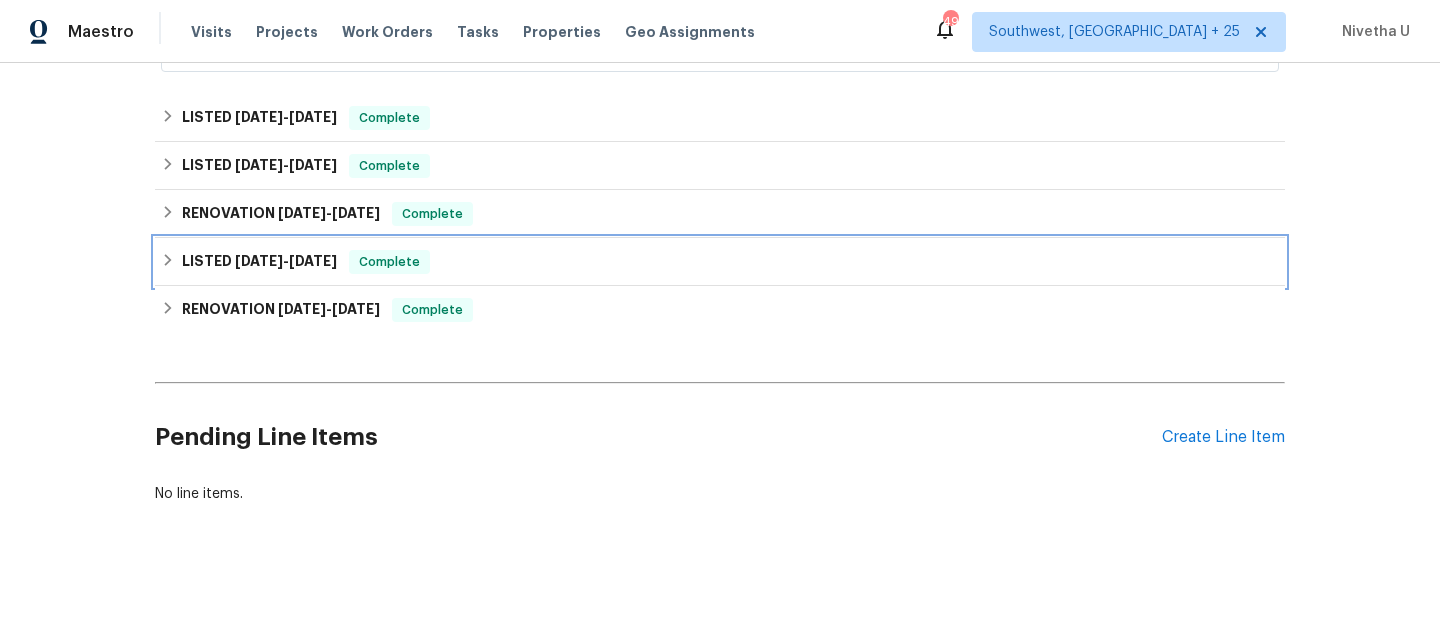 click on "LISTED   [DATE]  -  [DATE] Complete" at bounding box center (720, 262) 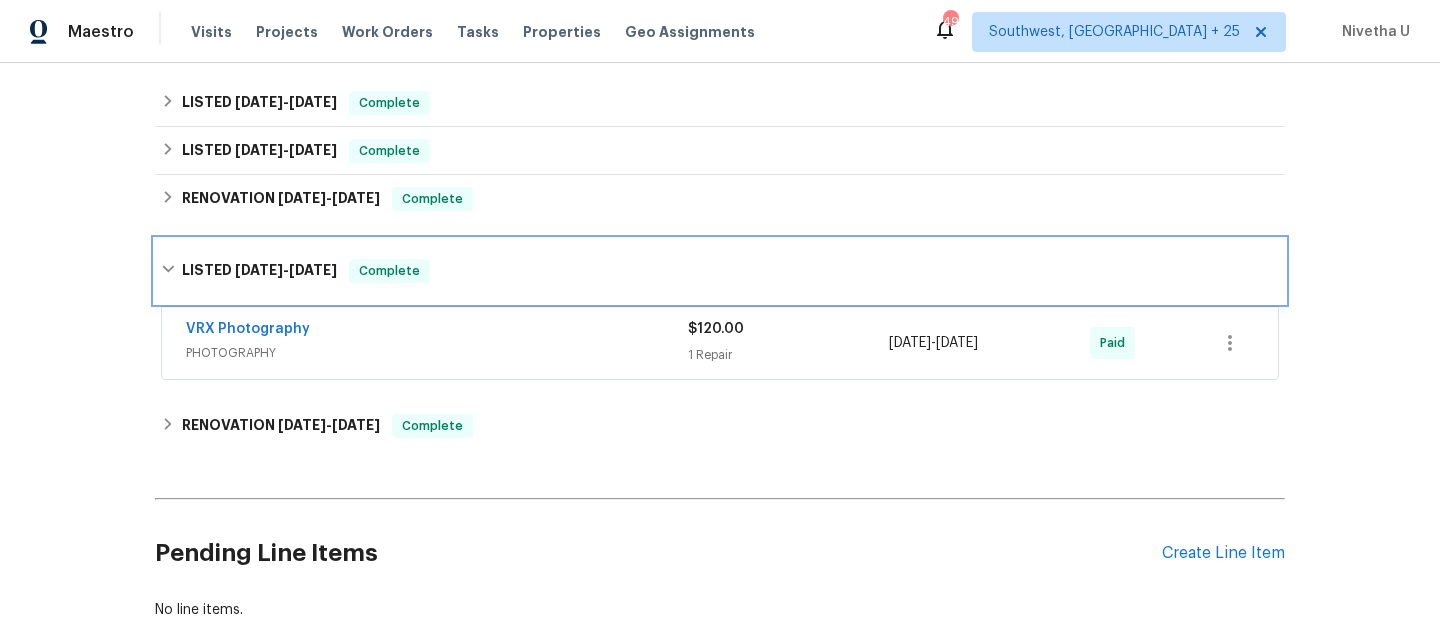 click on "LISTED   [DATE]  -  [DATE] Complete" at bounding box center (720, 271) 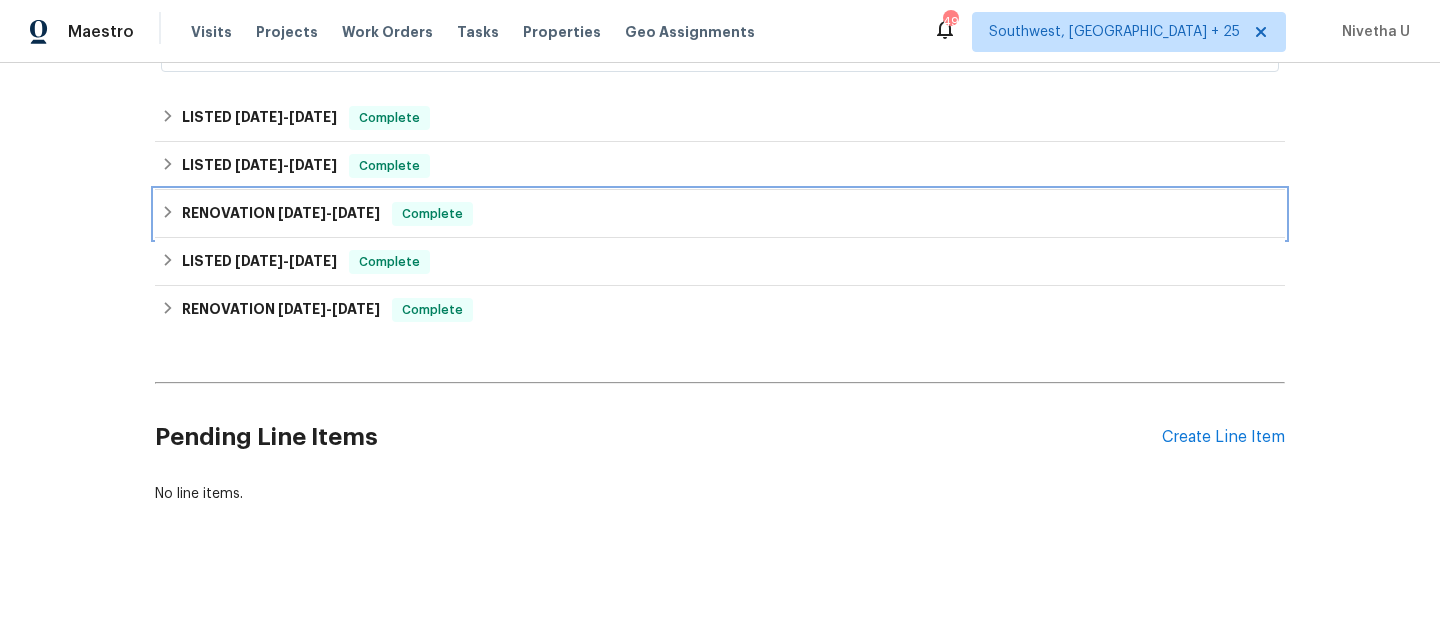 click on "RENOVATION   [DATE]  -  [DATE] Complete" at bounding box center (720, 214) 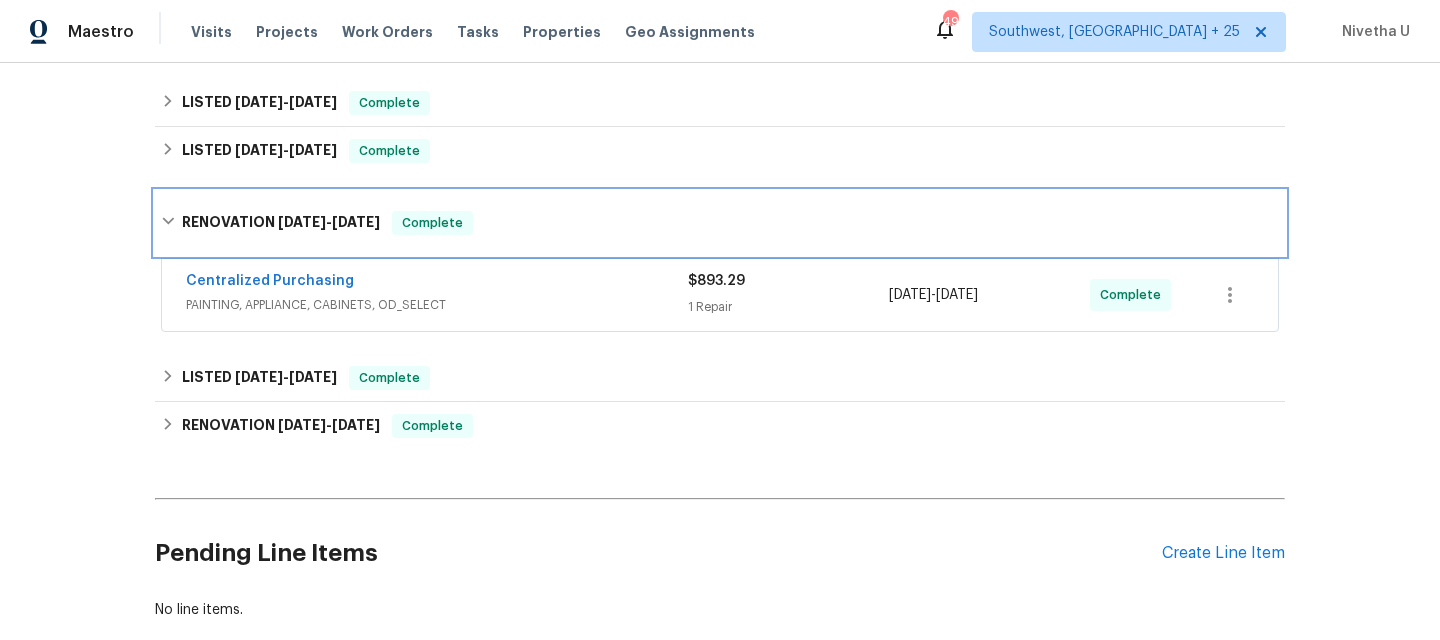 click on "RENOVATION   [DATE]  -  [DATE] Complete" at bounding box center (720, 223) 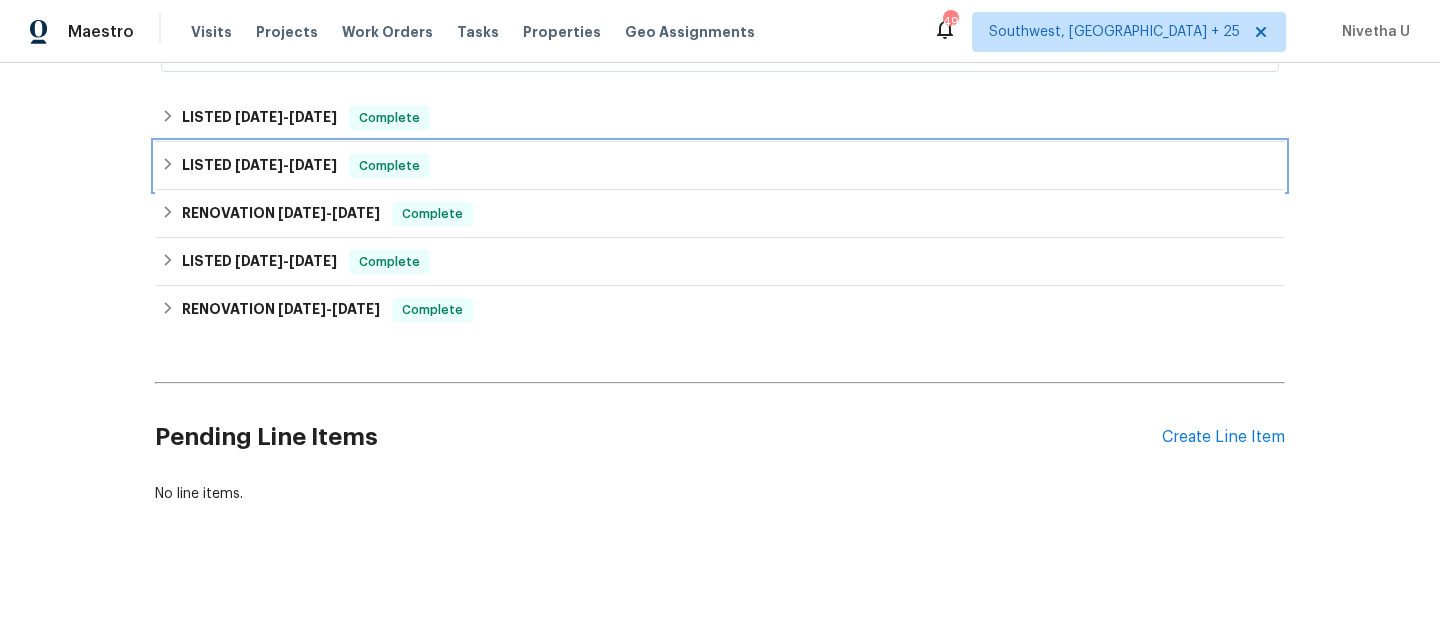 click on "LISTED   [DATE]  -  [DATE] Complete" at bounding box center [720, 166] 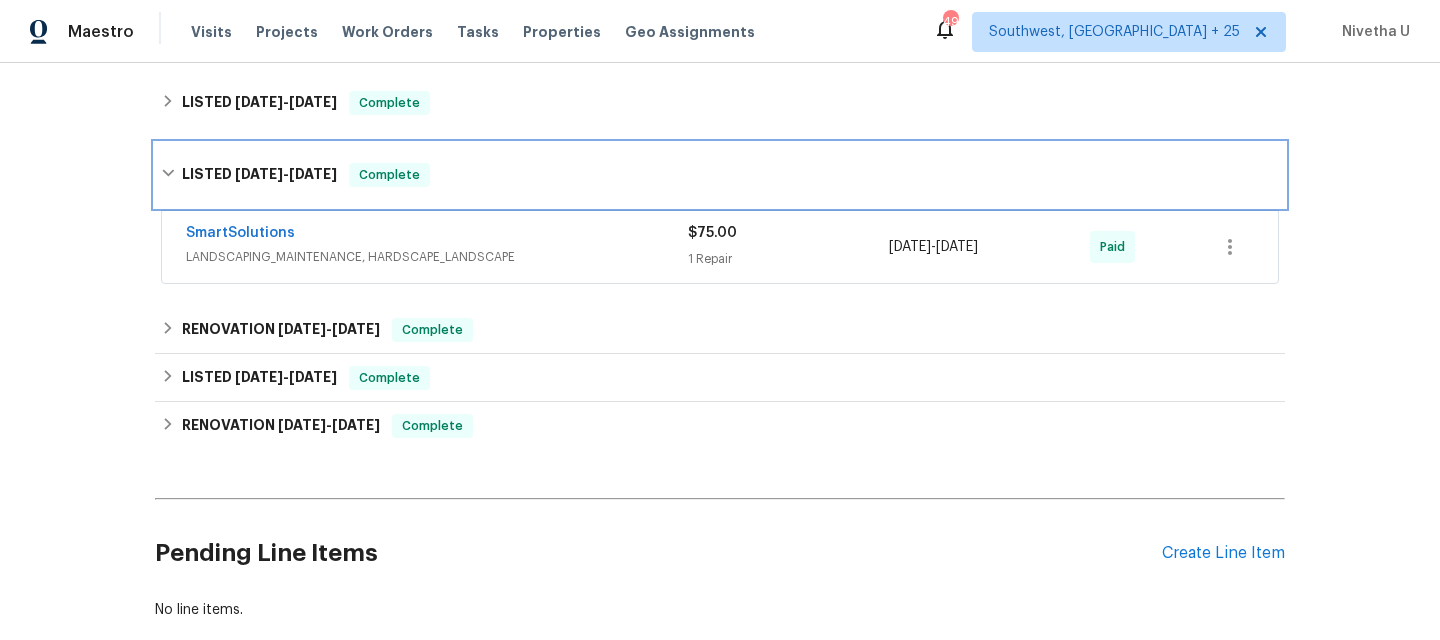 click on "LISTED   [DATE]  -  [DATE] Complete" at bounding box center [720, 175] 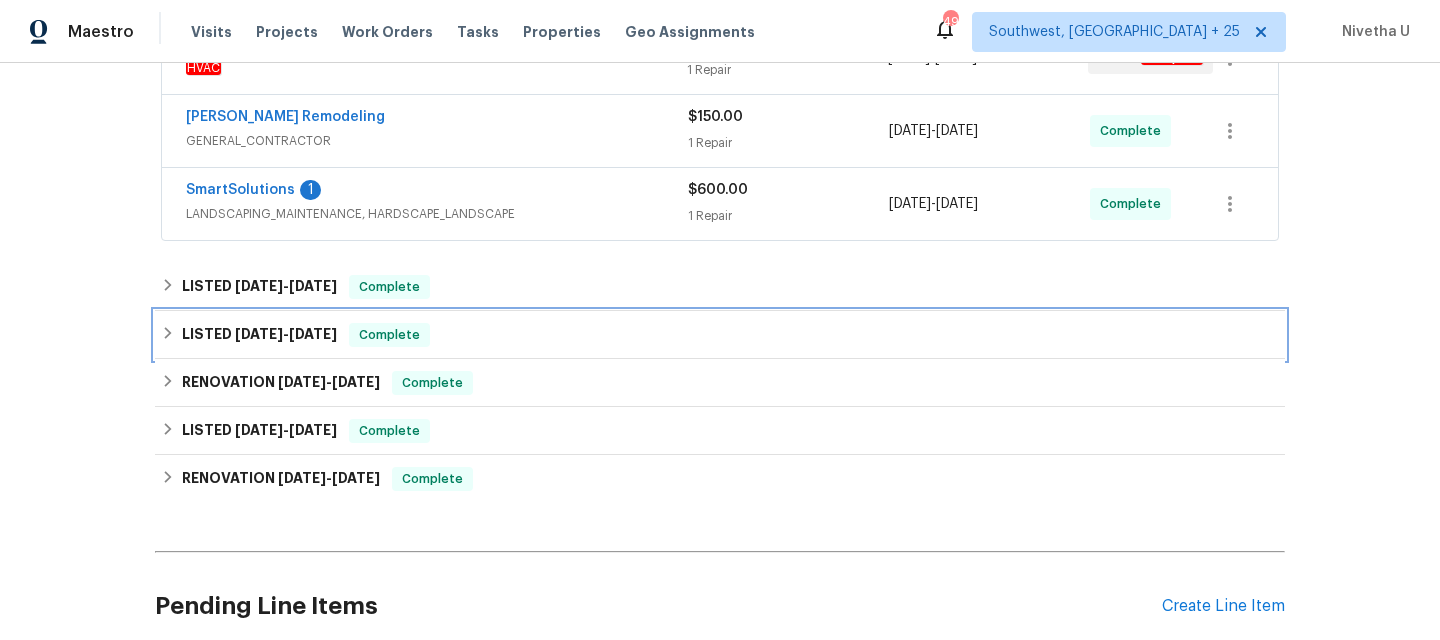 scroll, scrollTop: 422, scrollLeft: 0, axis: vertical 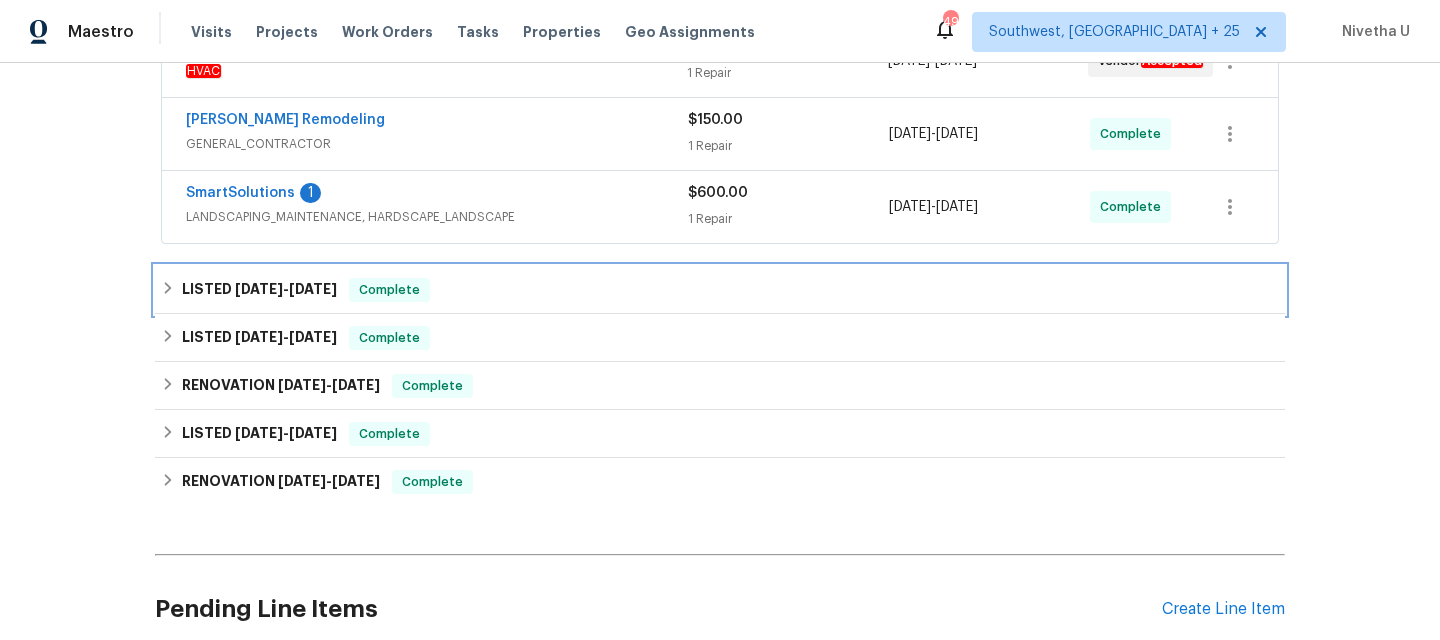 click on "LISTED   [DATE]  -  [DATE] Complete" at bounding box center [720, 290] 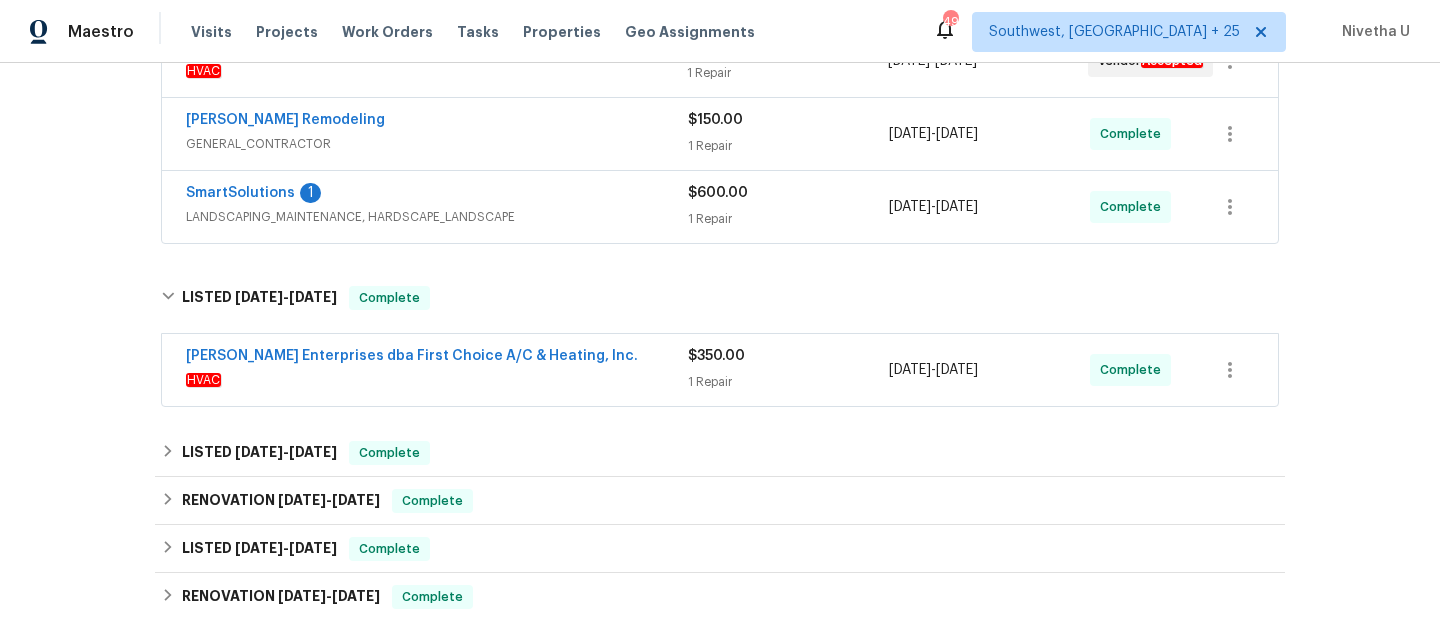 click on "HVAC" at bounding box center (437, 380) 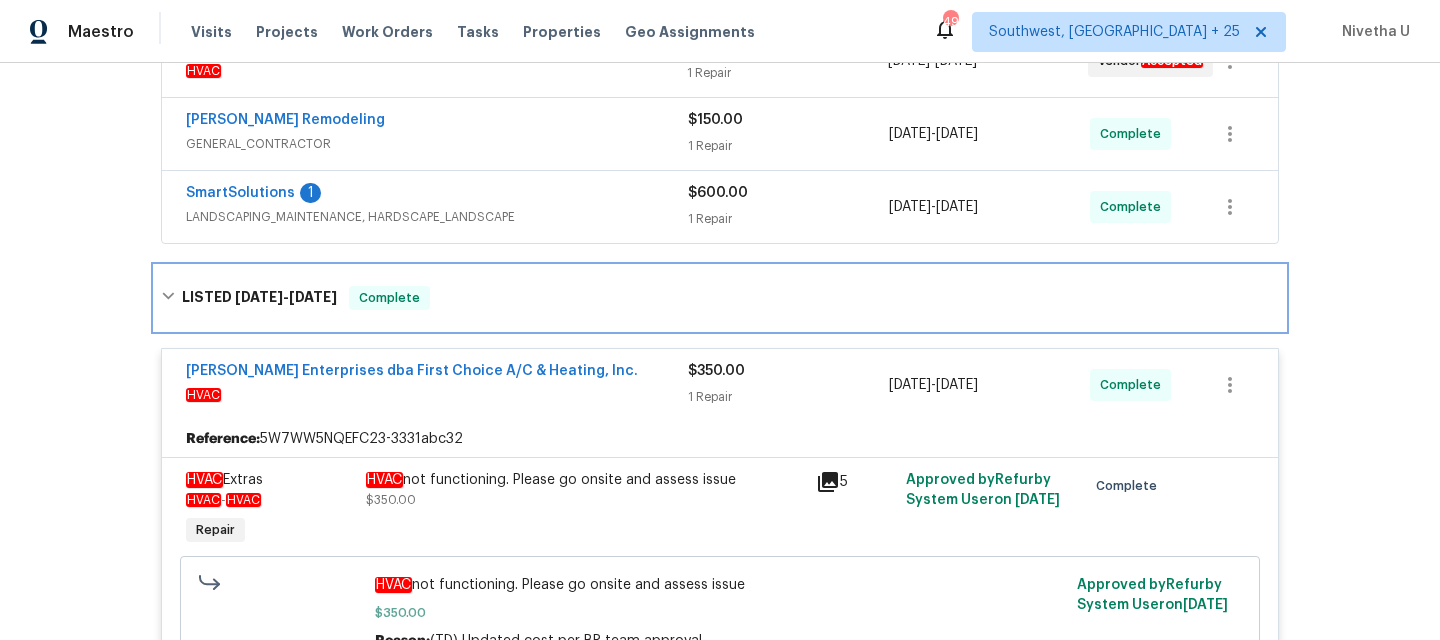 click on "LISTED   [DATE]  -  [DATE] Complete" at bounding box center [720, 298] 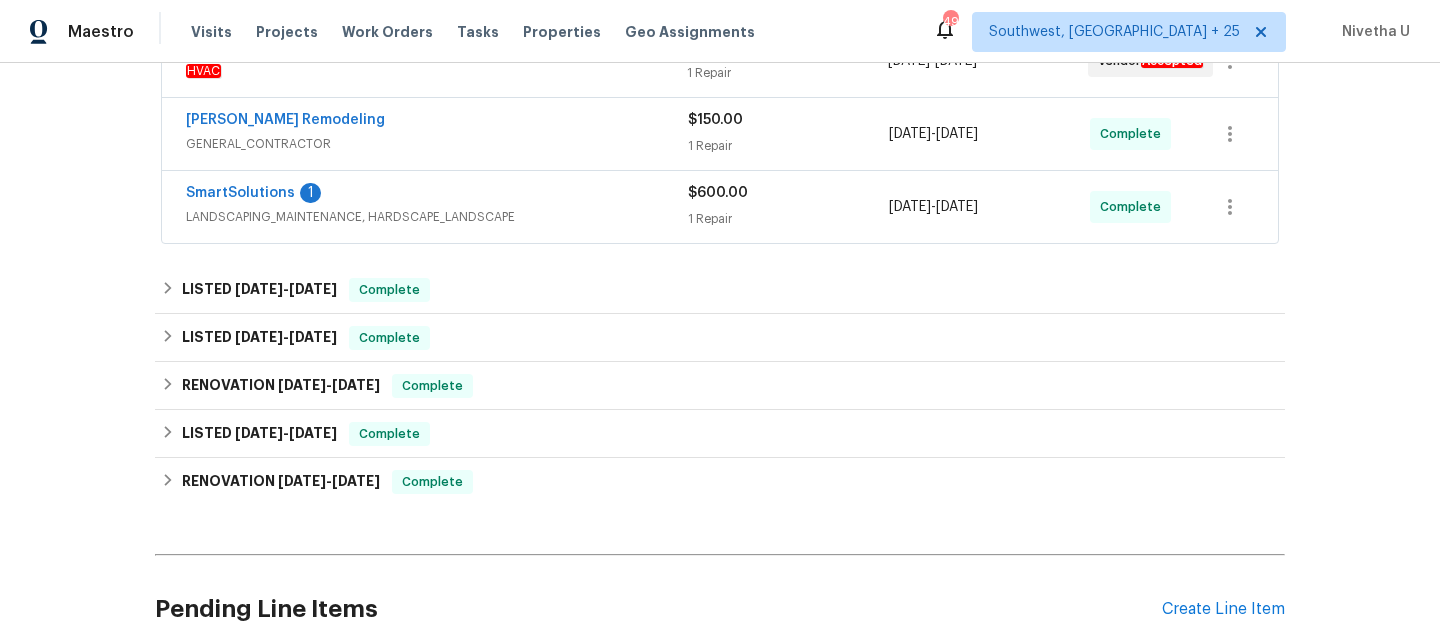 click on "LANDSCAPING_MAINTENANCE, HARDSCAPE_LANDSCAPE" at bounding box center (437, 217) 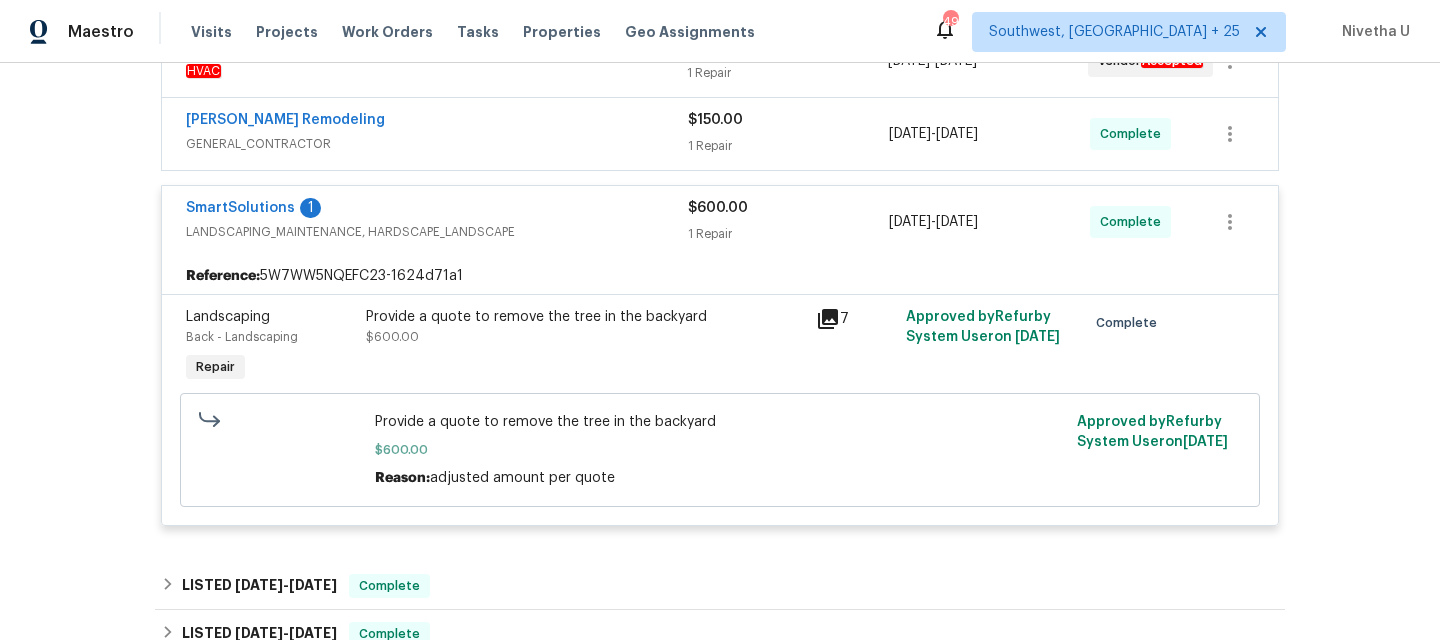 click on "Reference:  5W7WW5NQEFC23-1624d71a1" at bounding box center (720, 276) 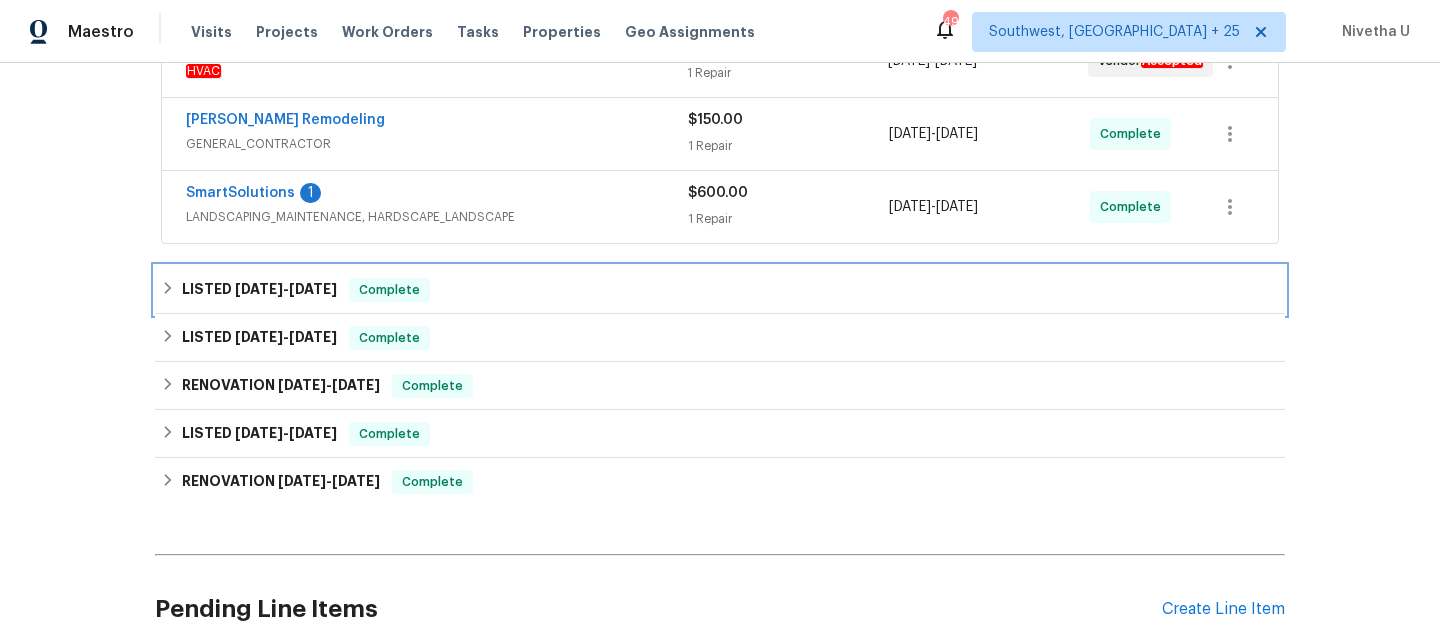 click on "LISTED   [DATE]  -  [DATE] Complete" at bounding box center (720, 290) 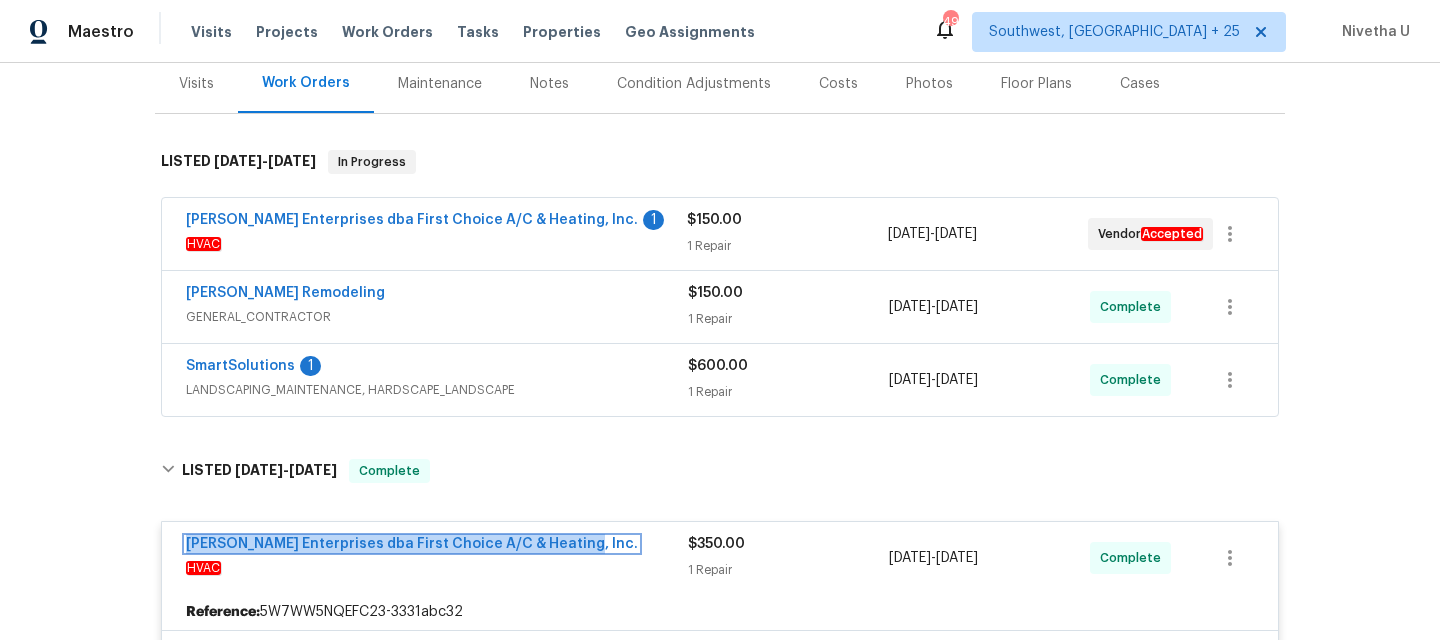 scroll, scrollTop: 248, scrollLeft: 0, axis: vertical 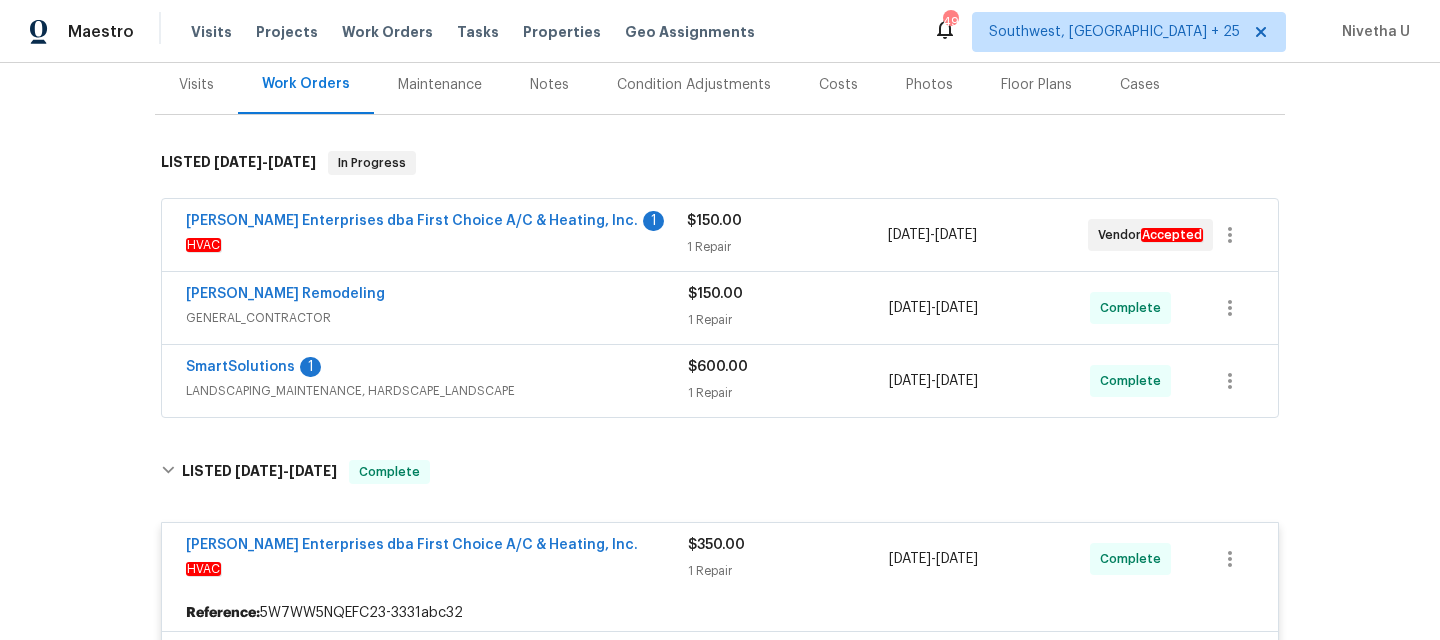 click on "LANDSCAPING_MAINTENANCE, HARDSCAPE_LANDSCAPE" at bounding box center [437, 391] 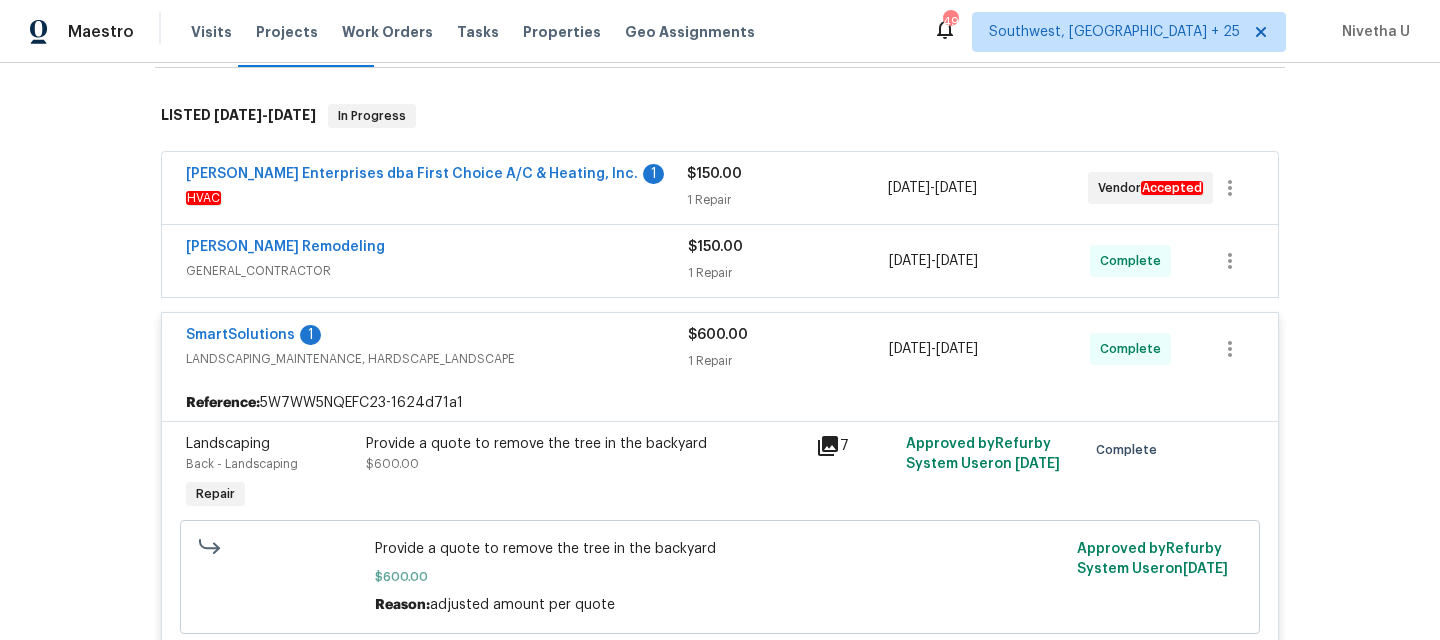 scroll, scrollTop: 291, scrollLeft: 0, axis: vertical 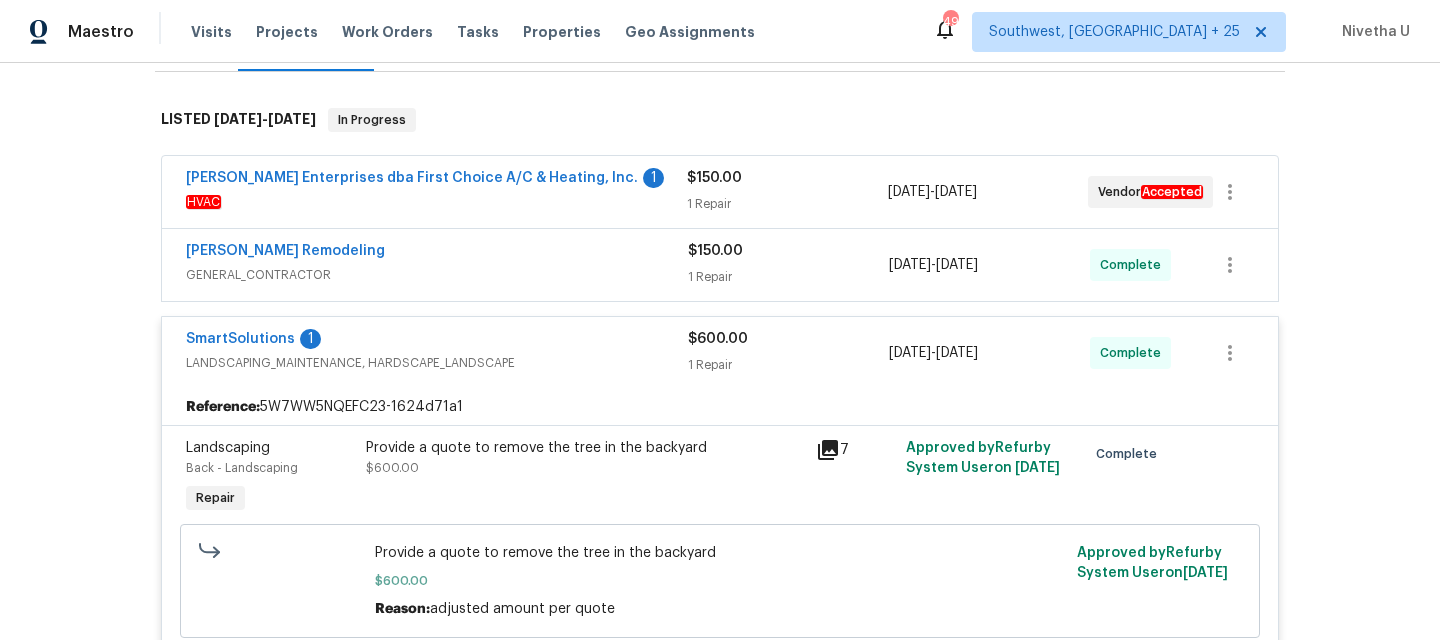 click on "LANDSCAPING_MAINTENANCE, HARDSCAPE_LANDSCAPE" at bounding box center [437, 363] 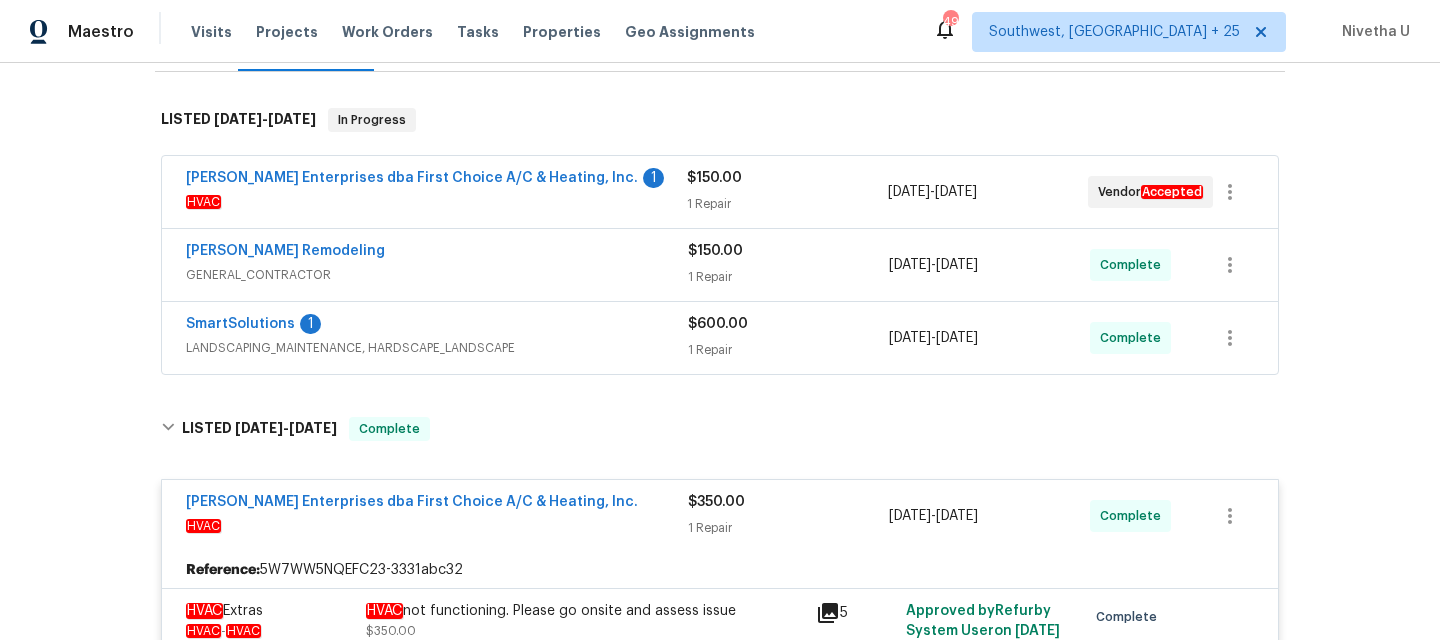 click on "[PERSON_NAME] Remodeling GENERAL_CONTRACTOR $150.00 1 Repair [DATE]  -  [DATE] Complete" at bounding box center [720, 265] 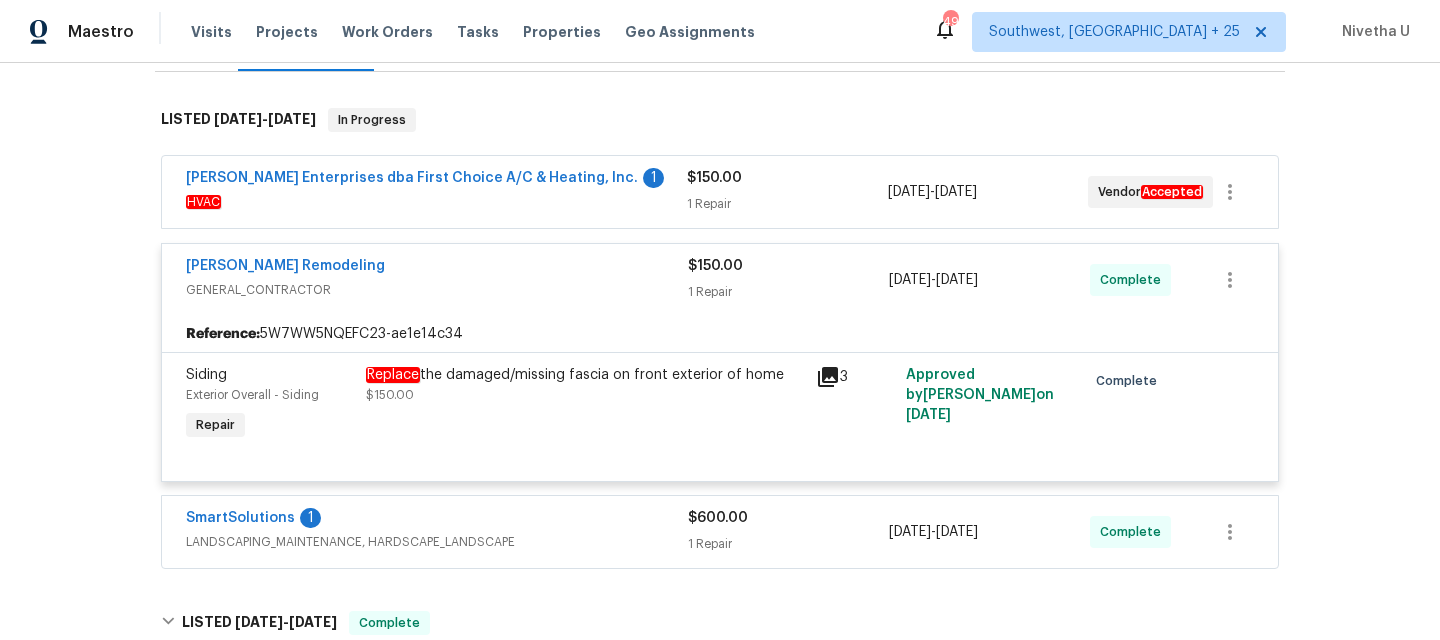 click on "GENERAL_CONTRACTOR" at bounding box center [437, 290] 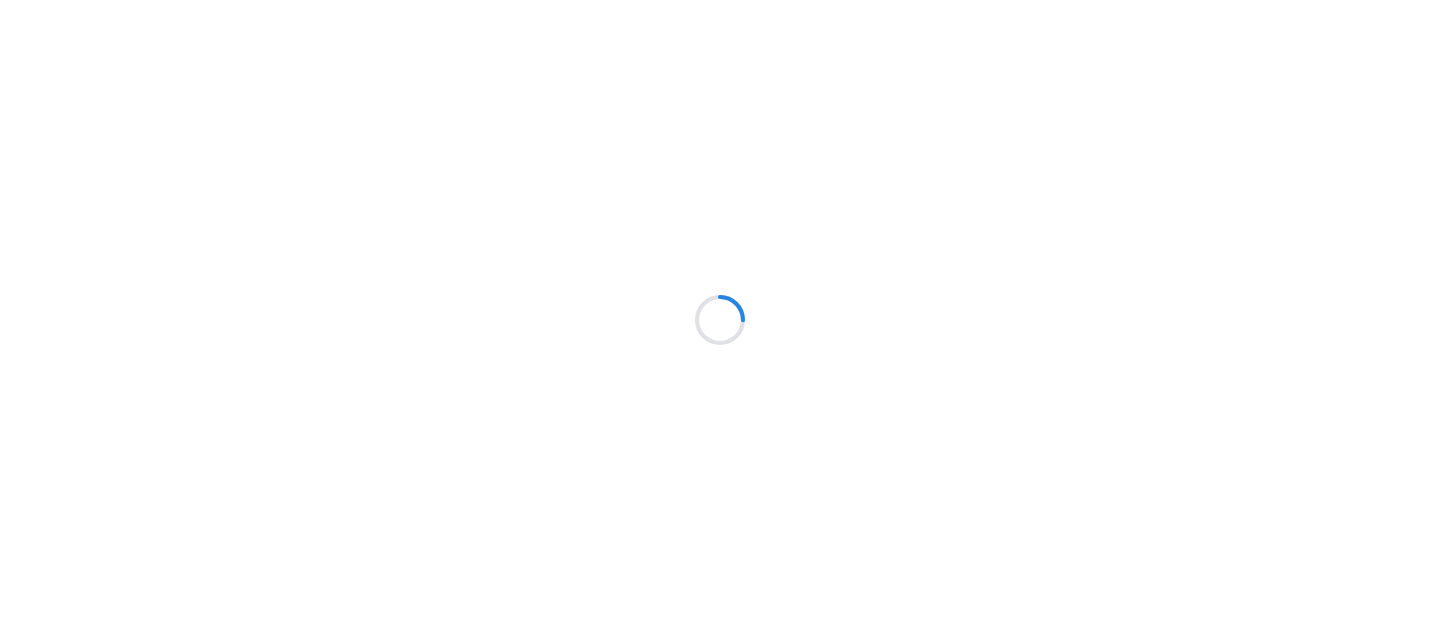 scroll, scrollTop: 0, scrollLeft: 0, axis: both 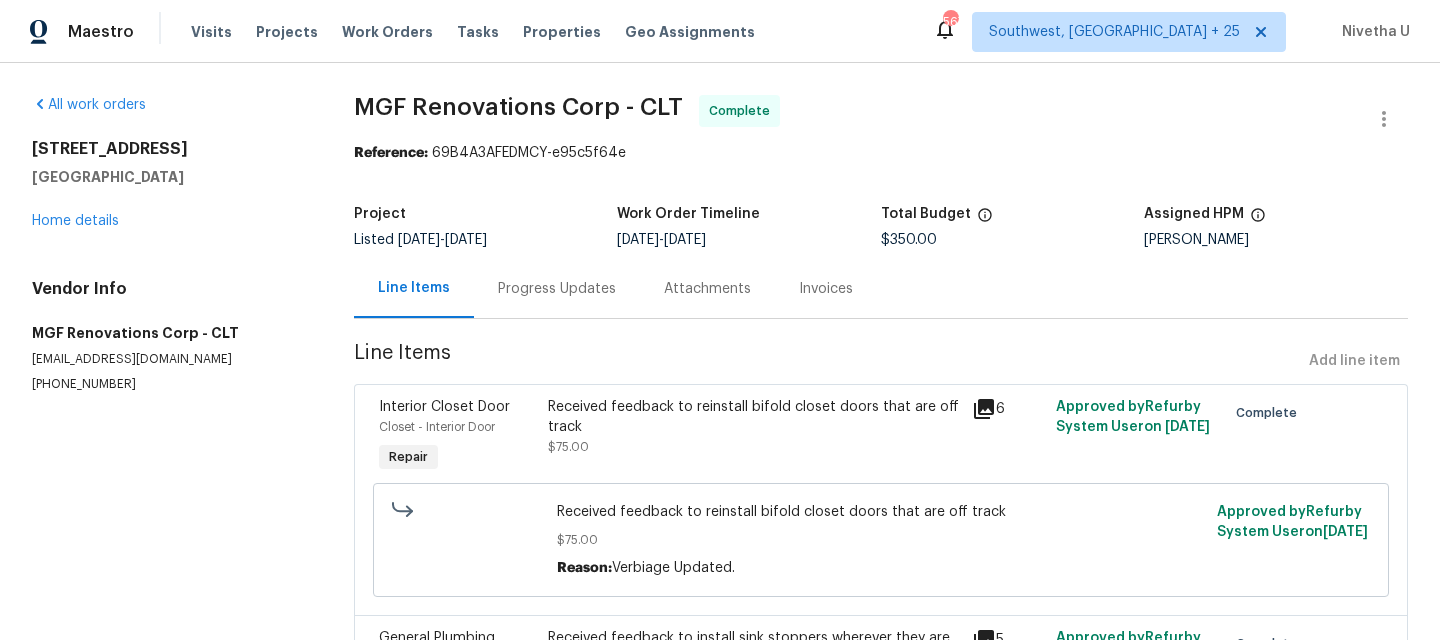 click on "Progress Updates" at bounding box center (557, 289) 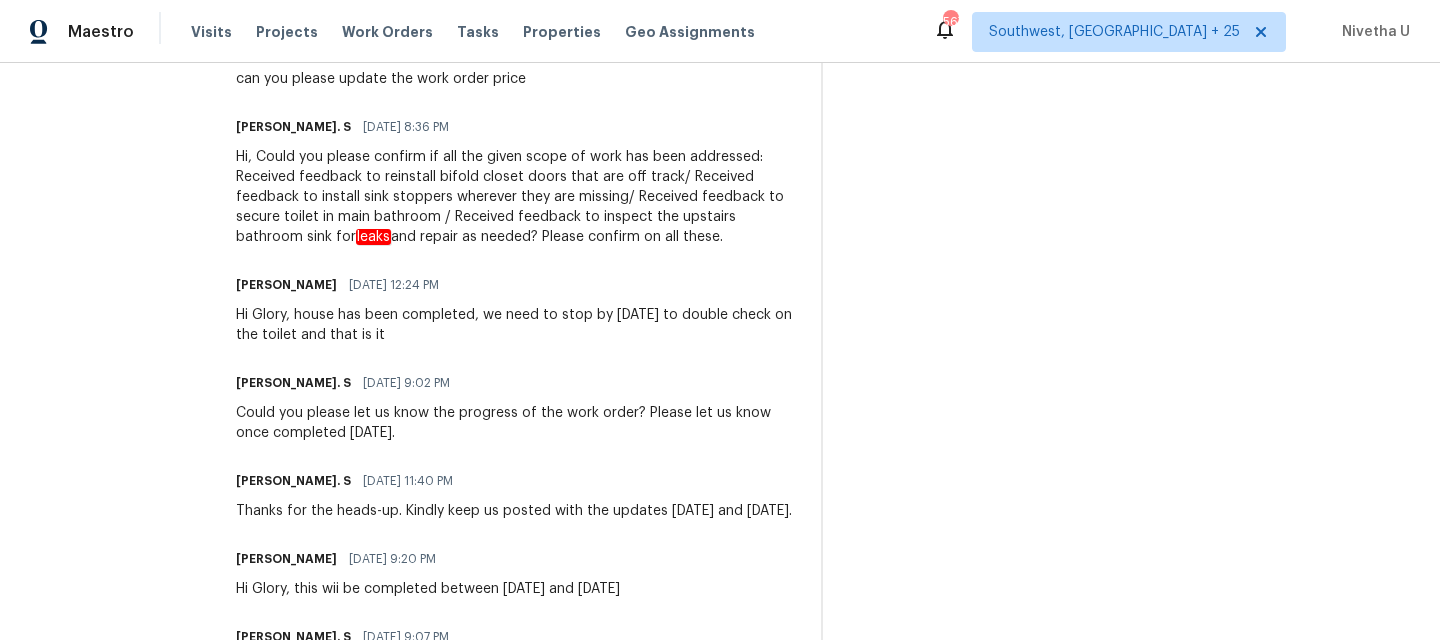 scroll, scrollTop: 0, scrollLeft: 0, axis: both 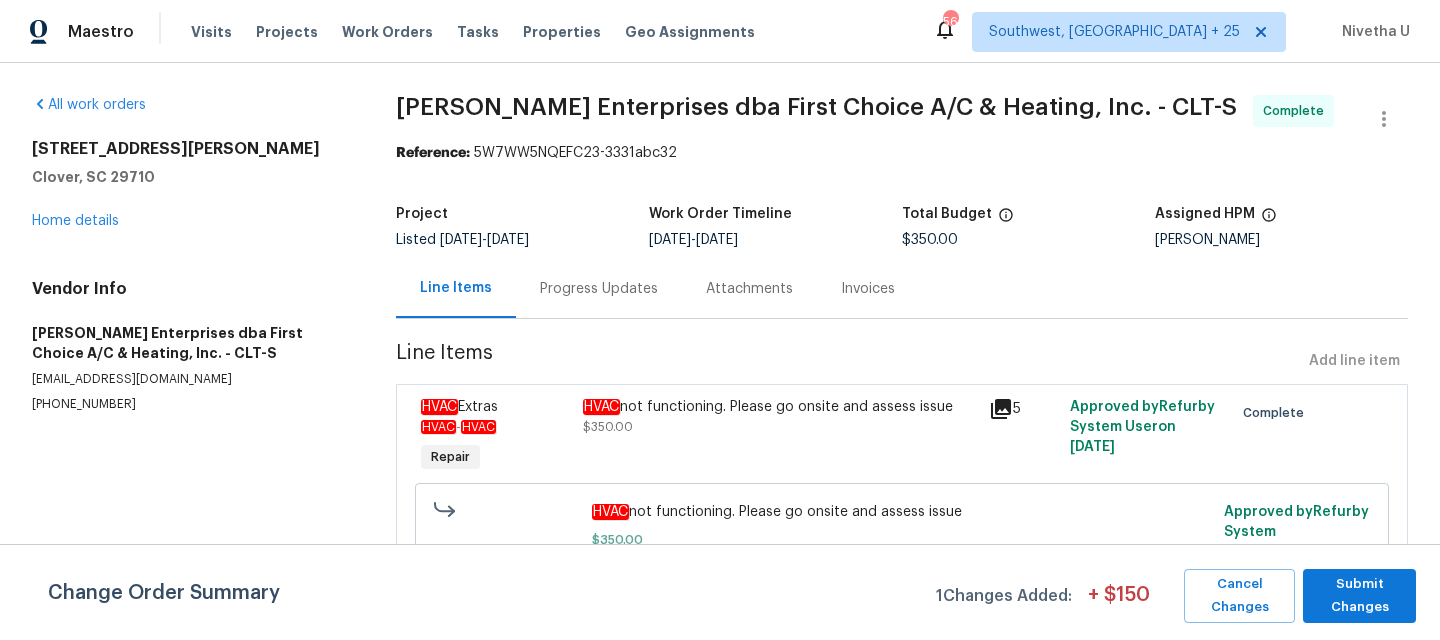 click on "Progress Updates" at bounding box center [599, 289] 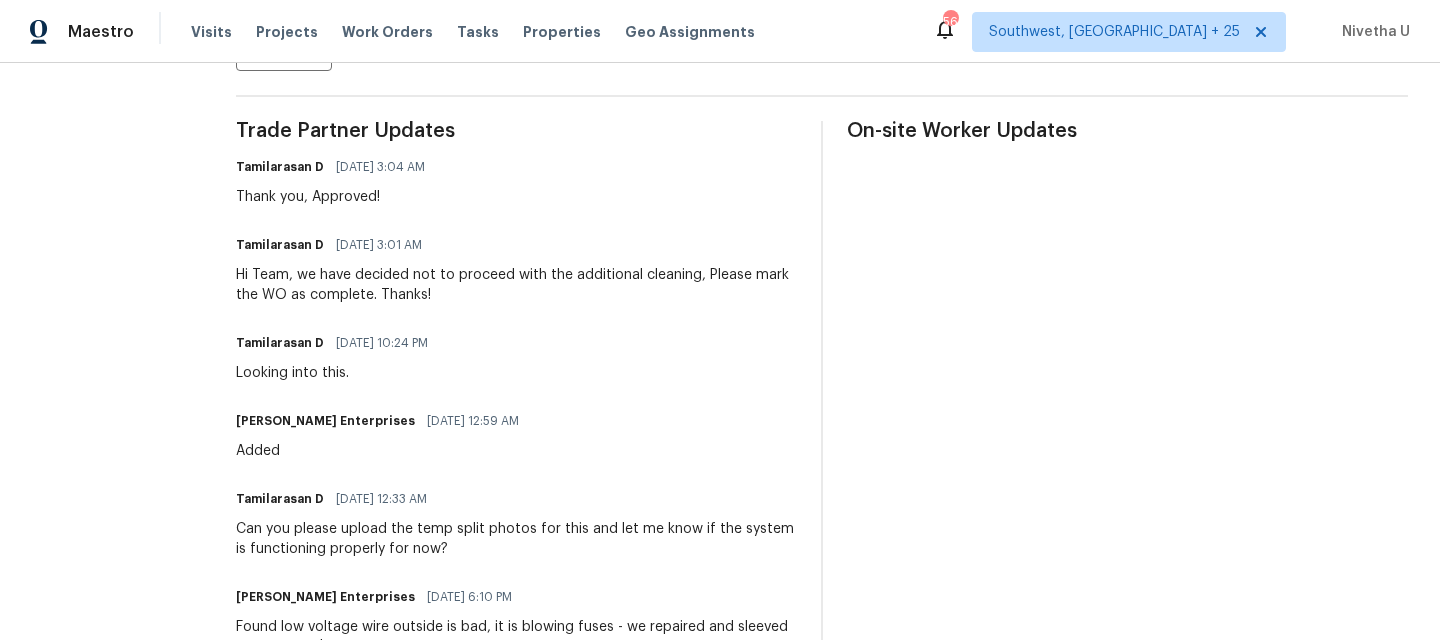 scroll, scrollTop: 280, scrollLeft: 0, axis: vertical 